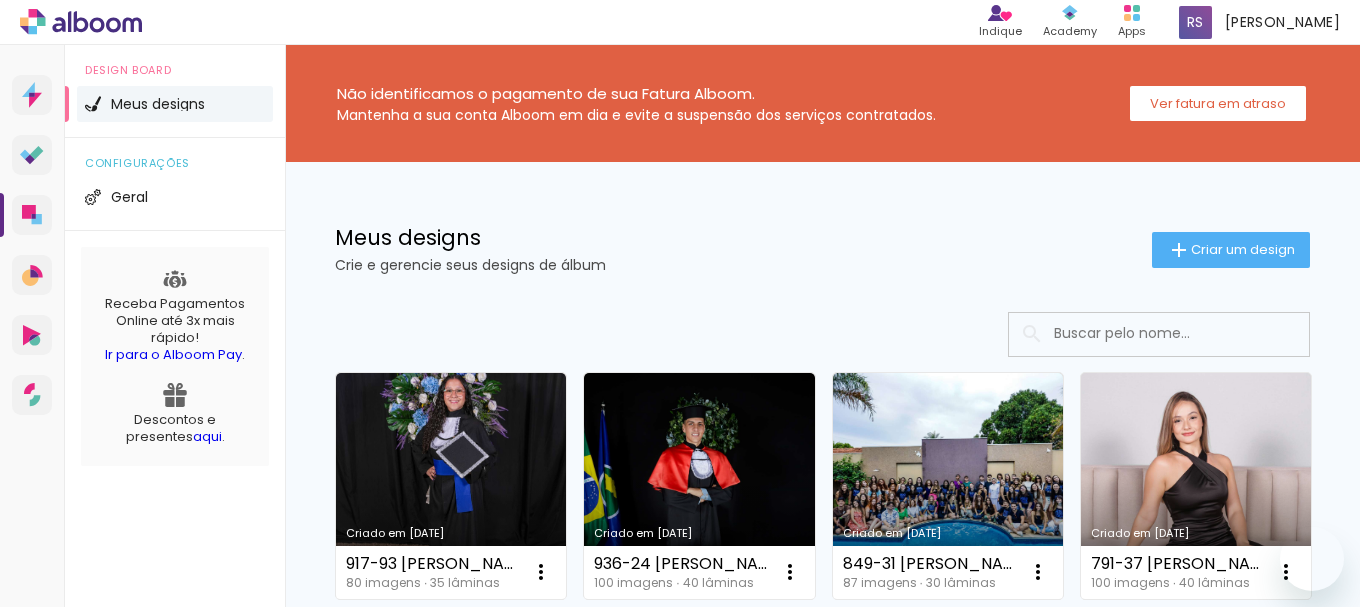 scroll, scrollTop: 0, scrollLeft: 0, axis: both 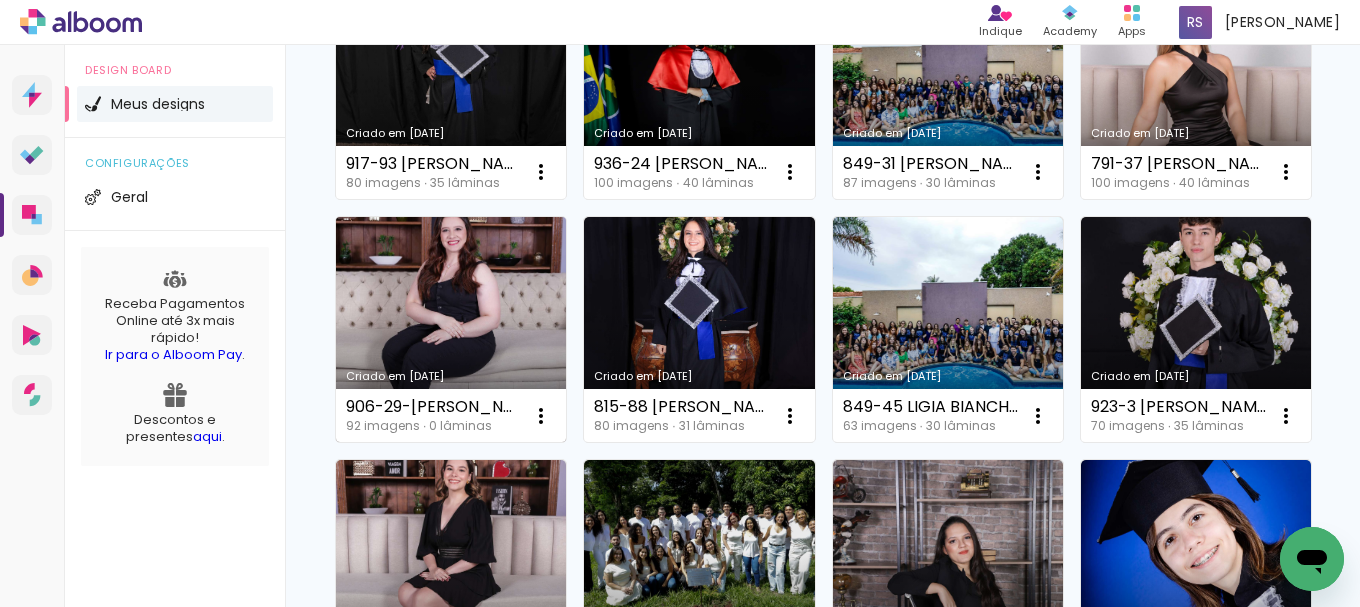 click on "Criado em [DATE]" at bounding box center [451, 330] 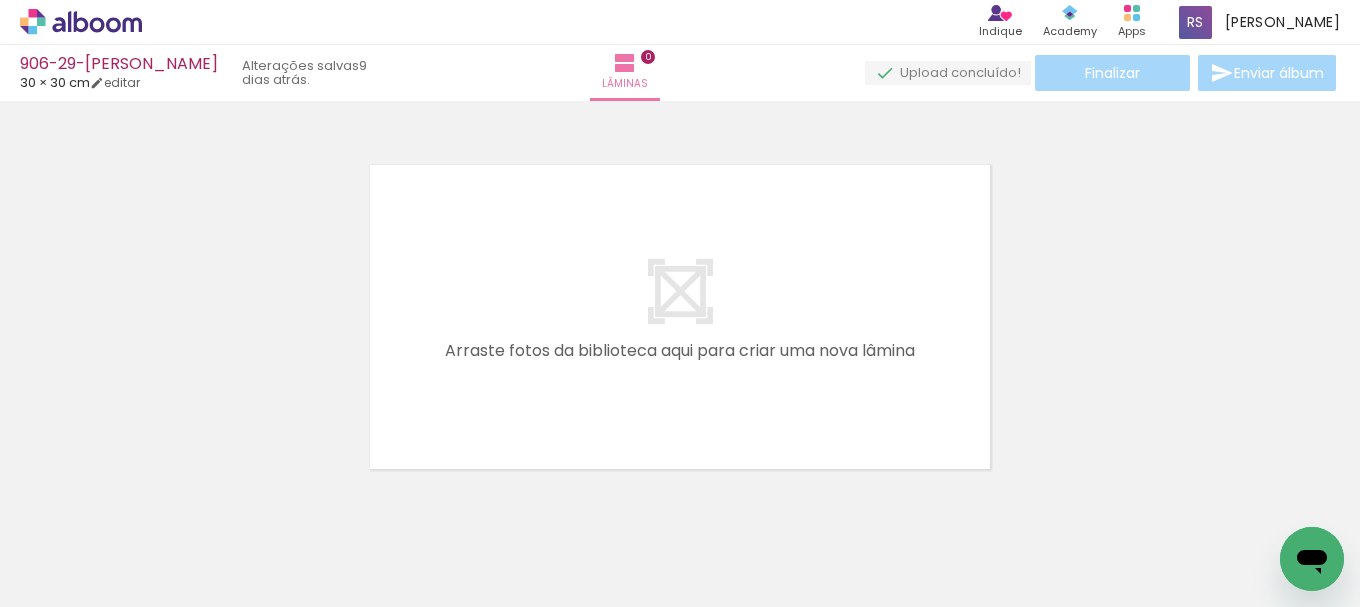 scroll, scrollTop: 0, scrollLeft: 6610, axis: horizontal 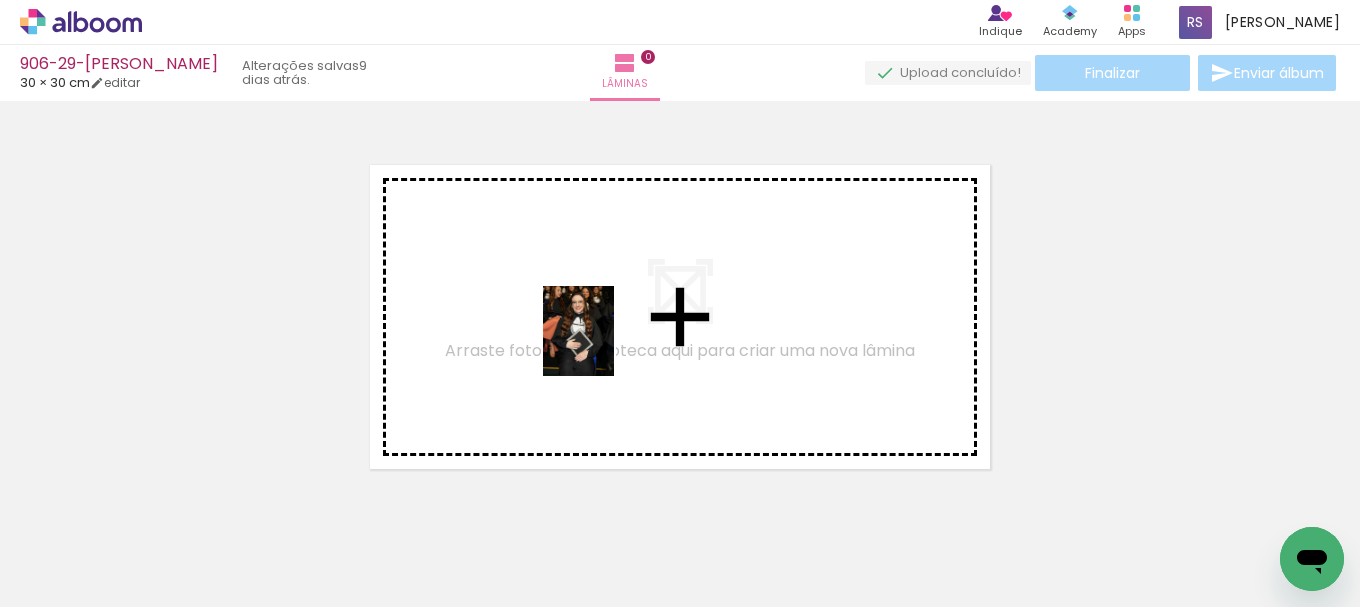 drag, startPoint x: 589, startPoint y: 564, endPoint x: 603, endPoint y: 346, distance: 218.44908 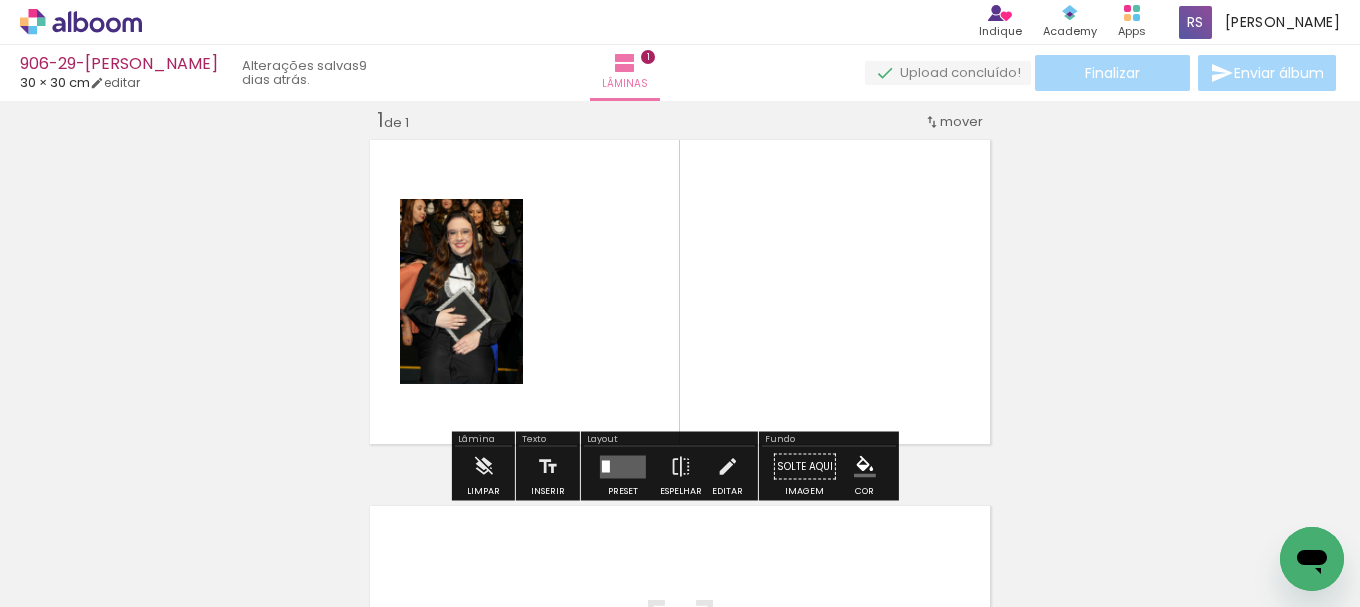 scroll, scrollTop: 26, scrollLeft: 0, axis: vertical 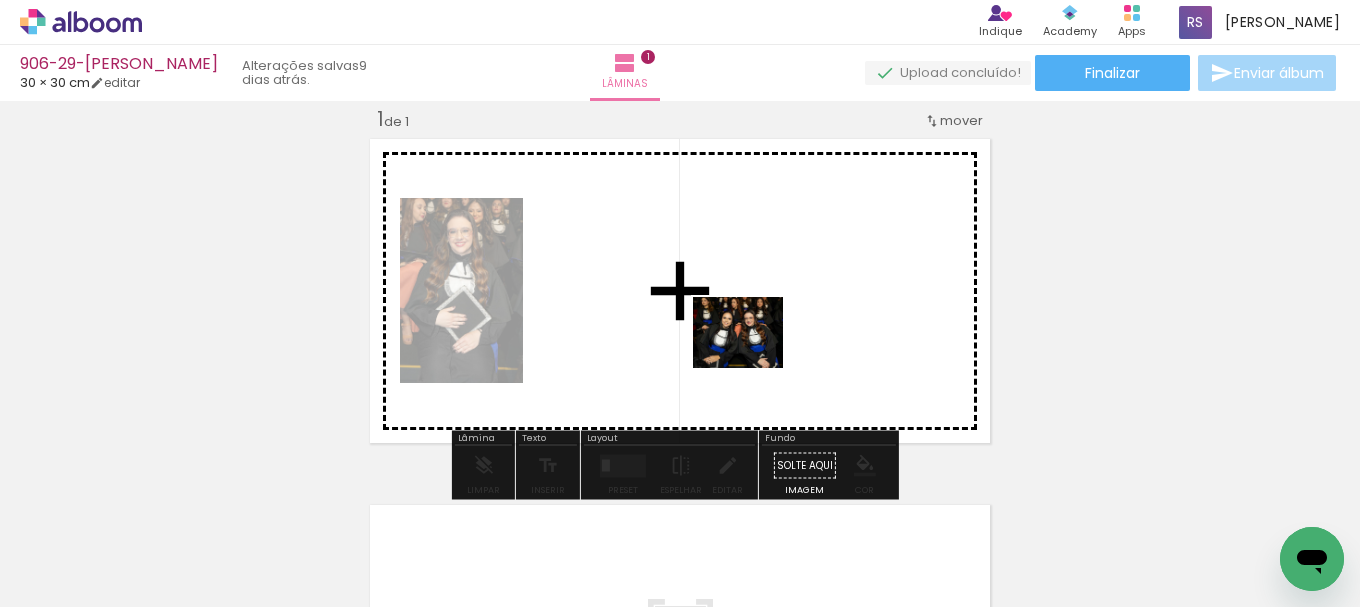 drag, startPoint x: 479, startPoint y: 537, endPoint x: 767, endPoint y: 348, distance: 344.47787 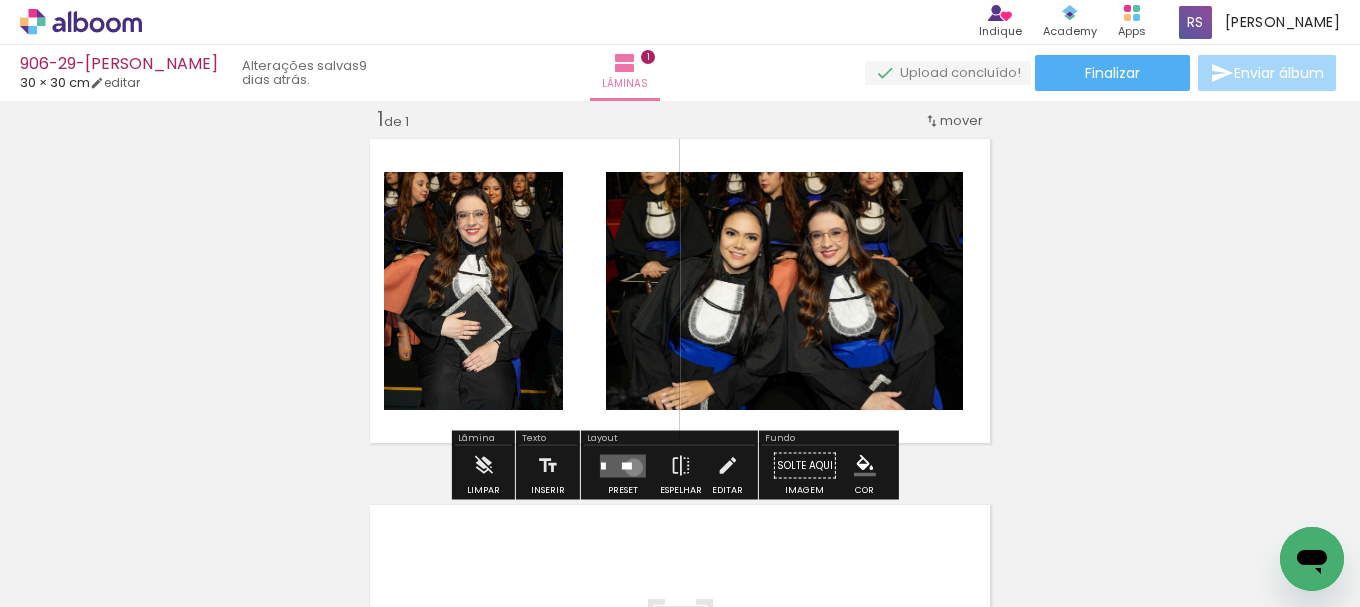 click at bounding box center (623, 465) 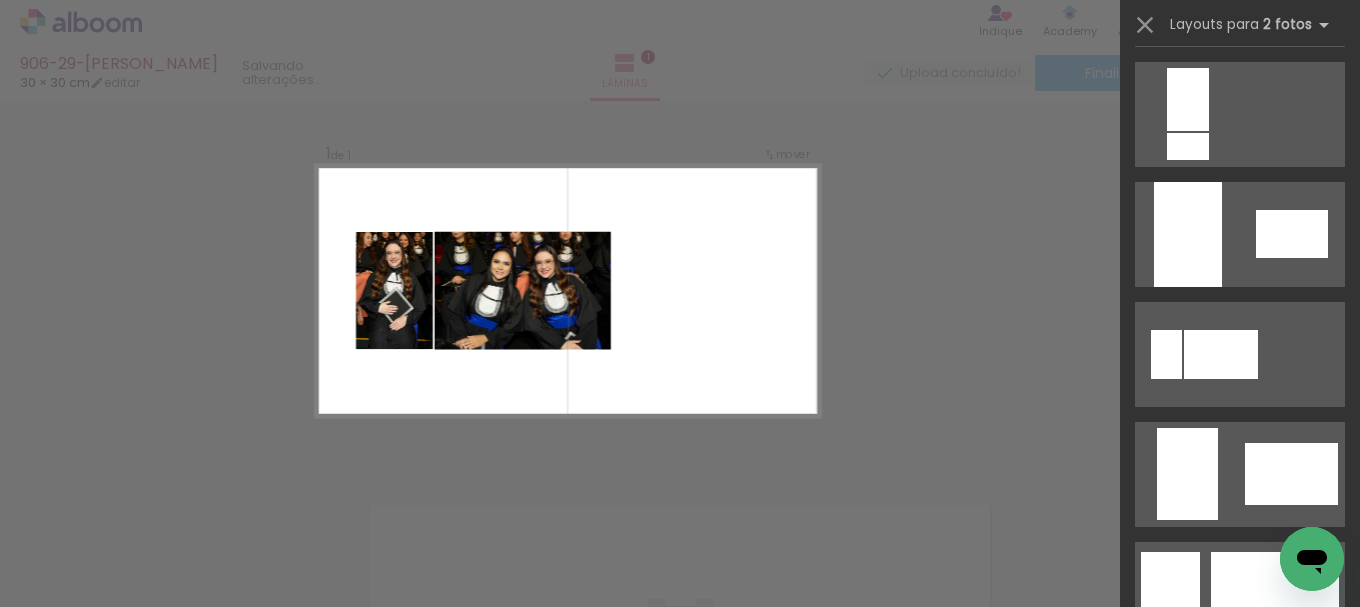 scroll, scrollTop: 1200, scrollLeft: 0, axis: vertical 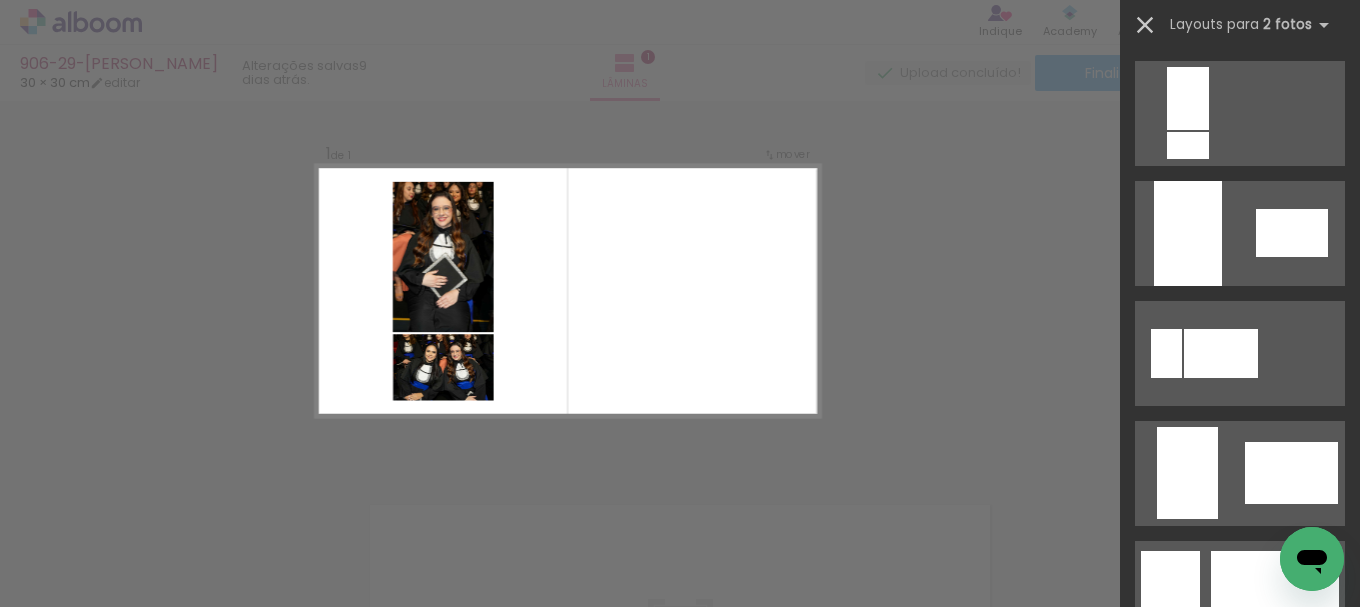 drag, startPoint x: 1140, startPoint y: 15, endPoint x: 1110, endPoint y: 56, distance: 50.803543 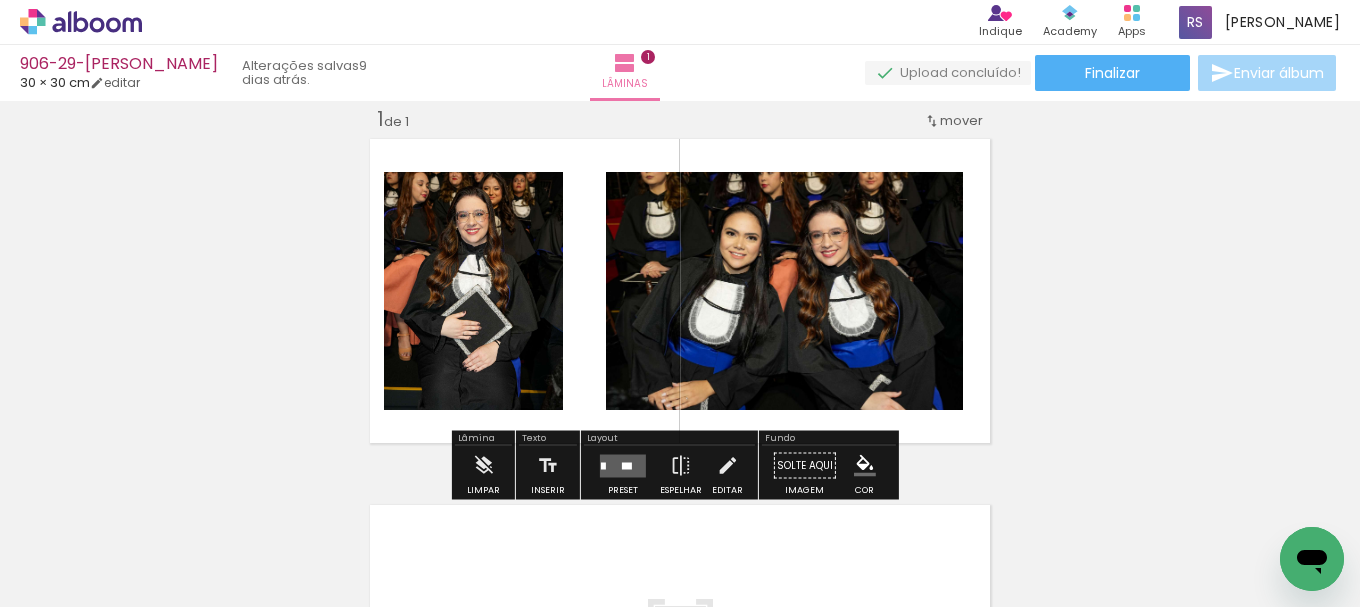 click on "Biblioteca 92 fotos Todas as fotos Não utilizadas Adicionar
Fotos" at bounding box center (62, 544) 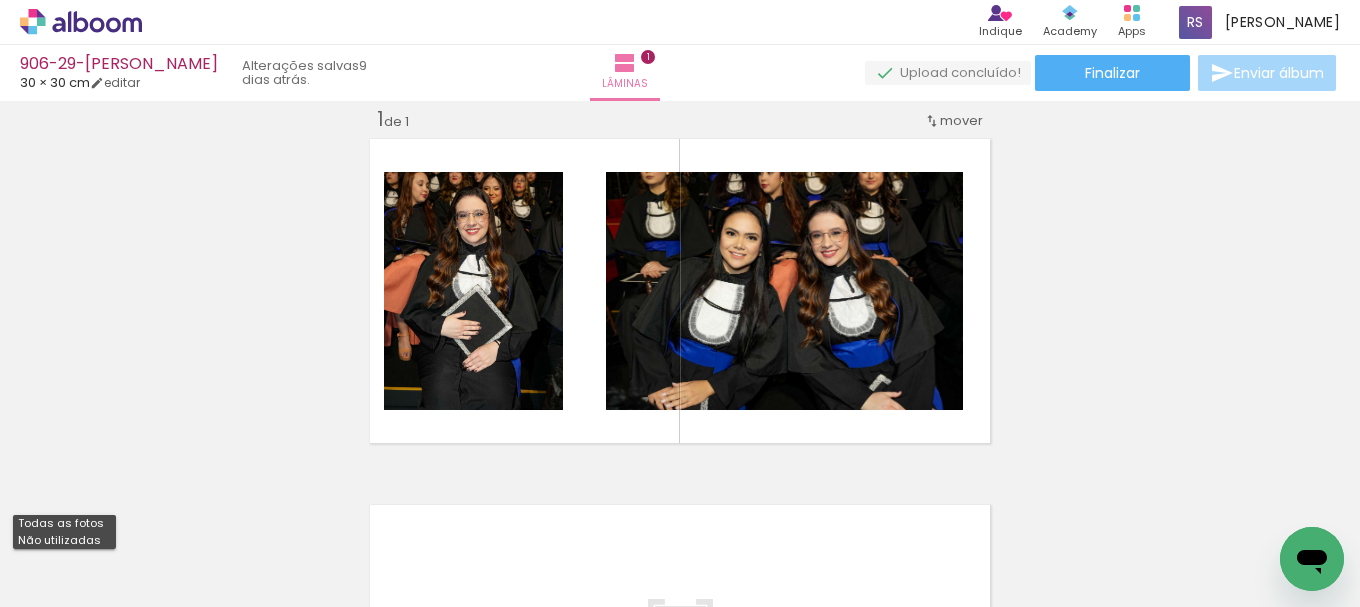 click on "Não utilizadas" at bounding box center (0, 0) 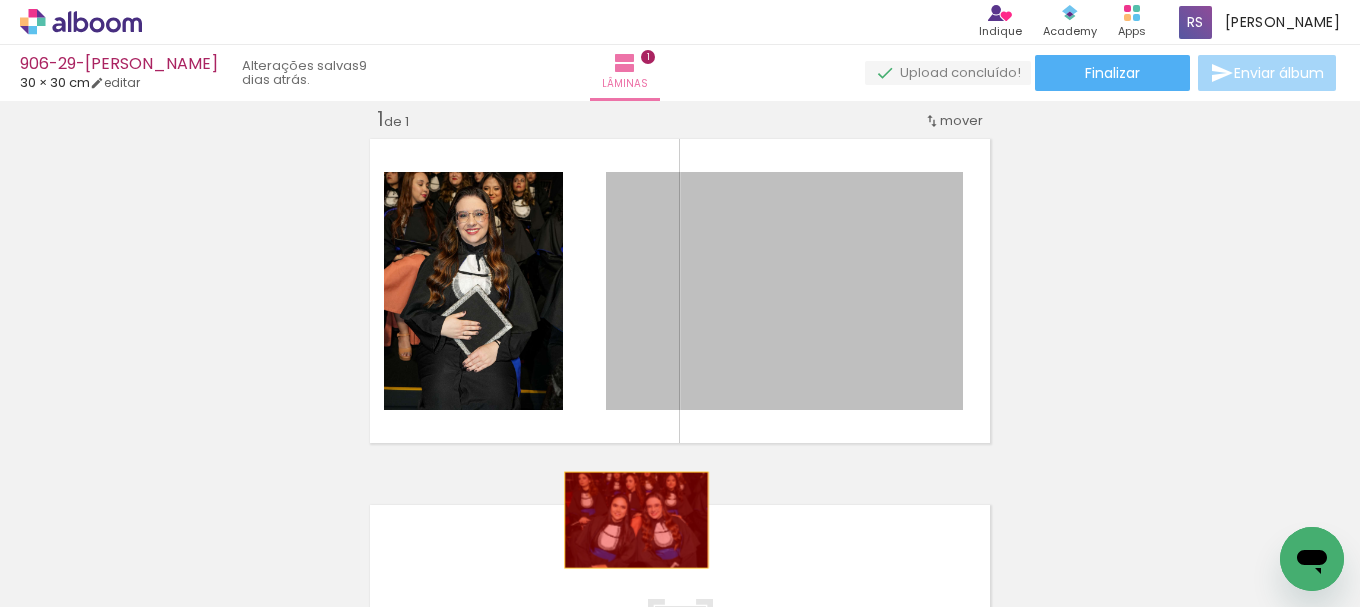 drag, startPoint x: 771, startPoint y: 304, endPoint x: 621, endPoint y: 528, distance: 269.58487 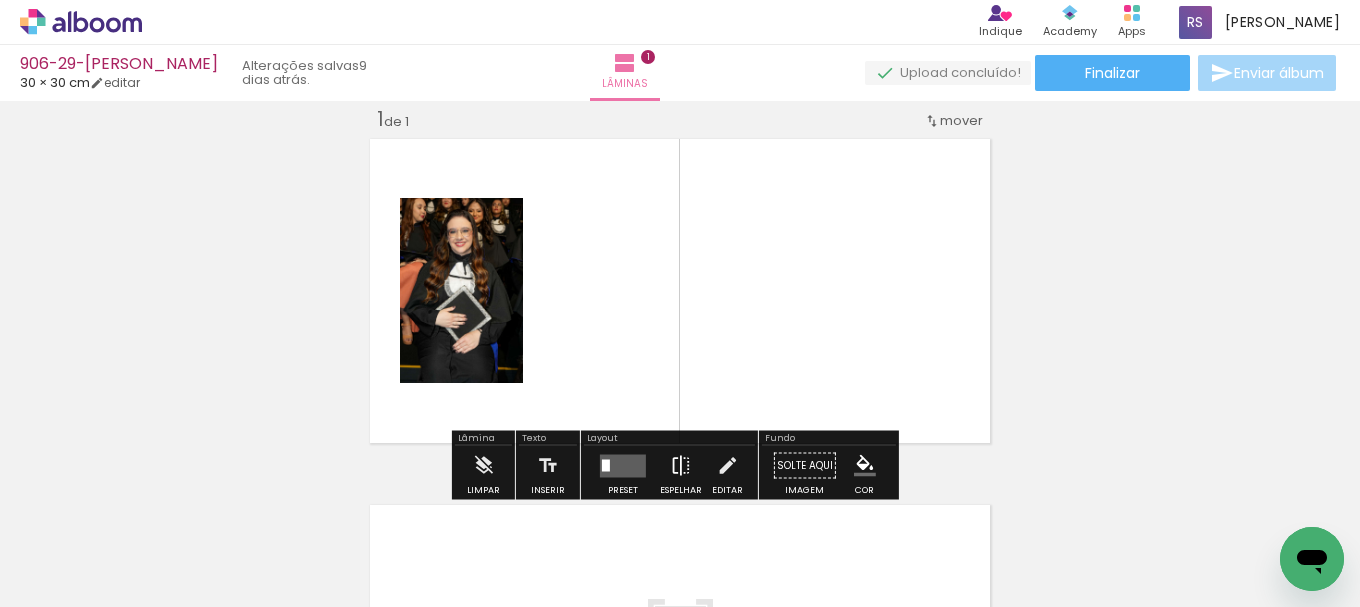click at bounding box center [681, 466] 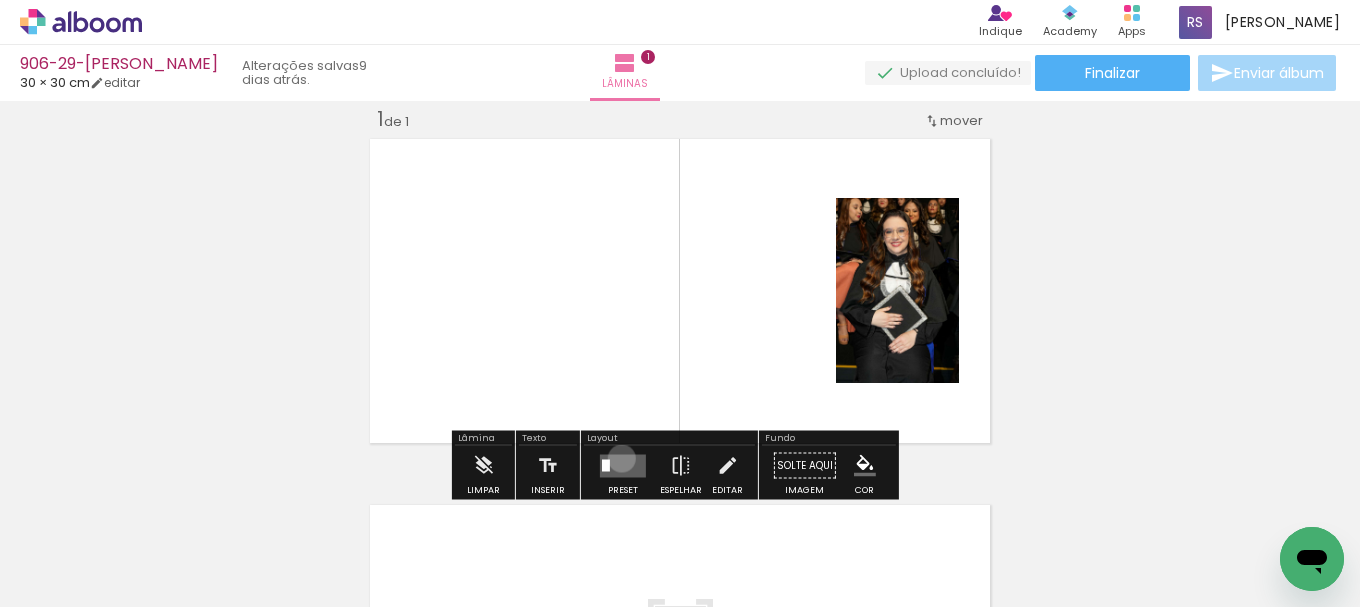 click at bounding box center [623, 465] 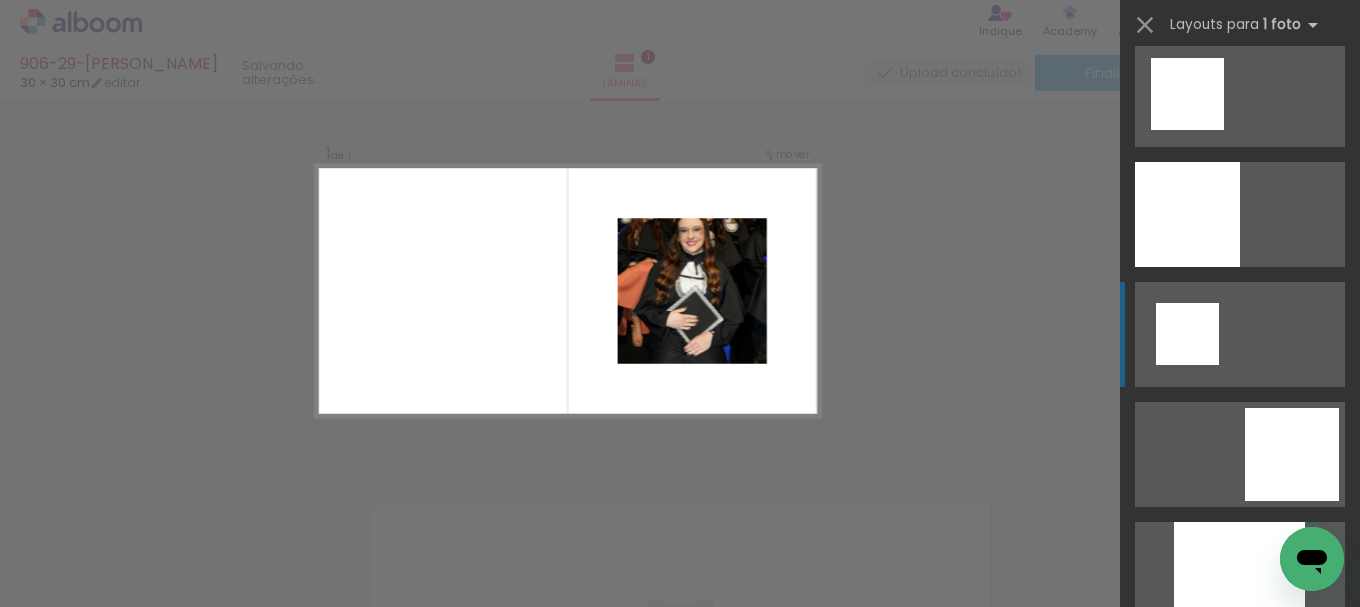 scroll, scrollTop: 2300, scrollLeft: 0, axis: vertical 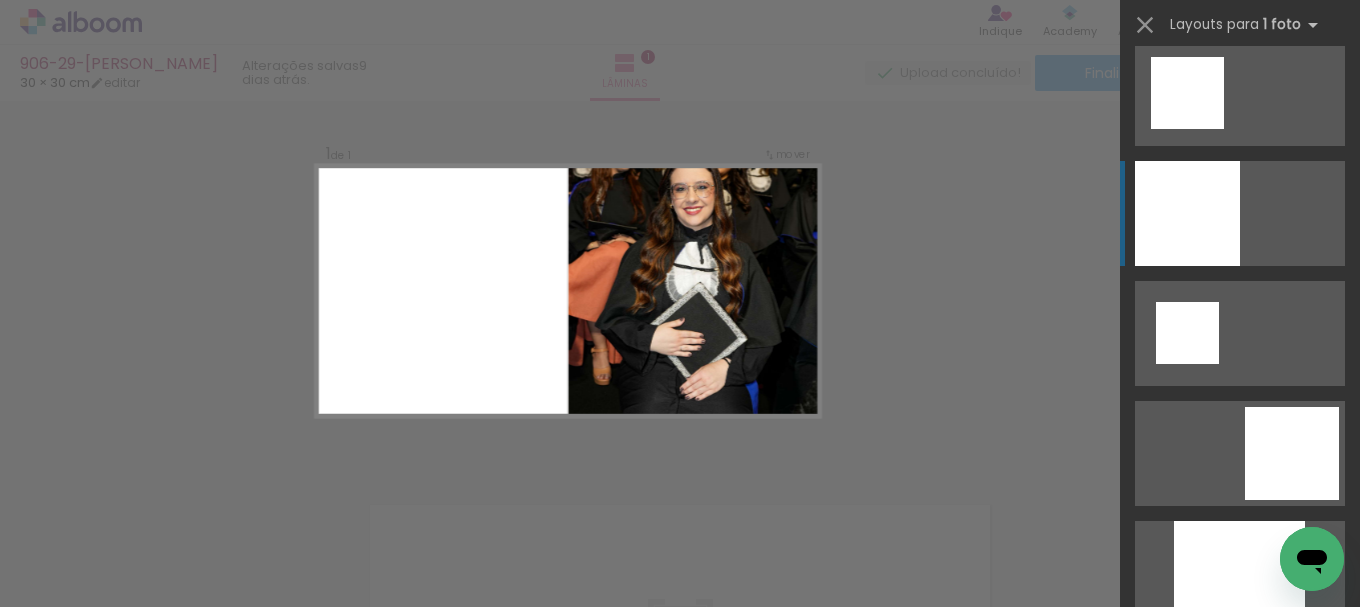 click at bounding box center (1177, -27) 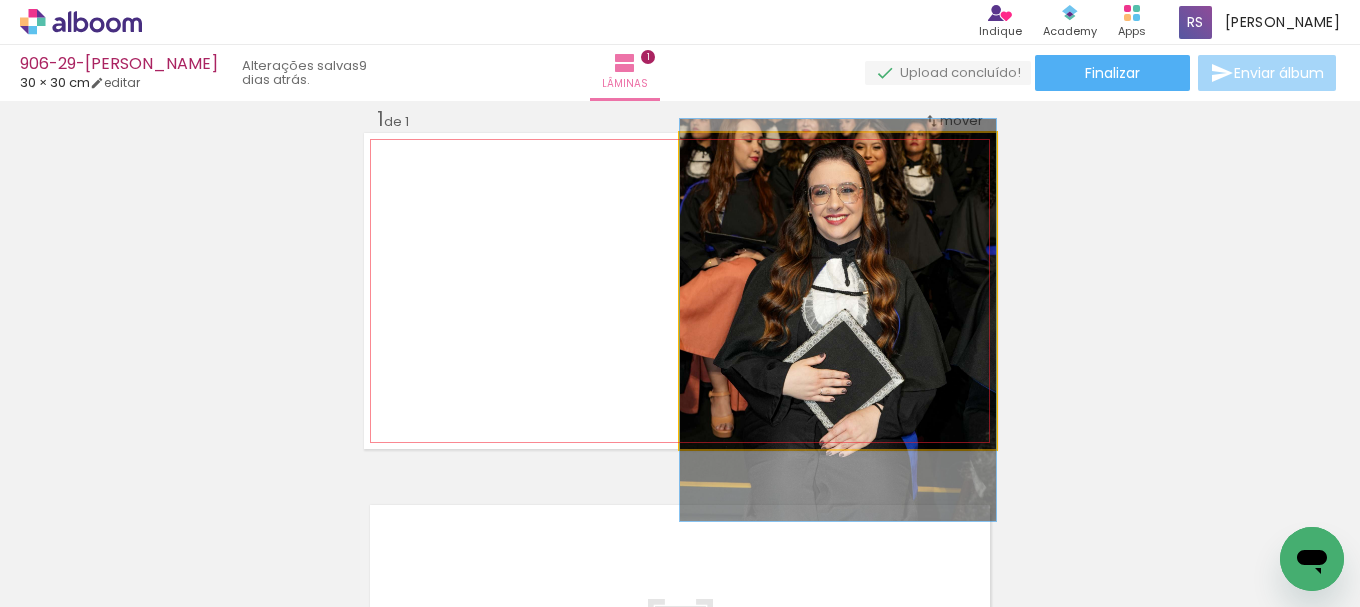 drag, startPoint x: 860, startPoint y: 287, endPoint x: 860, endPoint y: 316, distance: 29 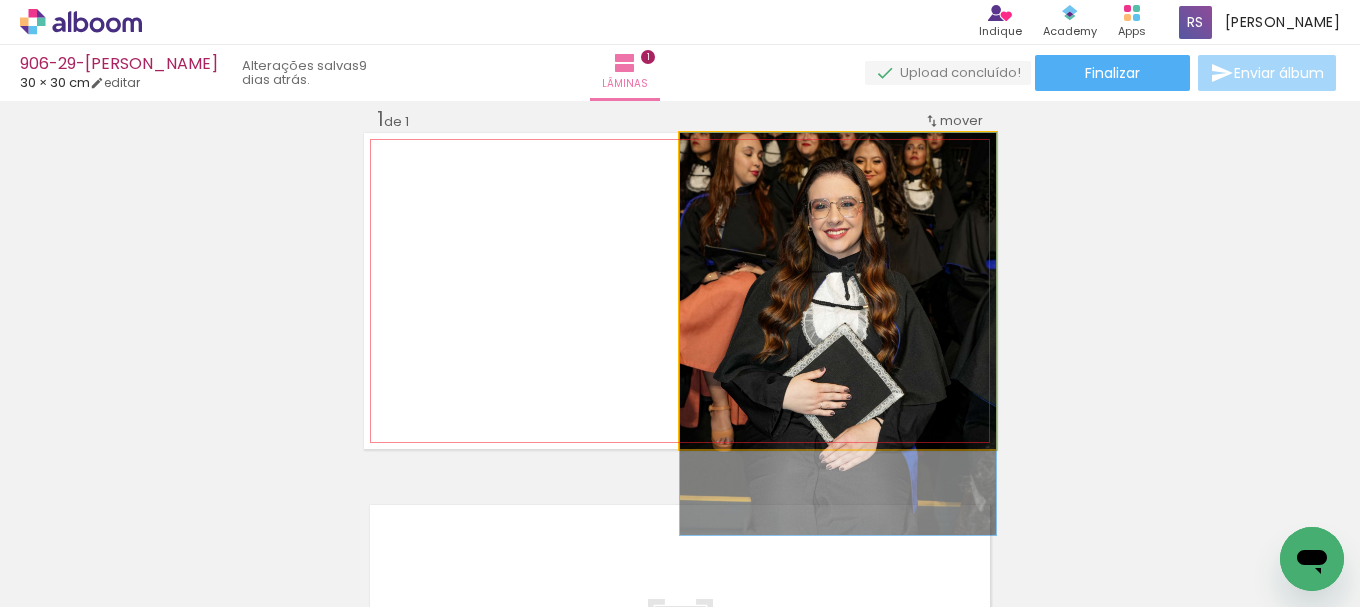 drag, startPoint x: 885, startPoint y: 309, endPoint x: 884, endPoint y: 323, distance: 14.035668 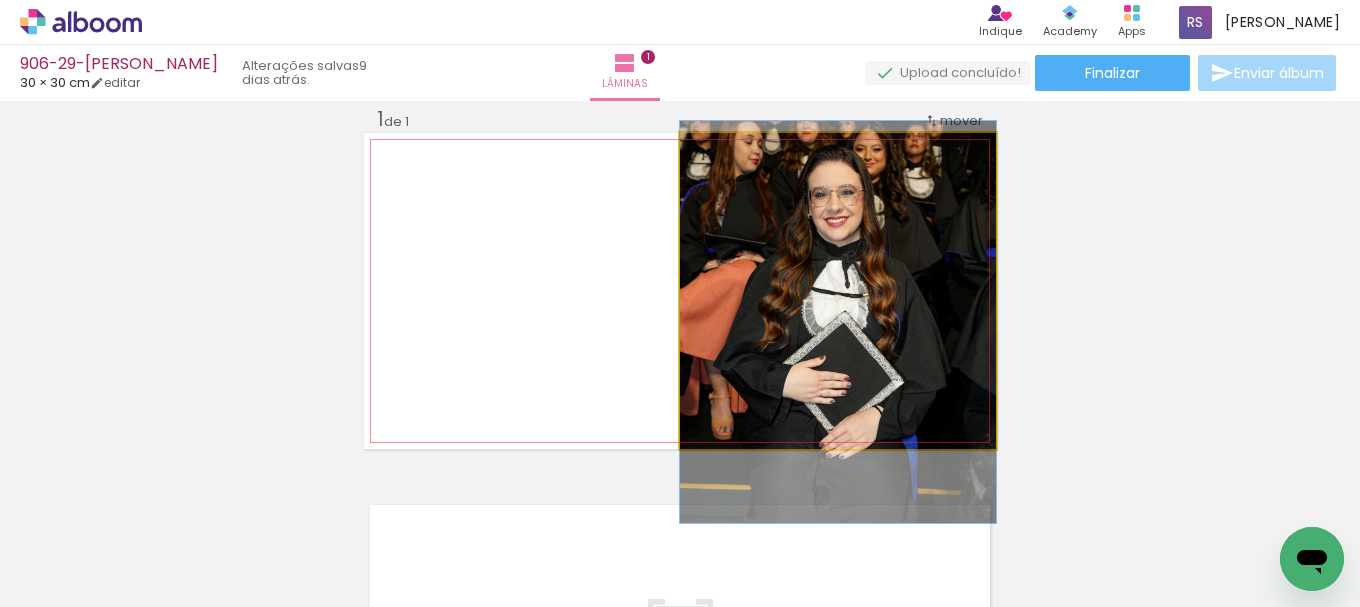drag, startPoint x: 884, startPoint y: 323, endPoint x: 885, endPoint y: 311, distance: 12.0415945 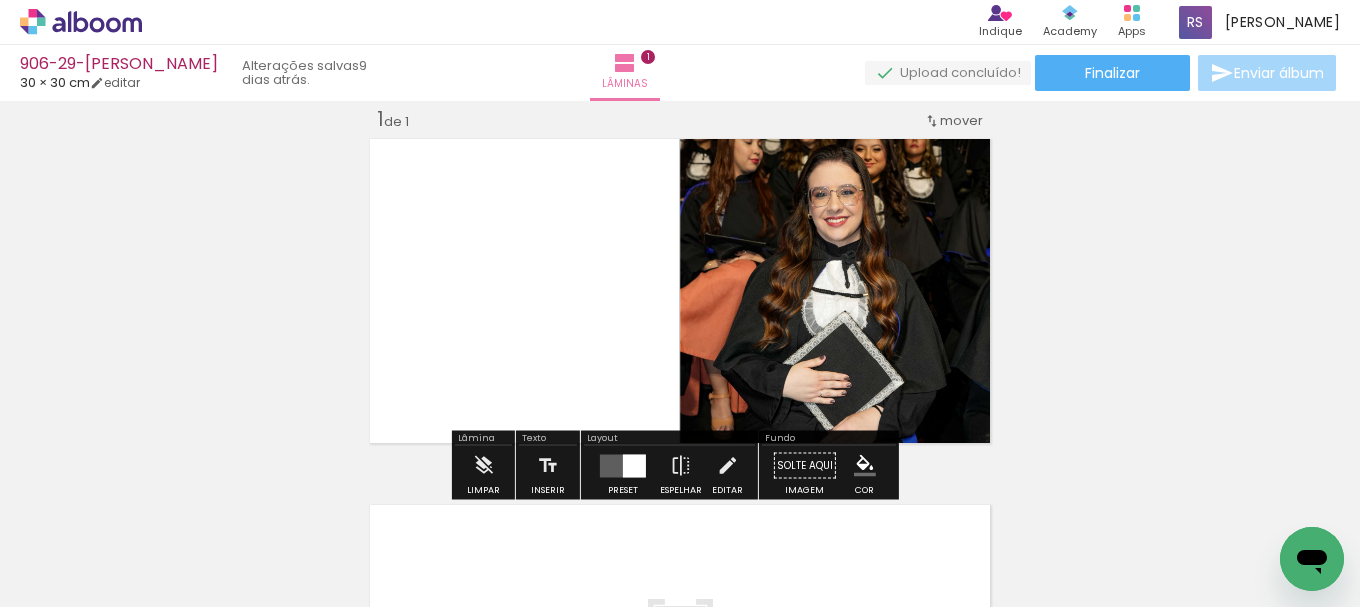click at bounding box center (634, 465) 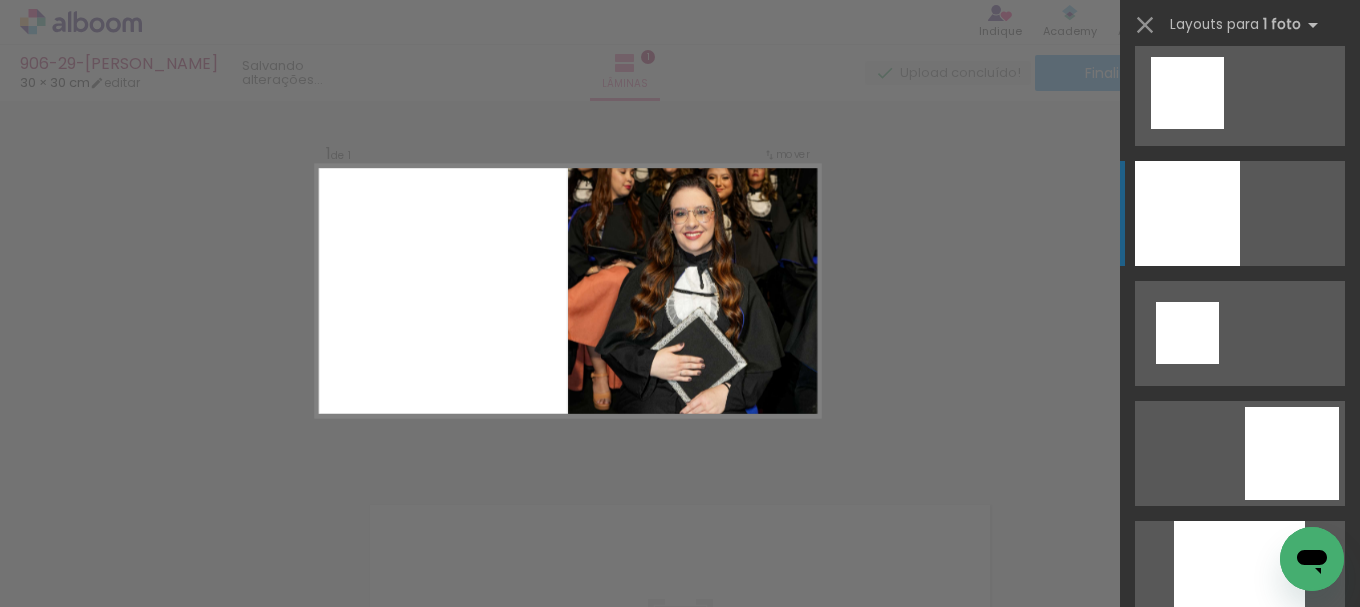 scroll, scrollTop: 2400, scrollLeft: 0, axis: vertical 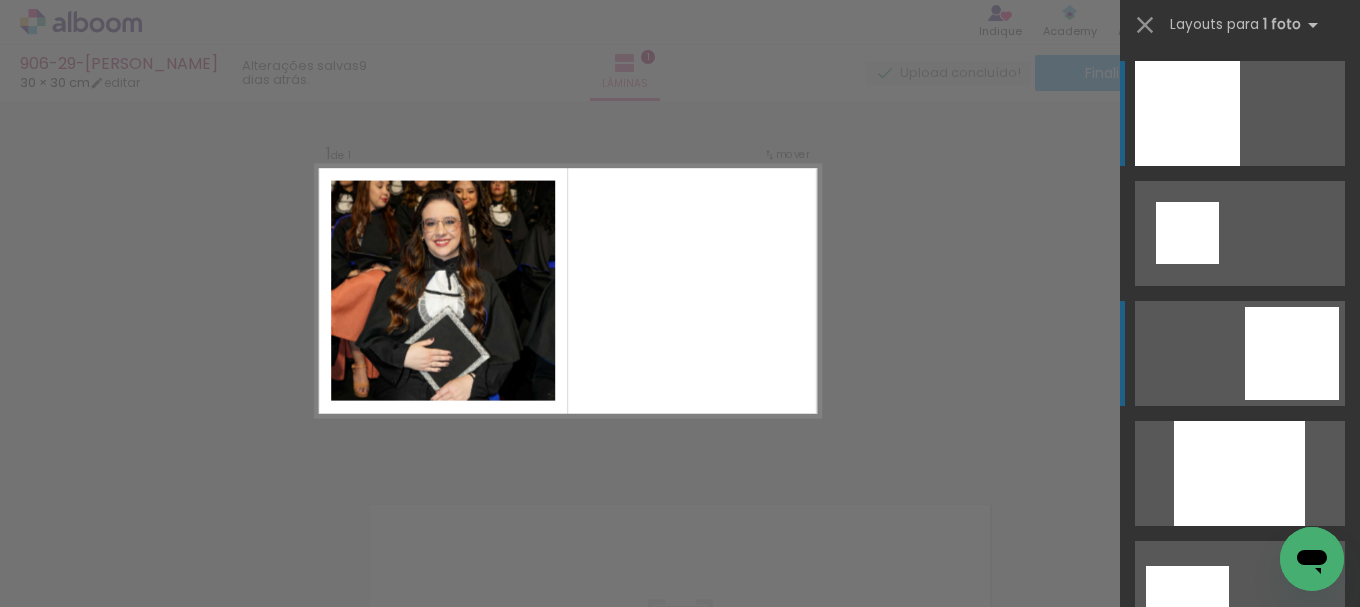 click at bounding box center (1188, 713) 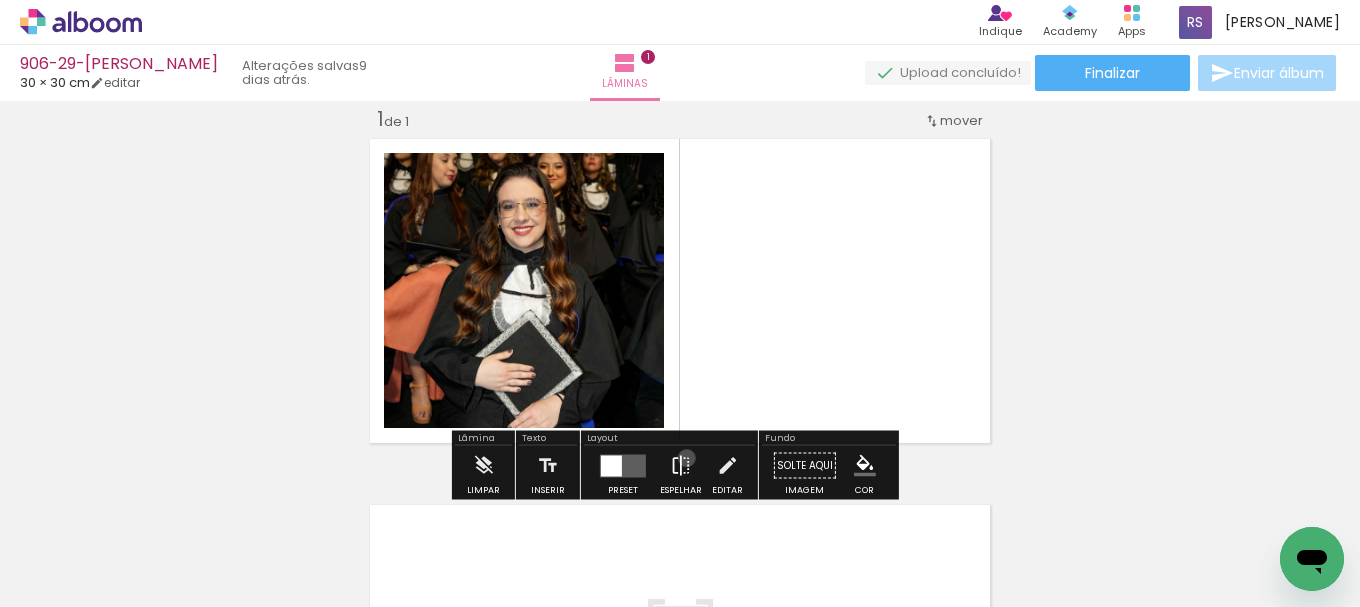 click at bounding box center (681, 466) 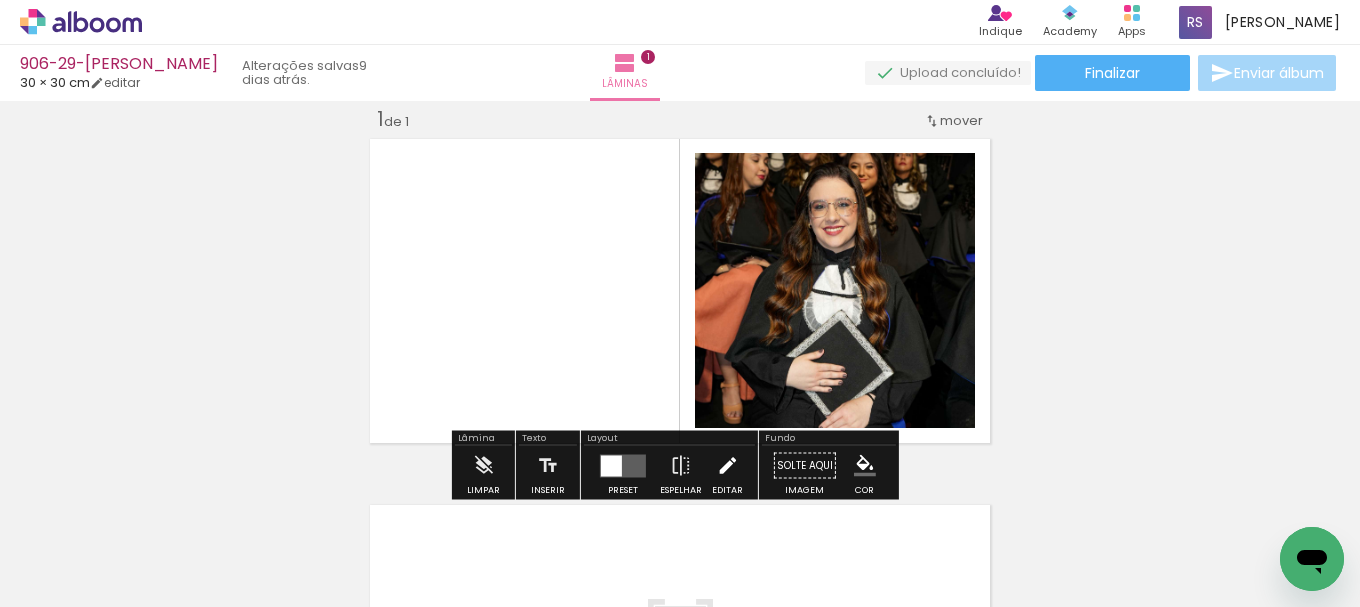 click at bounding box center [727, 466] 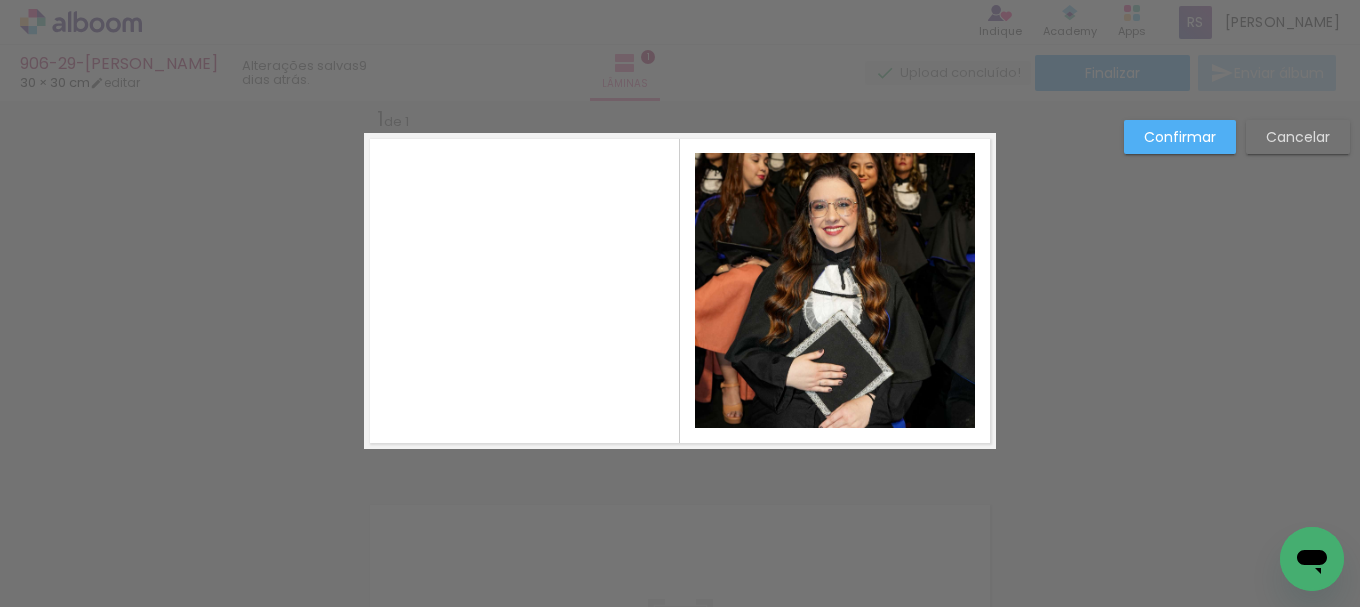 click 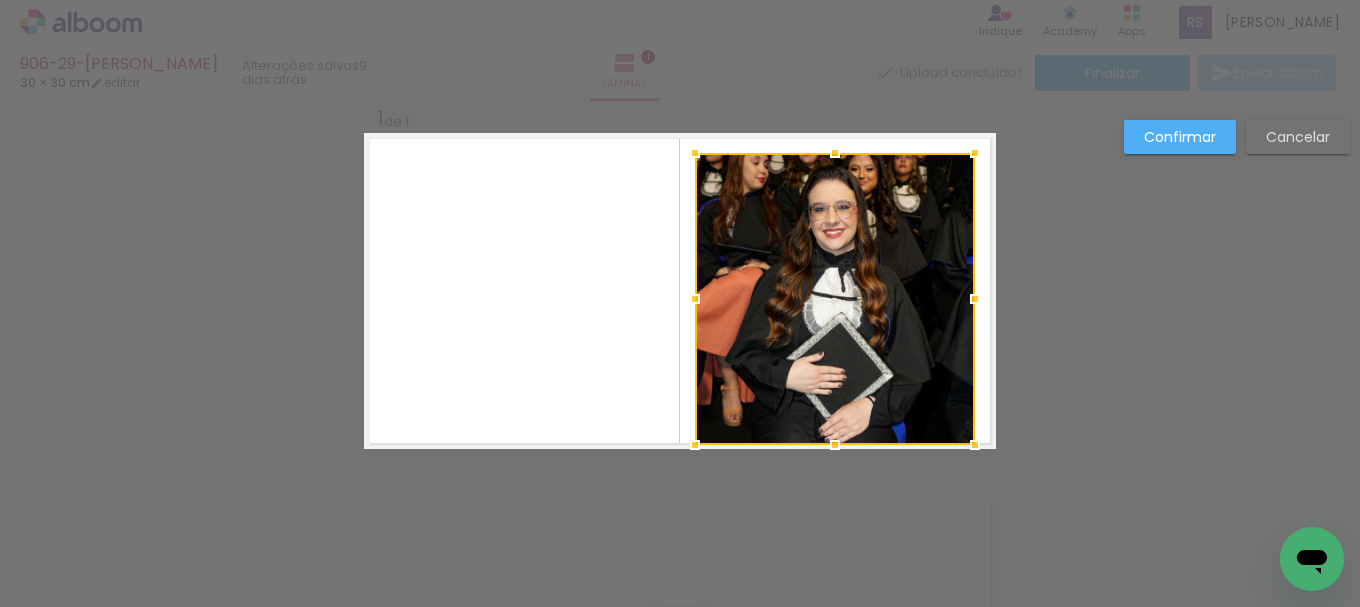 drag, startPoint x: 818, startPoint y: 432, endPoint x: 818, endPoint y: 444, distance: 12 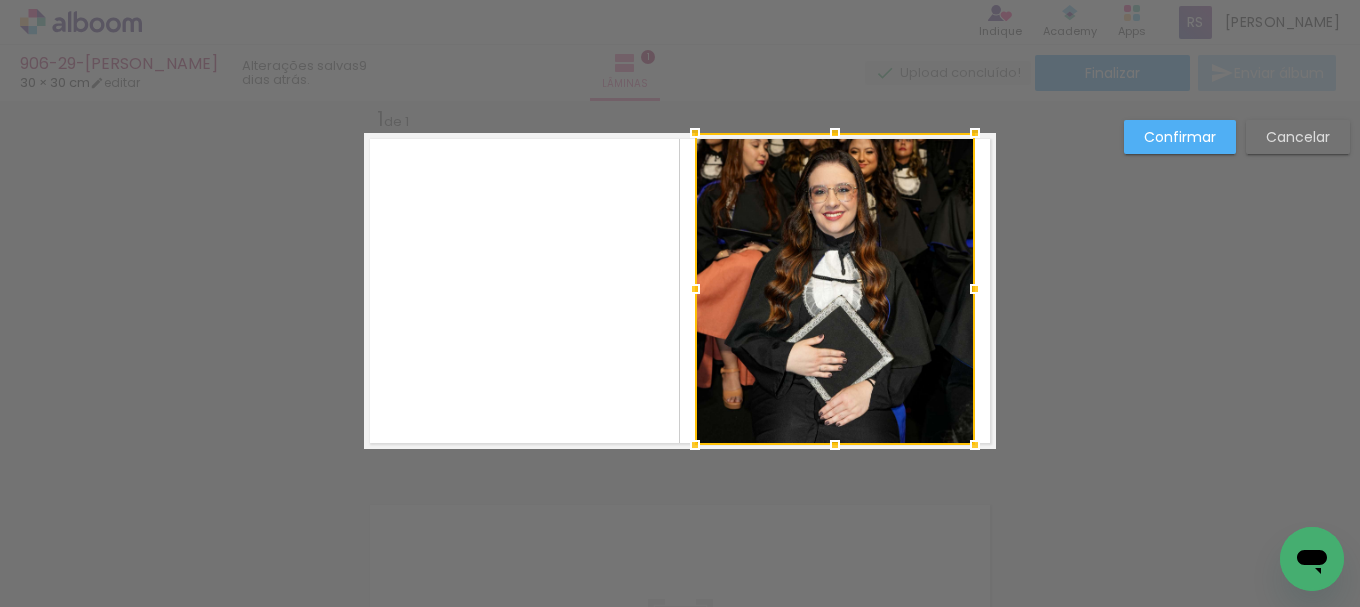 drag, startPoint x: 829, startPoint y: 155, endPoint x: 824, endPoint y: 140, distance: 15.811388 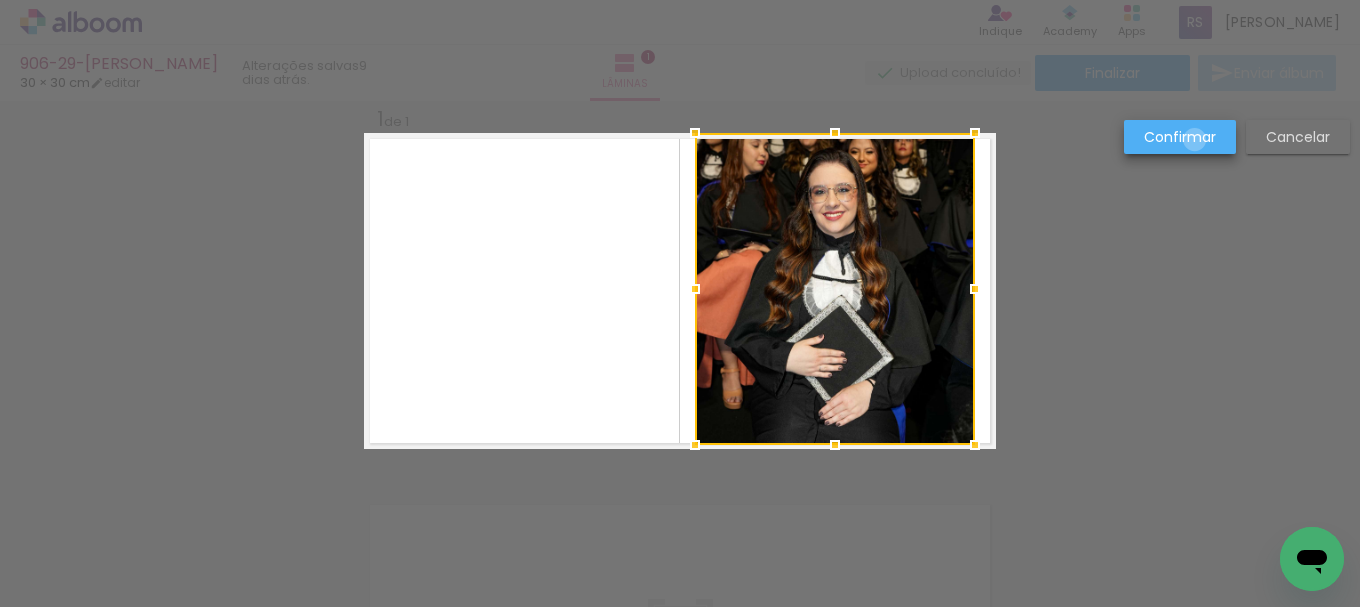 click on "Confirmar" at bounding box center (0, 0) 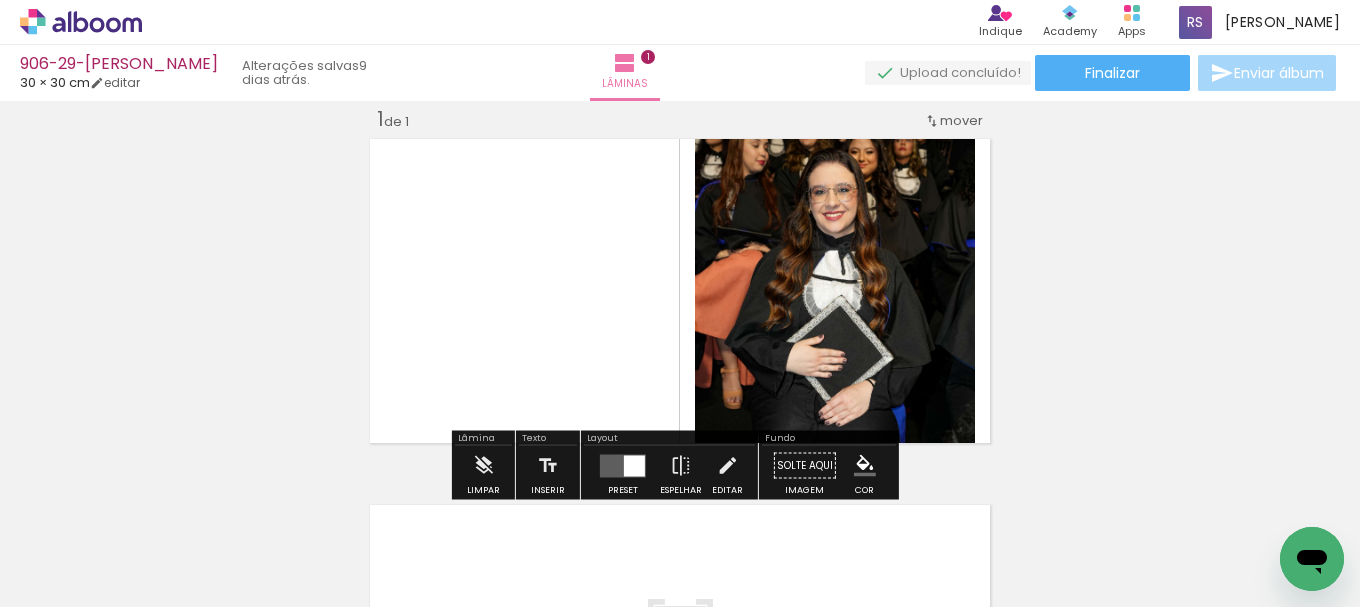 click at bounding box center [865, 466] 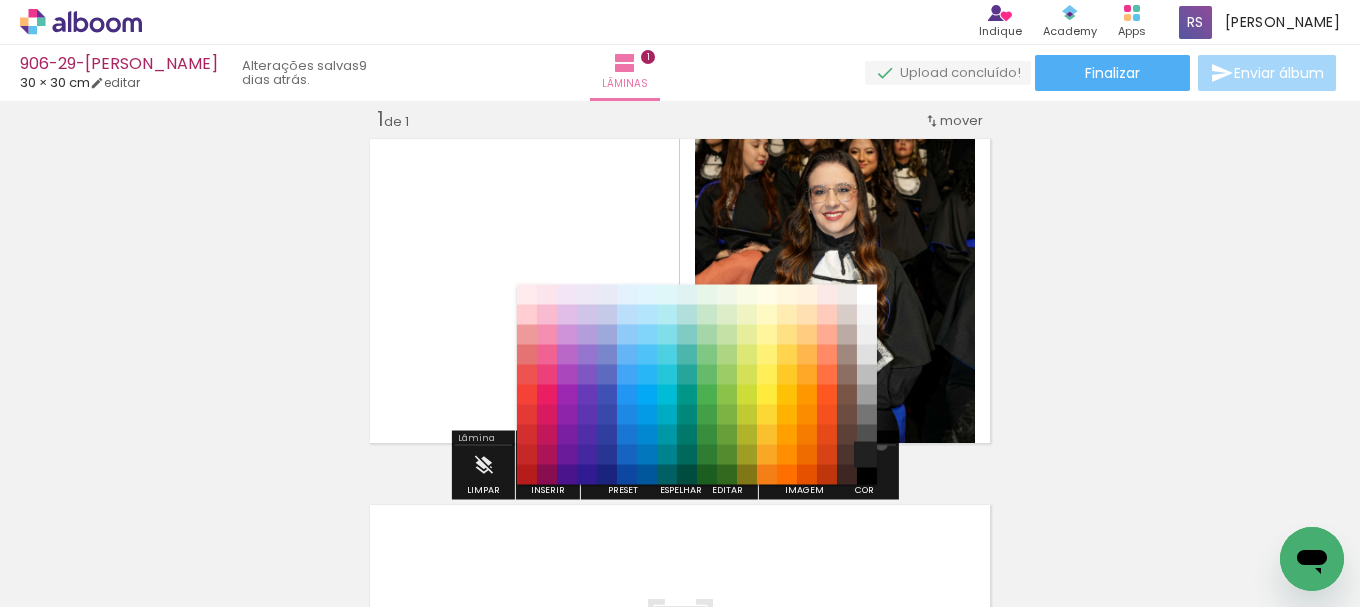 click on "#212121" at bounding box center [867, 455] 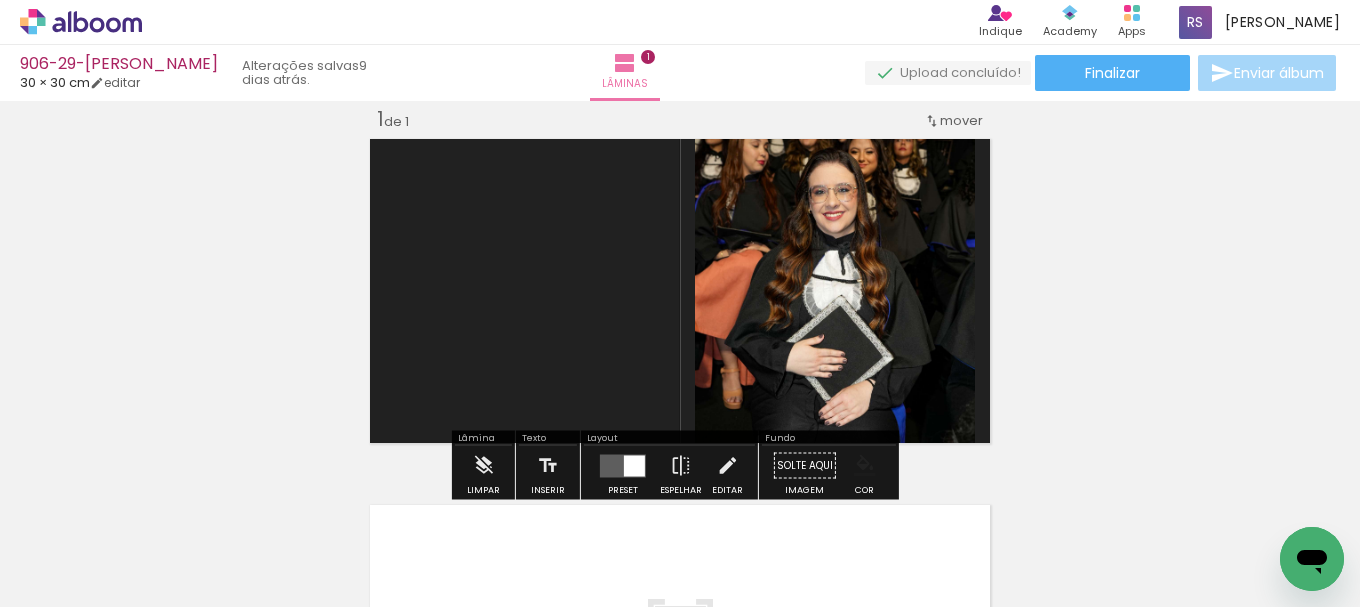 click at bounding box center (865, 466) 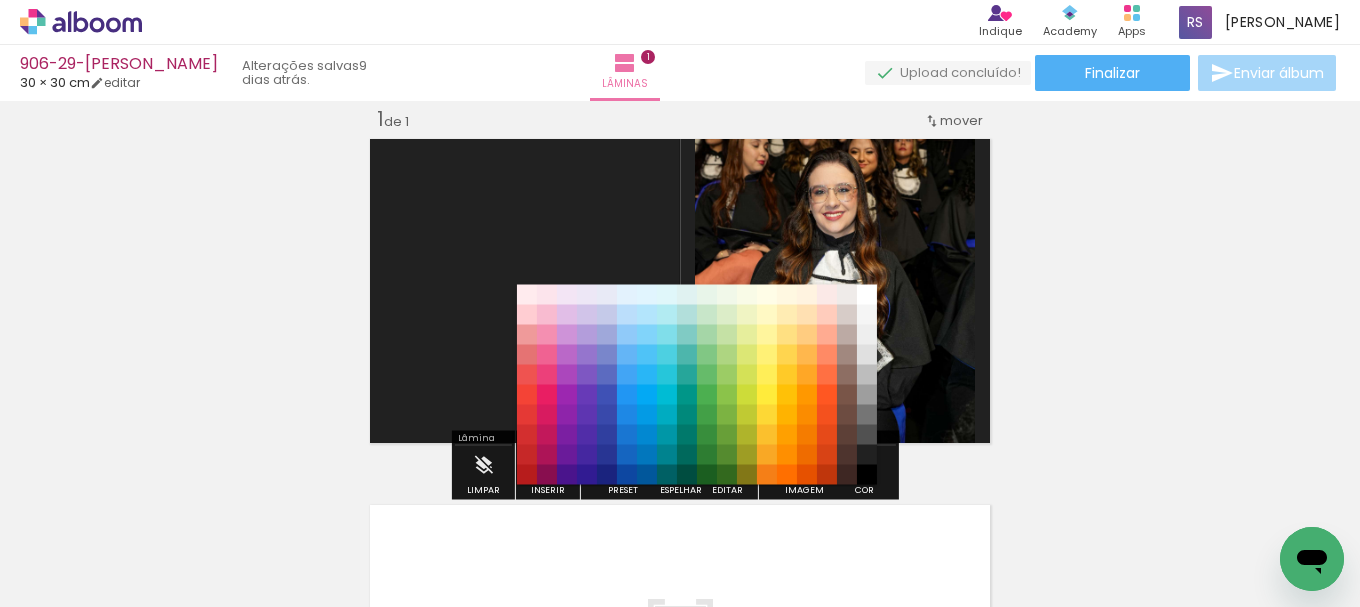 click on "#000000" at bounding box center (867, 475) 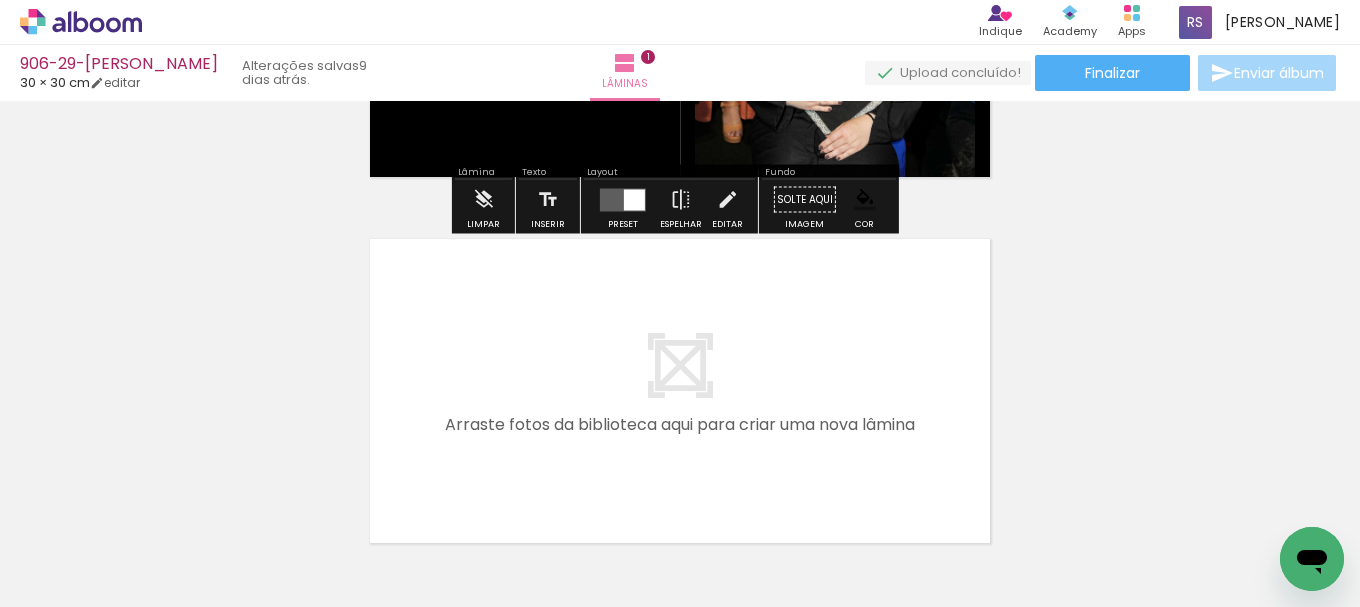 scroll, scrollTop: 326, scrollLeft: 0, axis: vertical 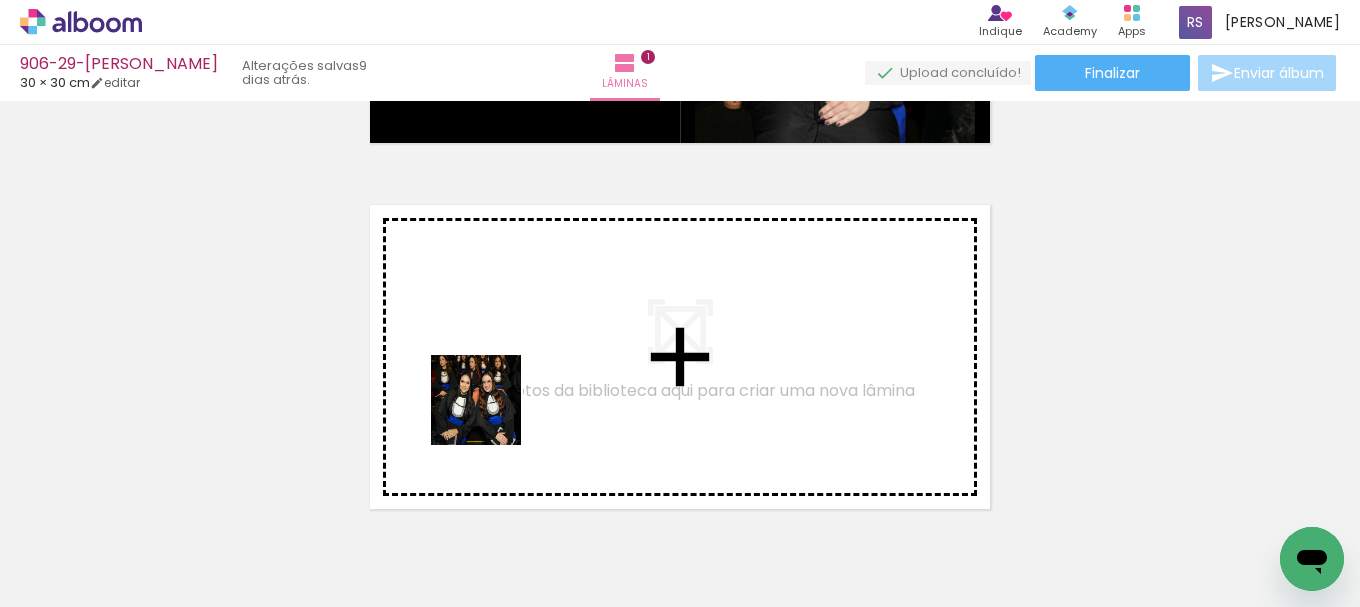 drag, startPoint x: 468, startPoint y: 548, endPoint x: 496, endPoint y: 357, distance: 193.04144 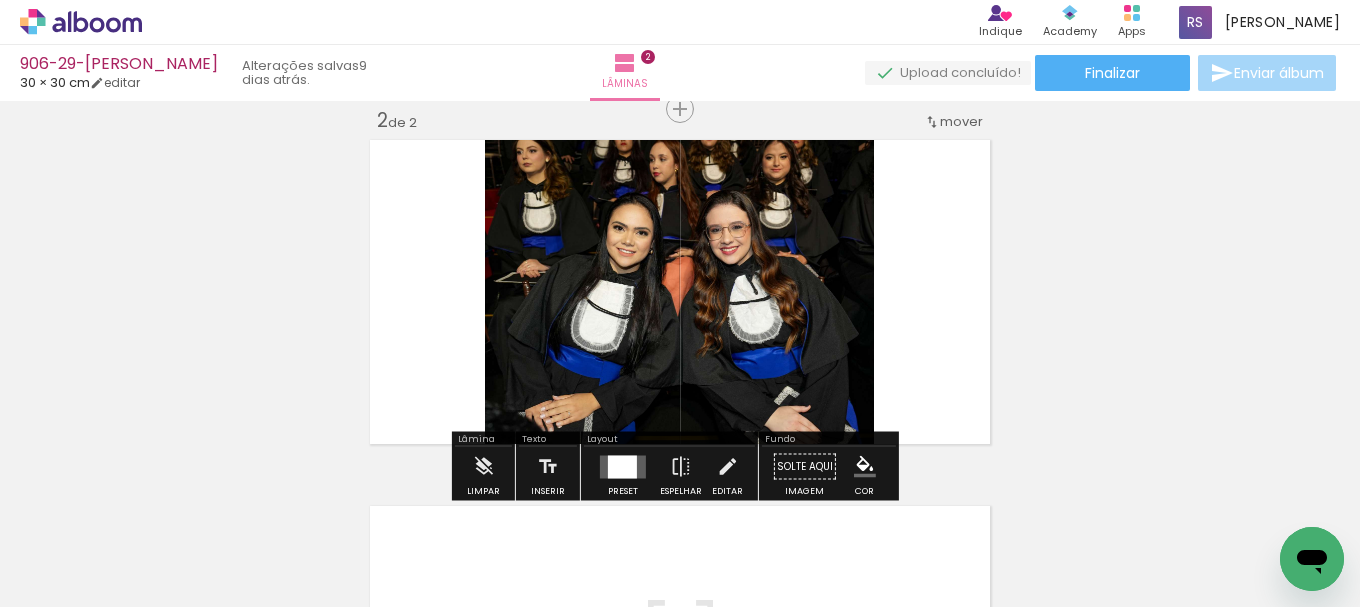 scroll, scrollTop: 392, scrollLeft: 0, axis: vertical 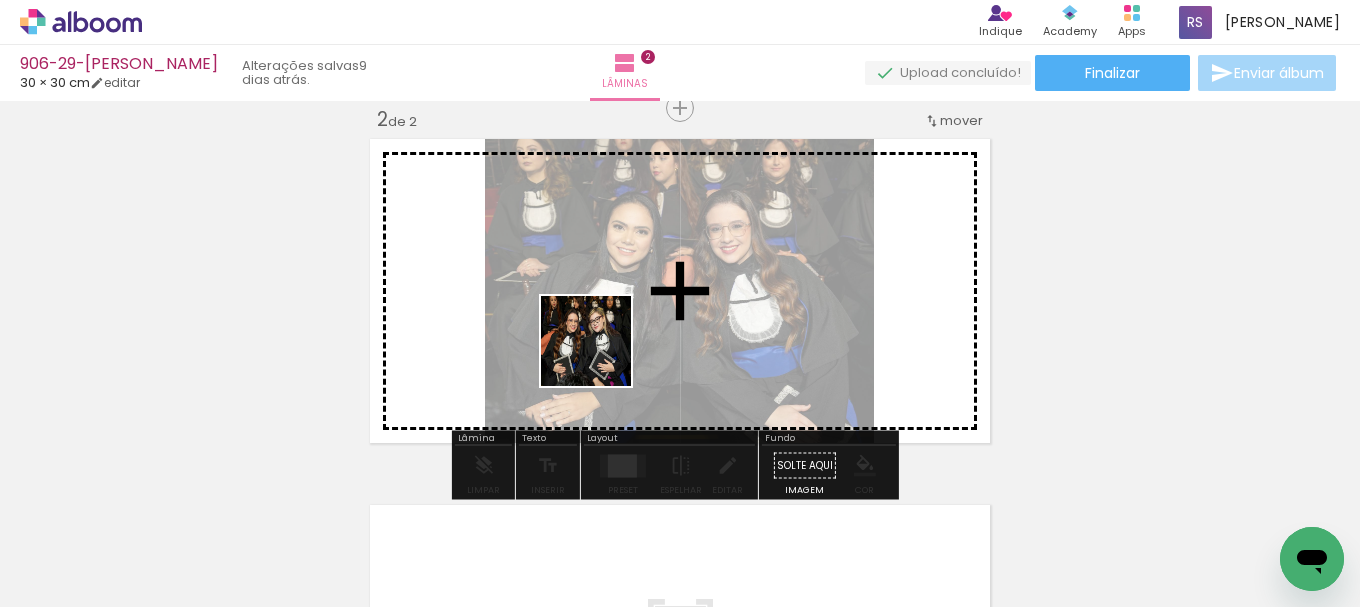 drag, startPoint x: 465, startPoint y: 538, endPoint x: 622, endPoint y: 339, distance: 253.47583 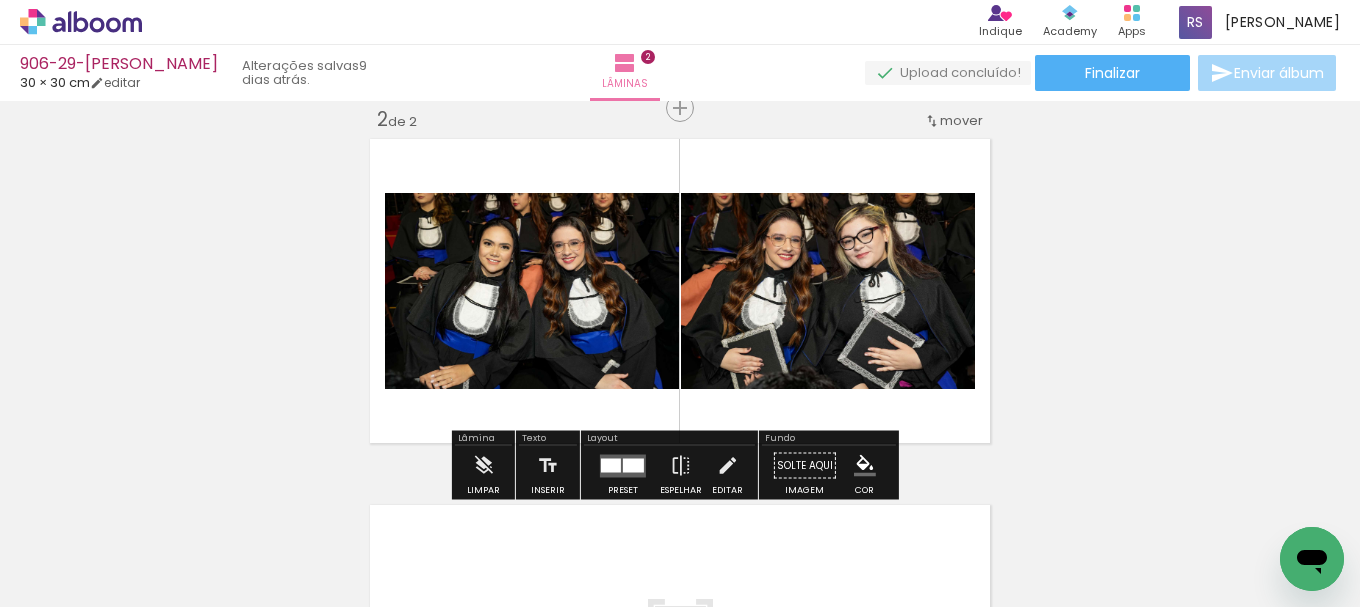 click at bounding box center (633, 465) 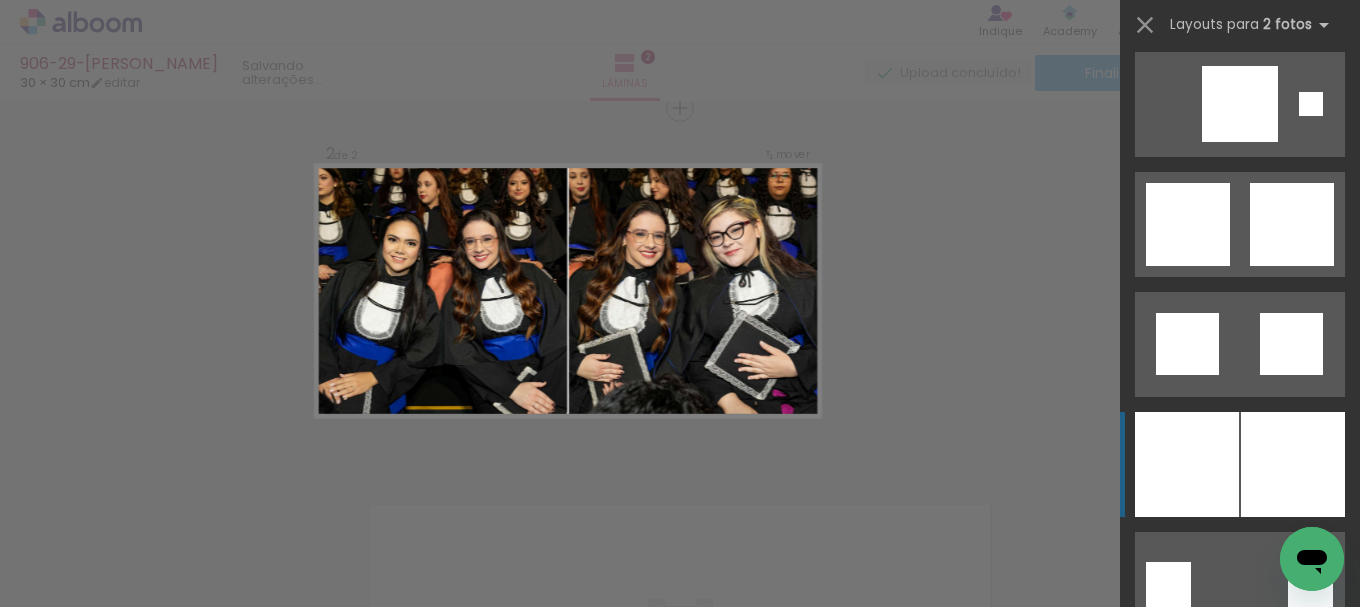 scroll, scrollTop: 2900, scrollLeft: 0, axis: vertical 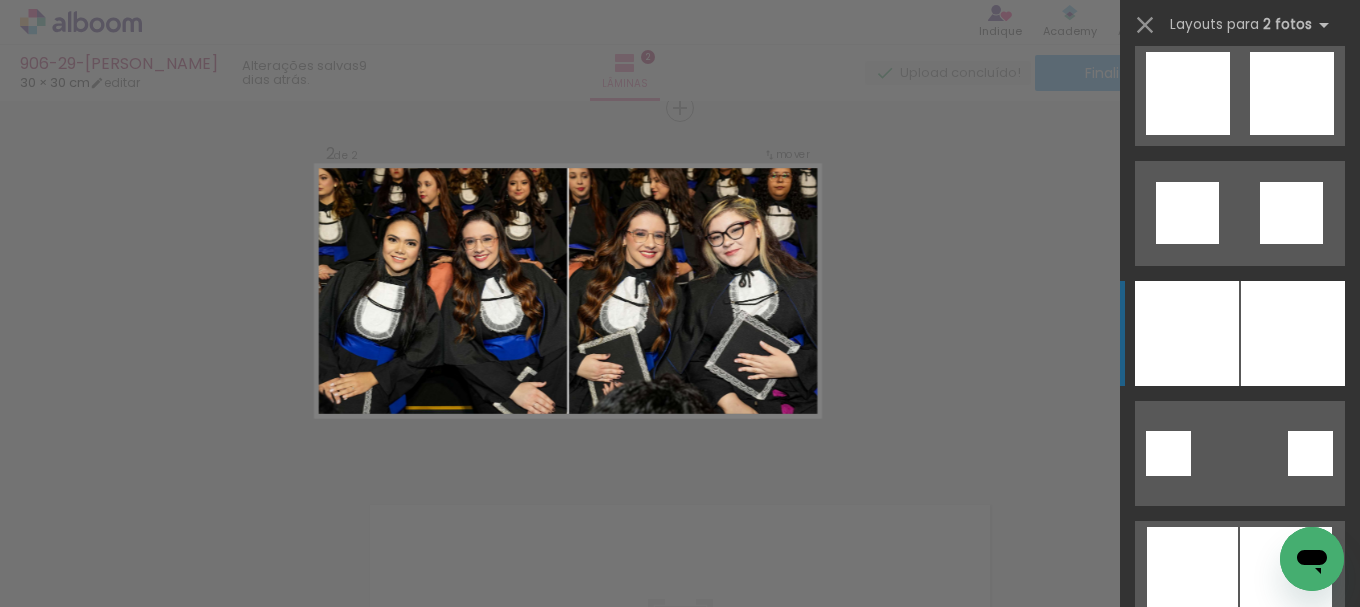 click at bounding box center (1293, 333) 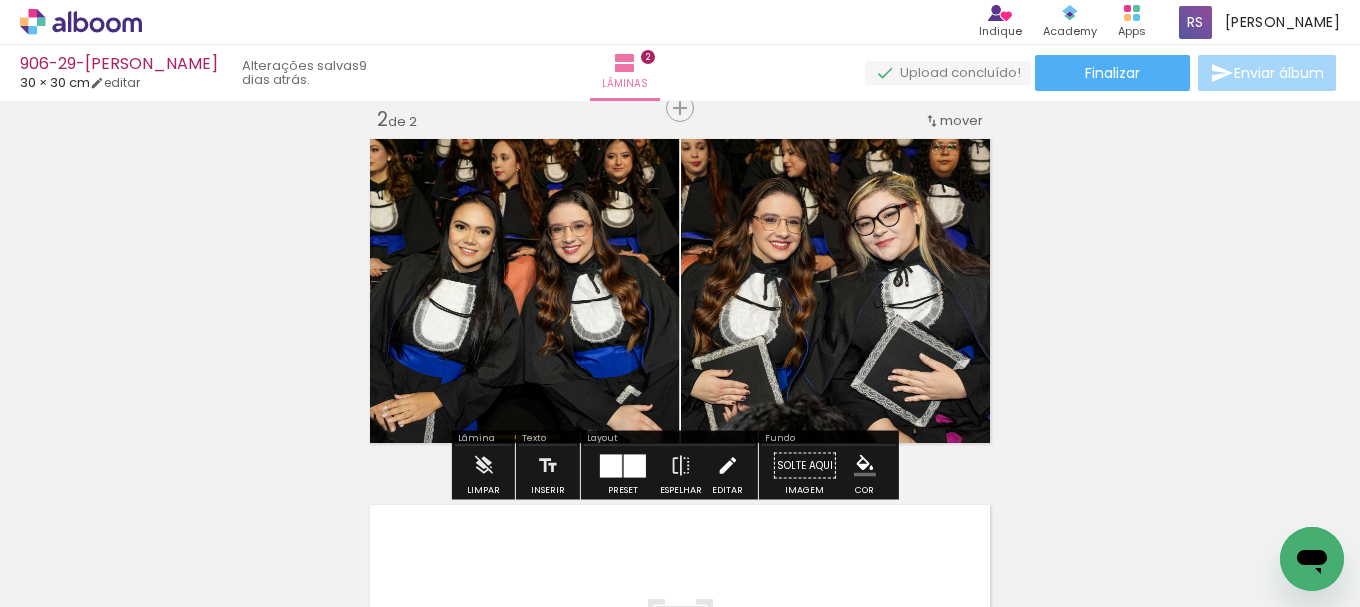 click at bounding box center [727, 466] 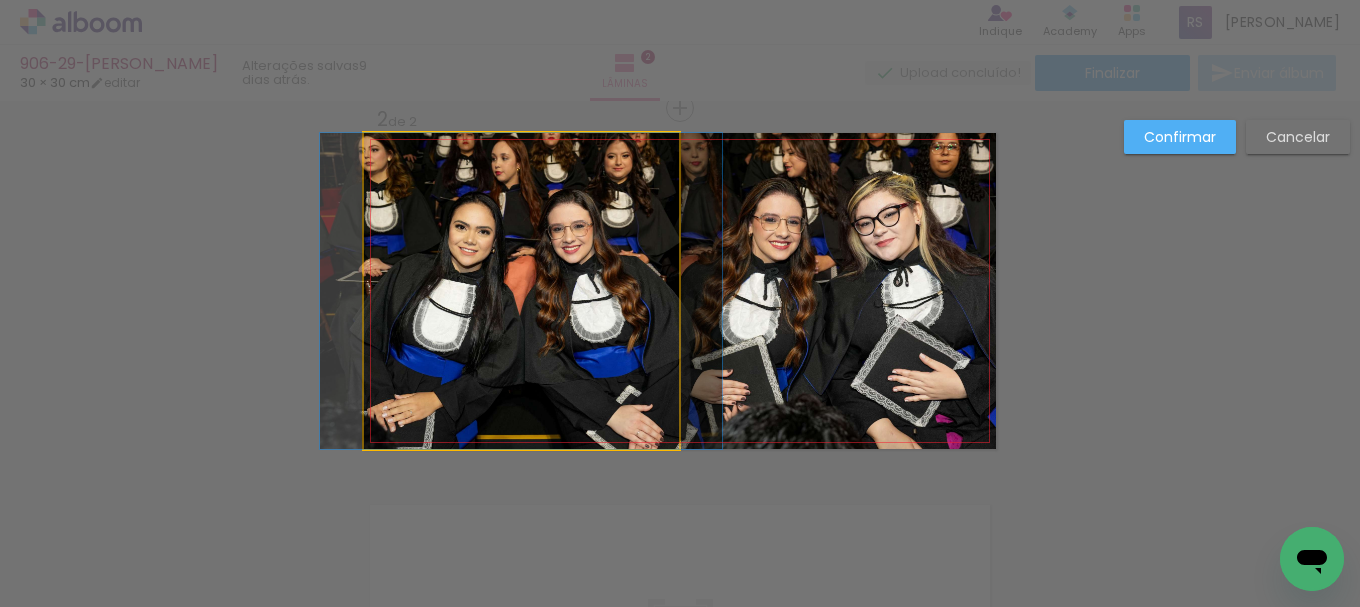click 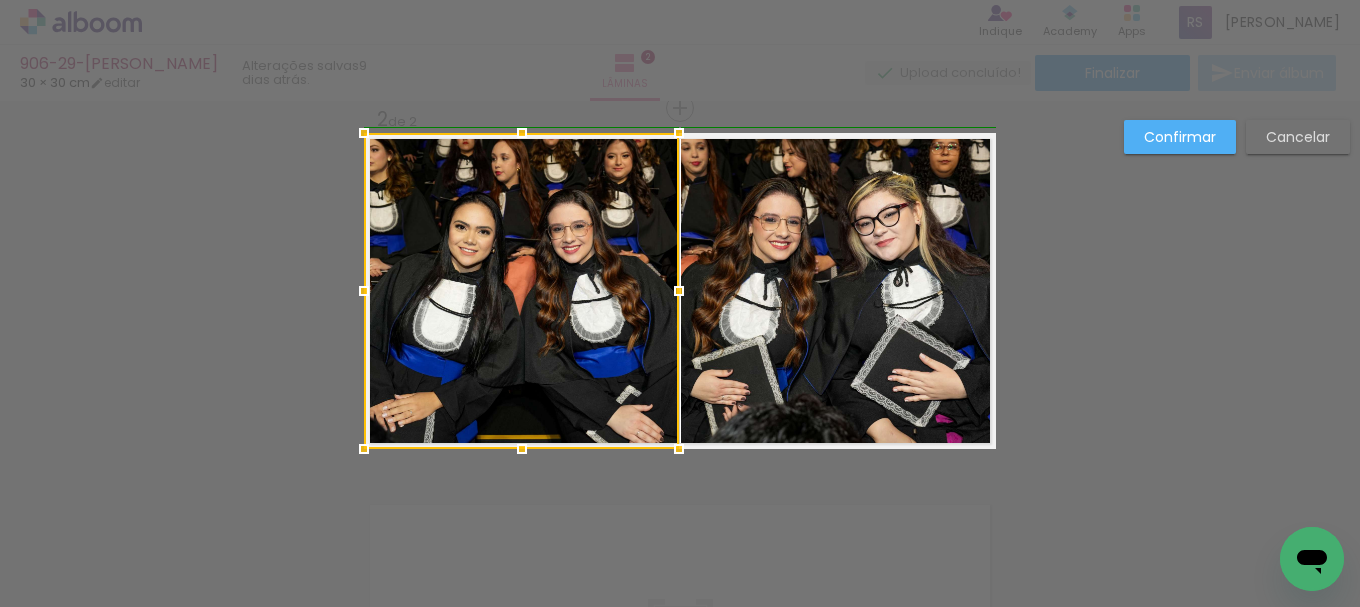 drag, startPoint x: 670, startPoint y: 292, endPoint x: 680, endPoint y: 286, distance: 11.661903 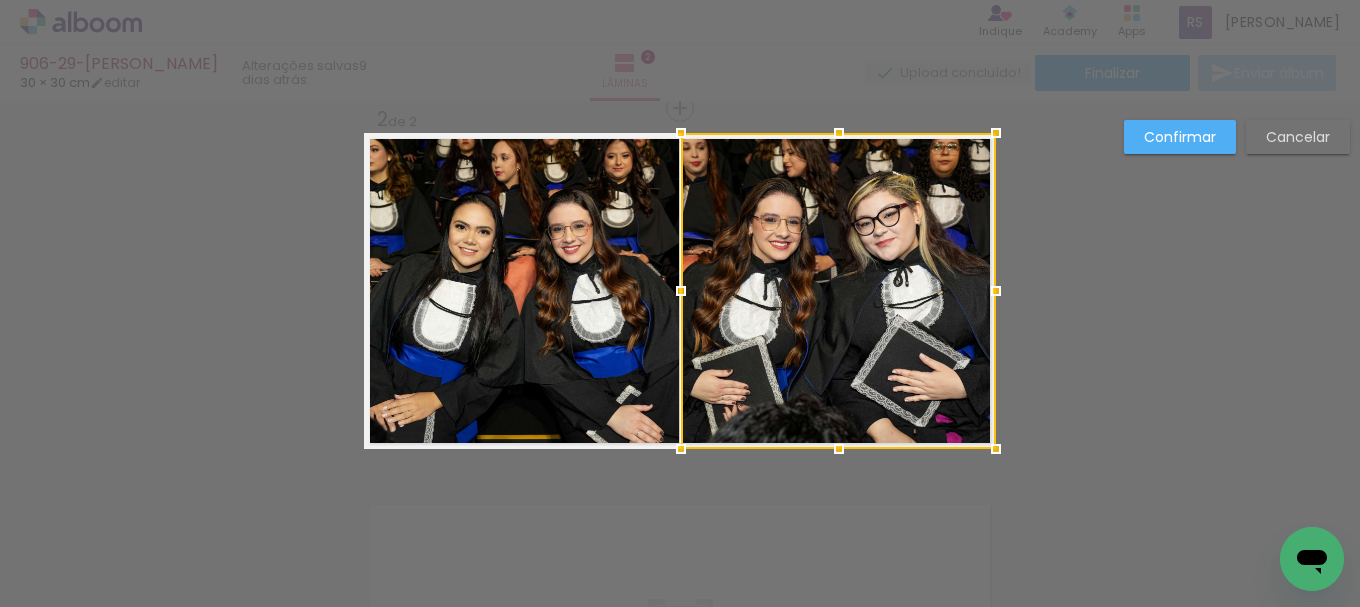 click on "Confirmar" at bounding box center [0, 0] 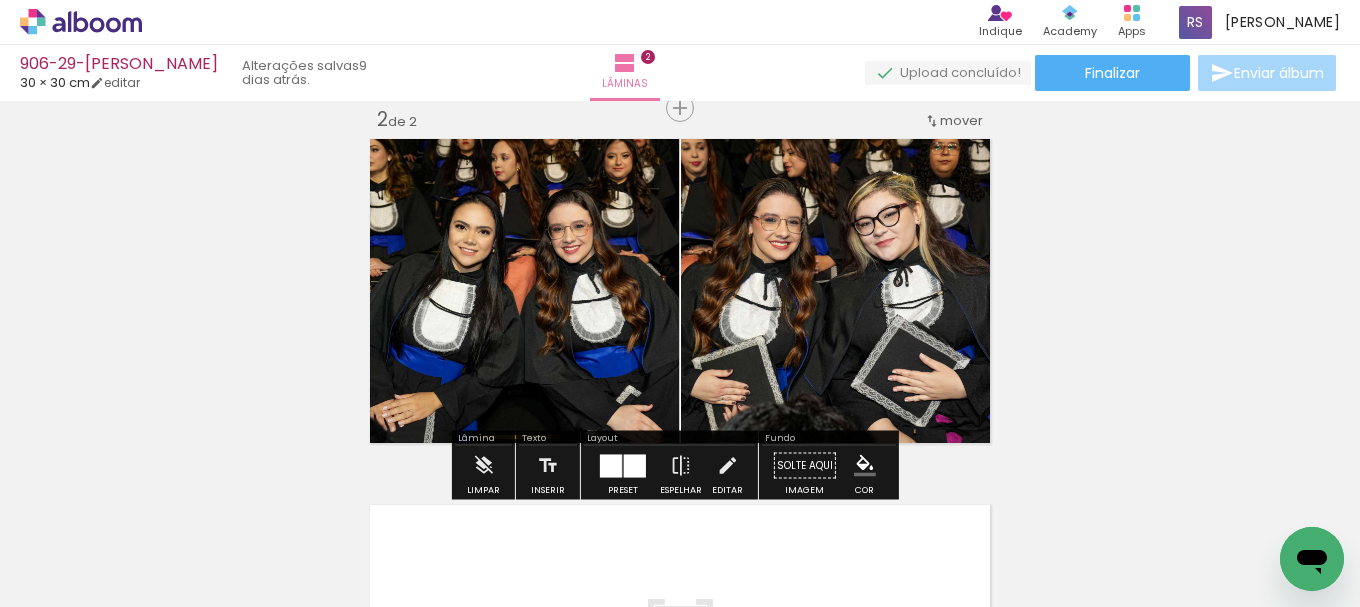 click at bounding box center (635, 465) 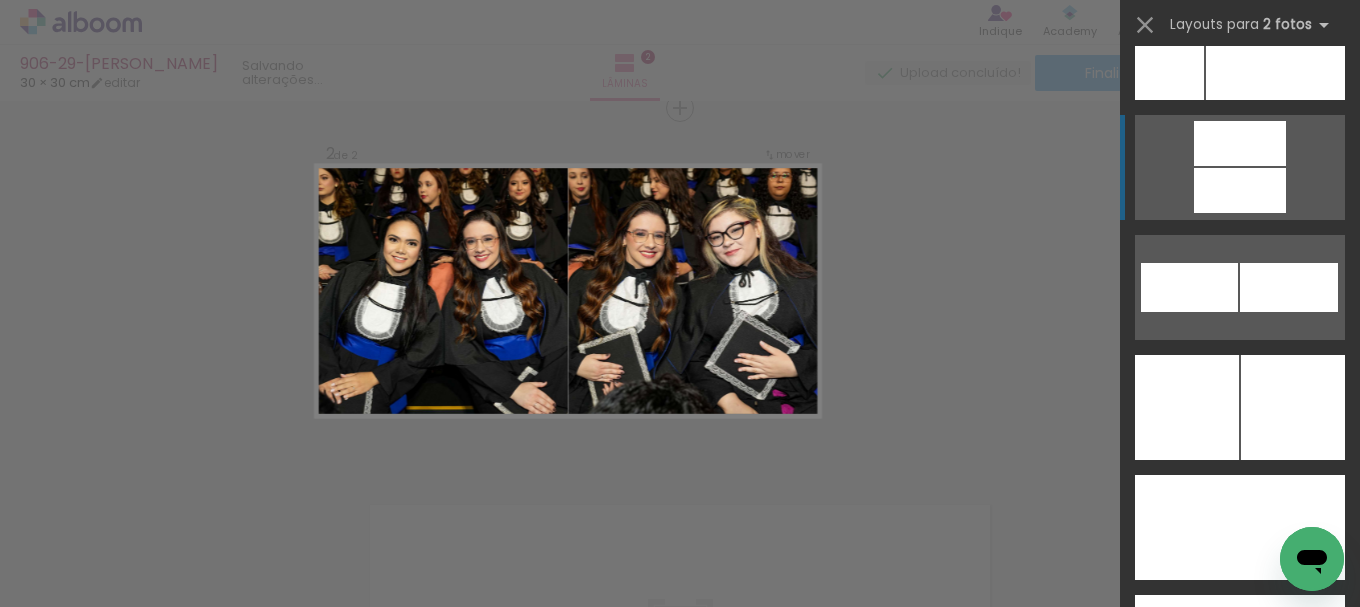 scroll, scrollTop: 8820, scrollLeft: 0, axis: vertical 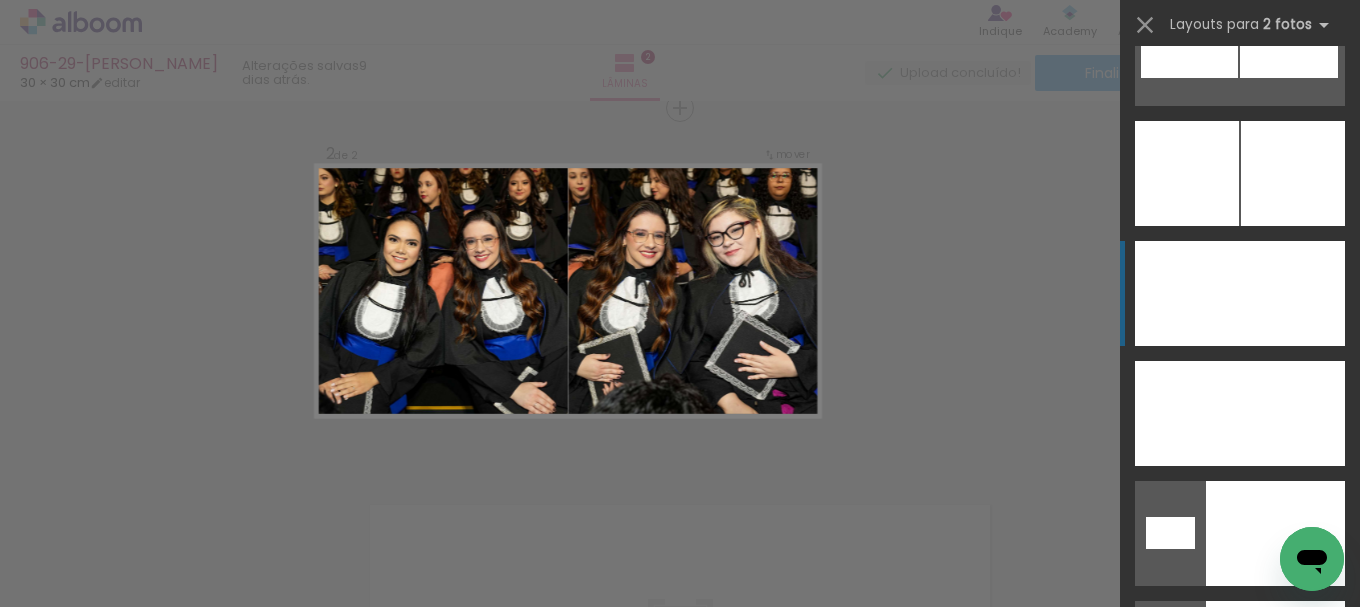 click at bounding box center (1293, -18707) 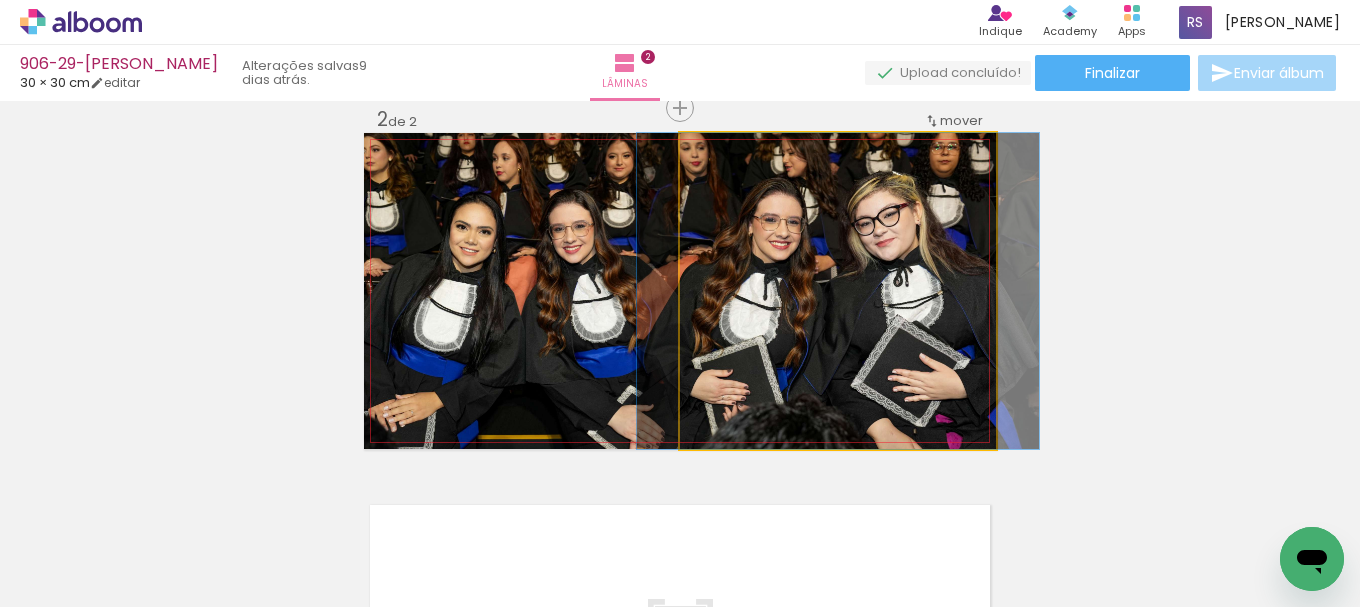 click 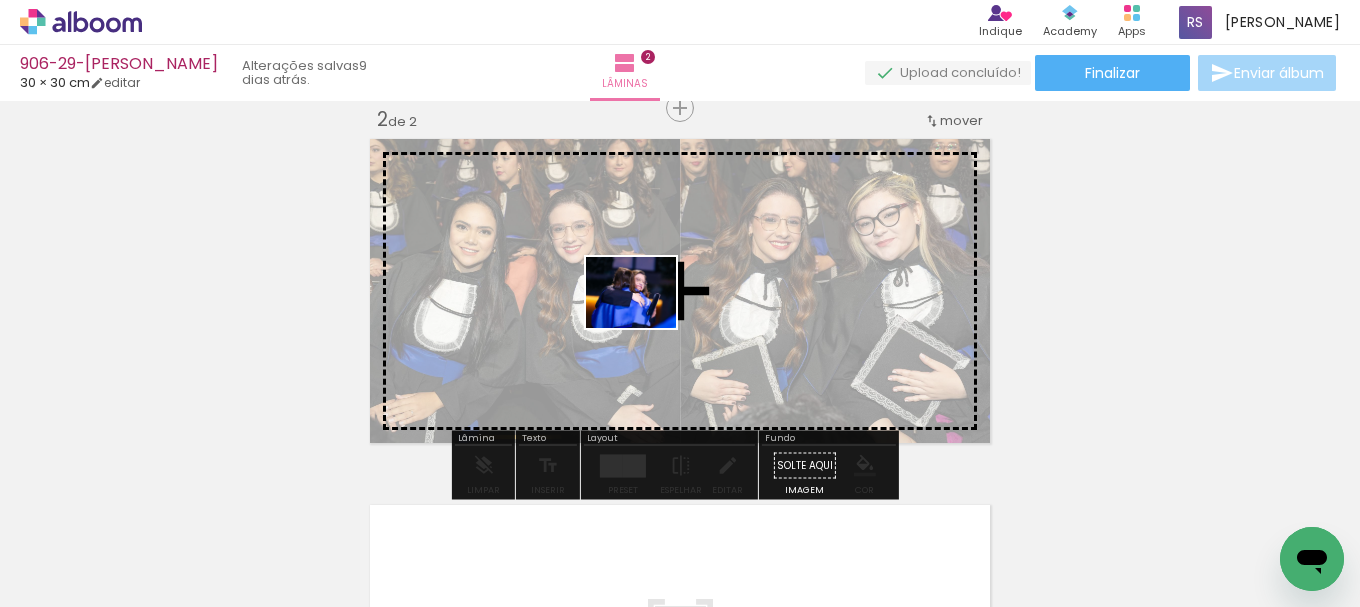 drag, startPoint x: 580, startPoint y: 553, endPoint x: 646, endPoint y: 317, distance: 245.0551 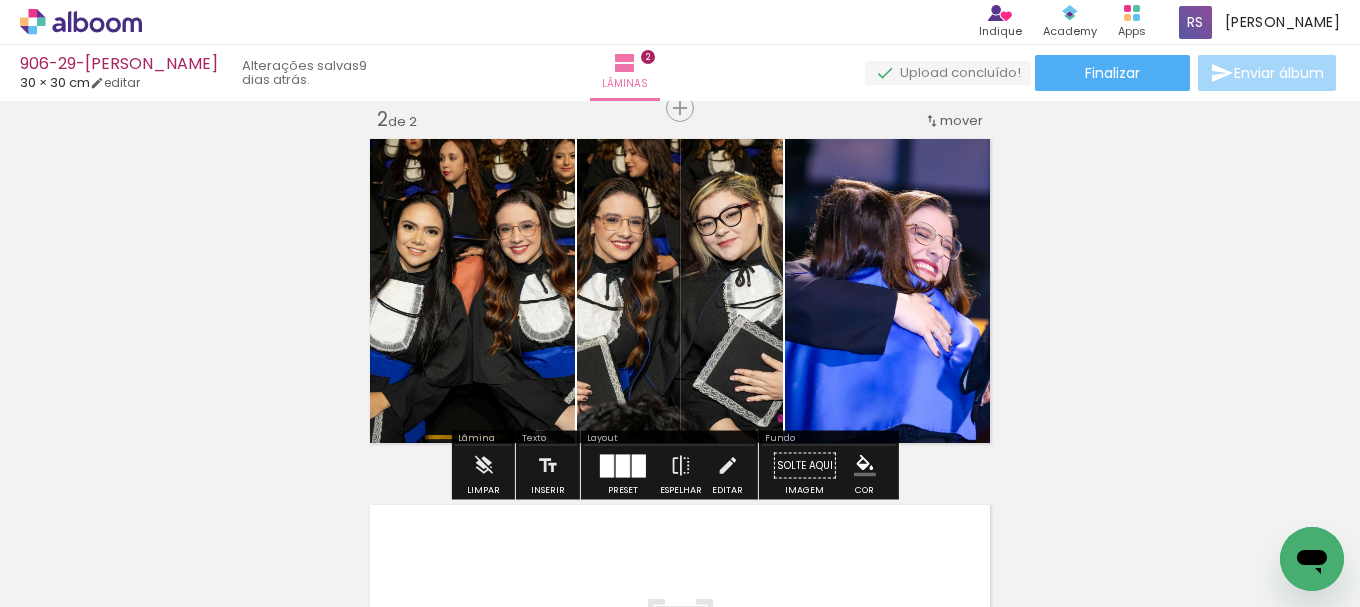 click at bounding box center (639, 465) 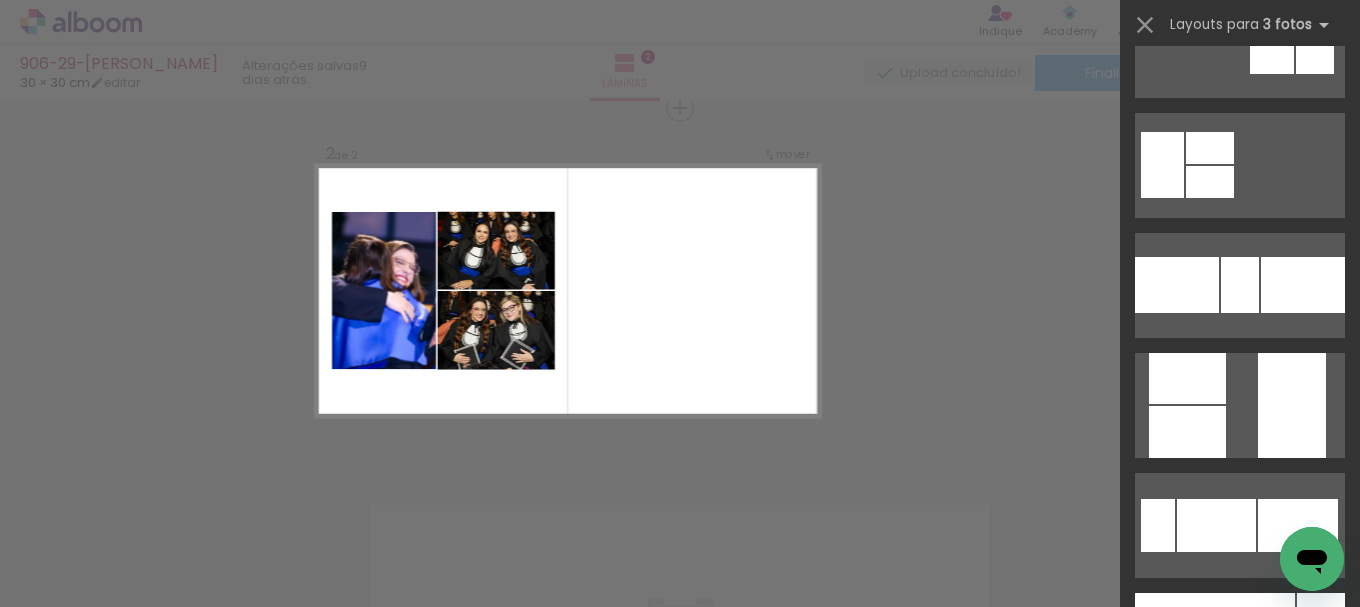 scroll, scrollTop: 8600, scrollLeft: 0, axis: vertical 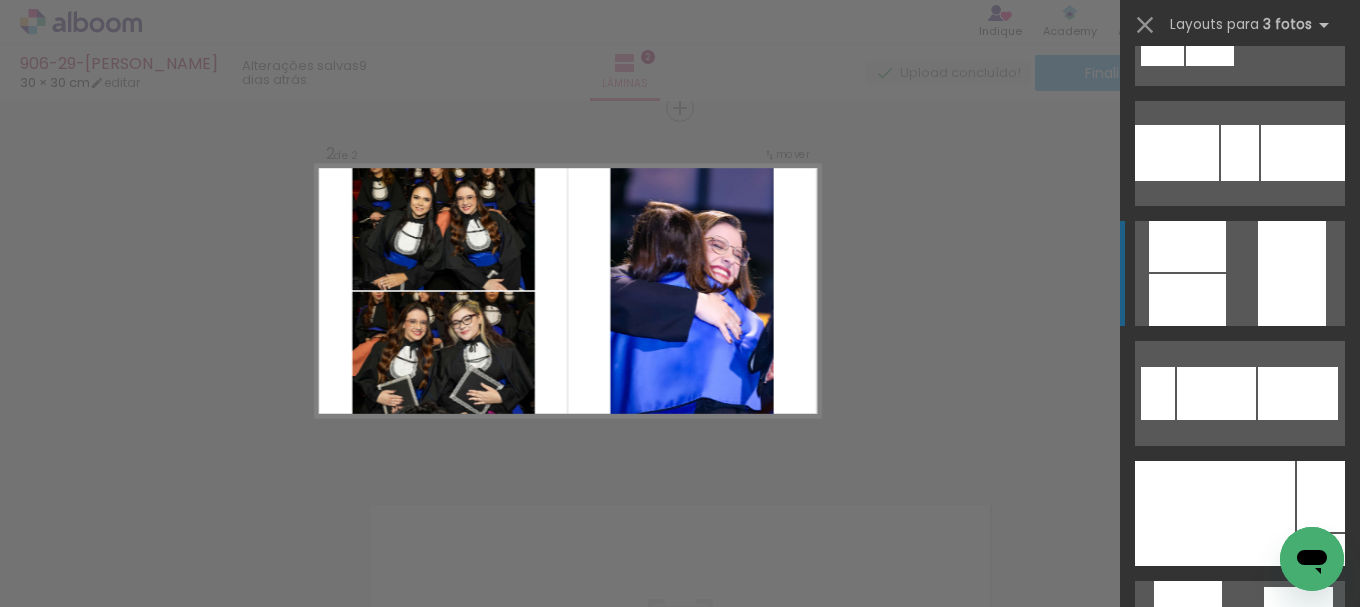 click at bounding box center (1292, 273) 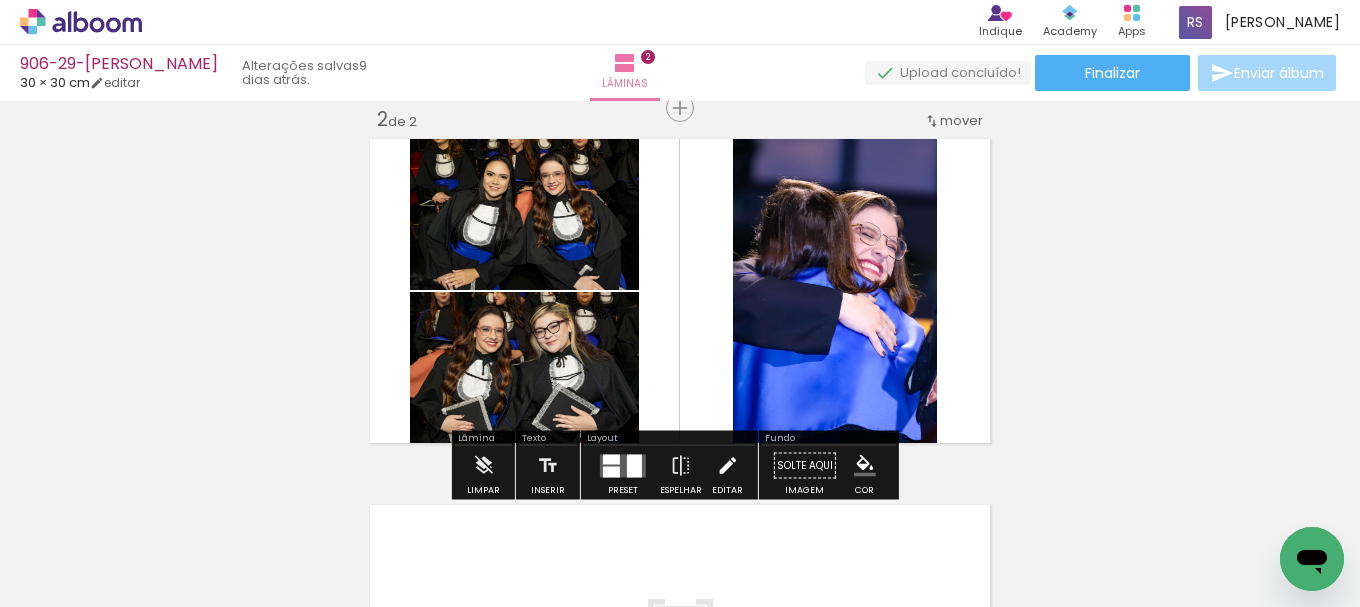 click at bounding box center [727, 466] 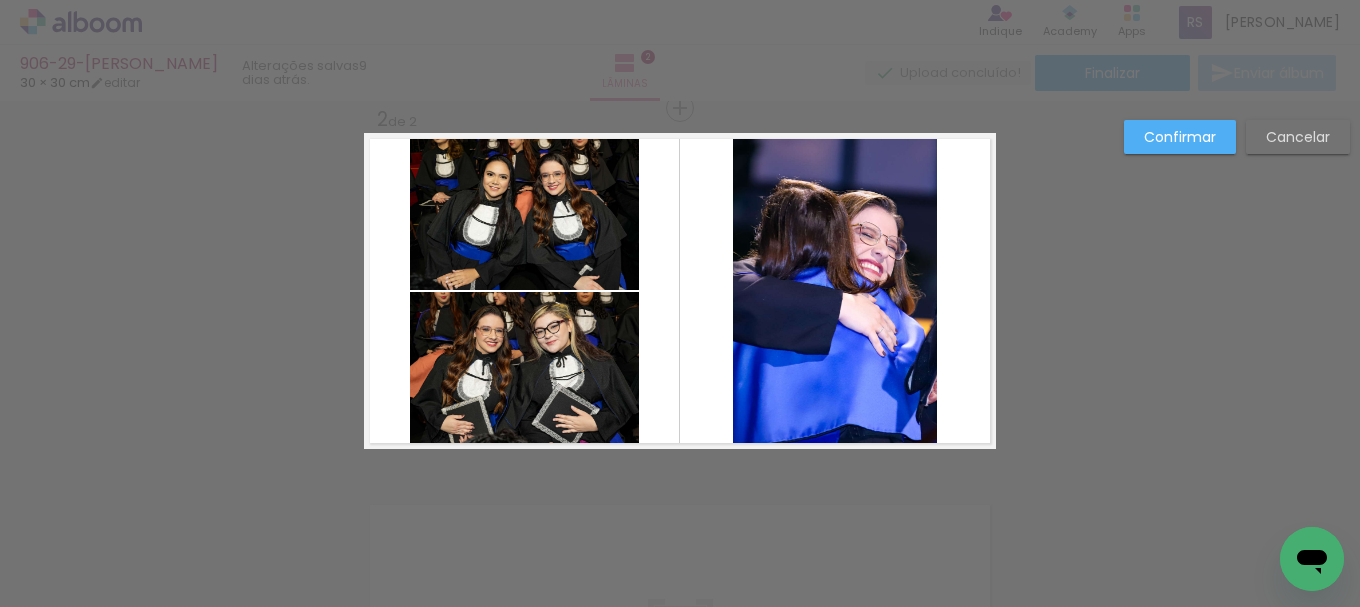 click 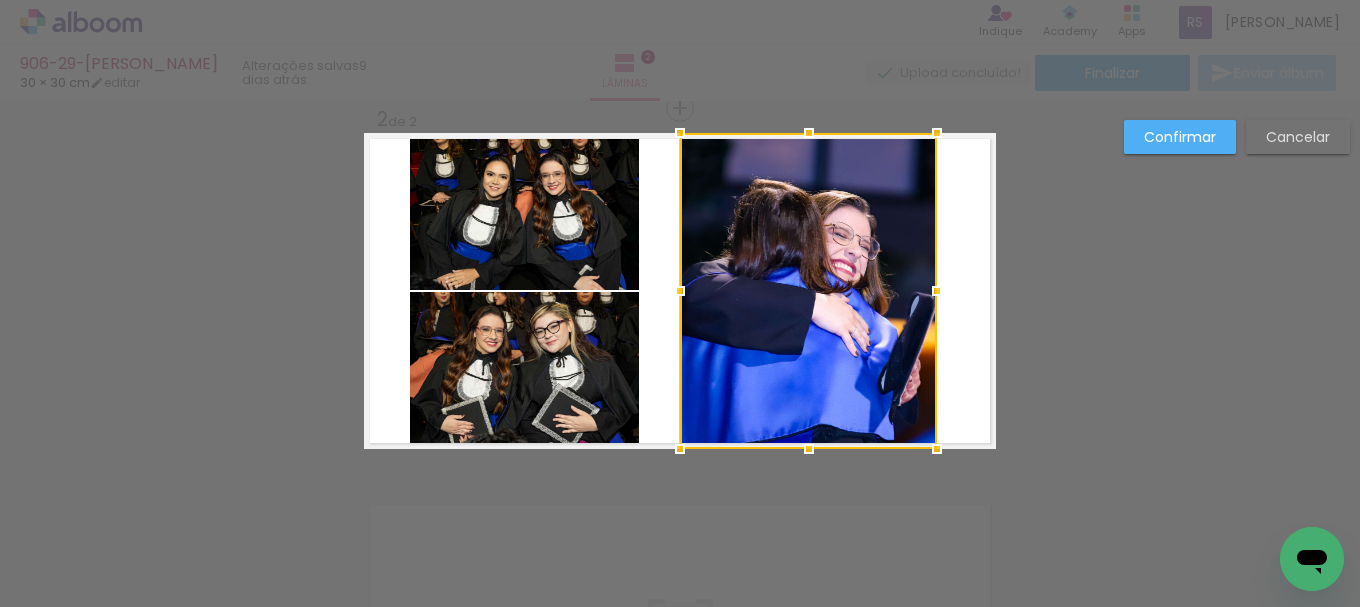 drag, startPoint x: 732, startPoint y: 291, endPoint x: 669, endPoint y: 280, distance: 63.953106 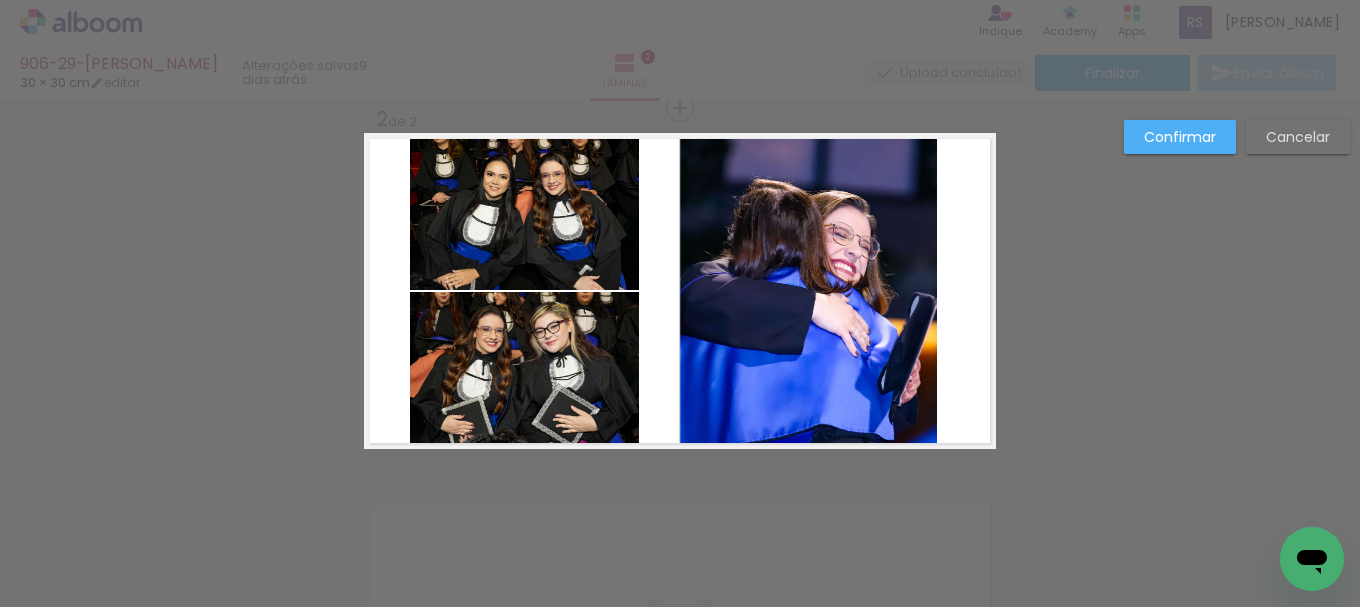click 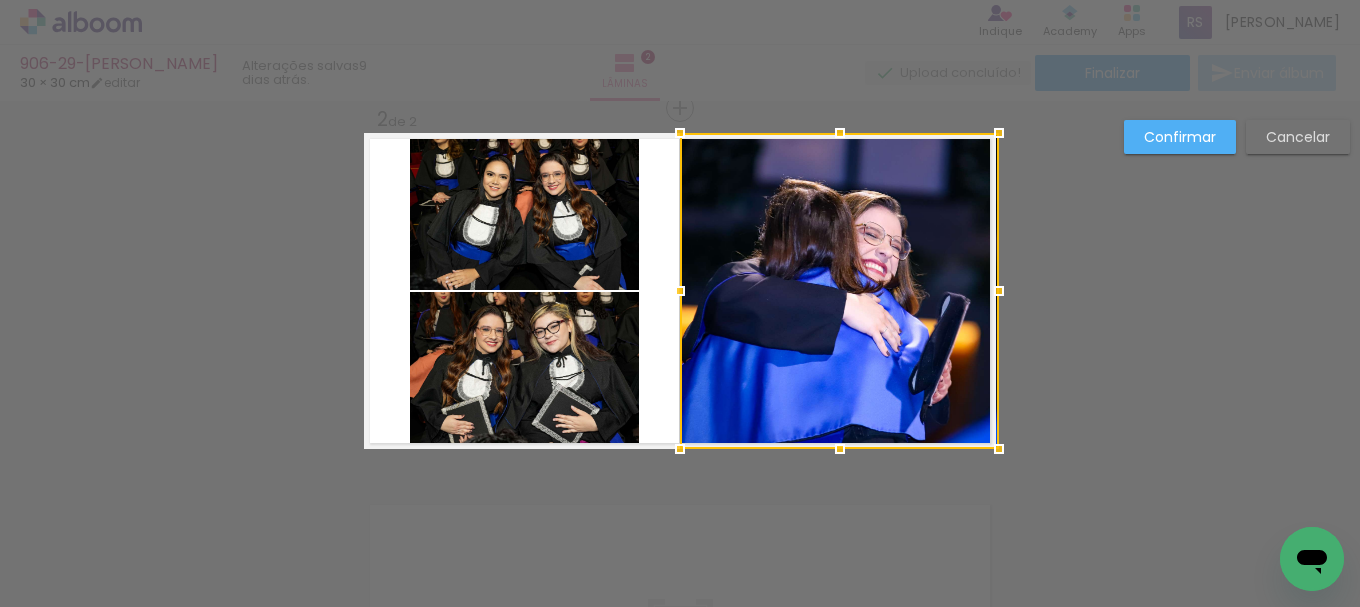 drag, startPoint x: 942, startPoint y: 286, endPoint x: 983, endPoint y: 283, distance: 41.109608 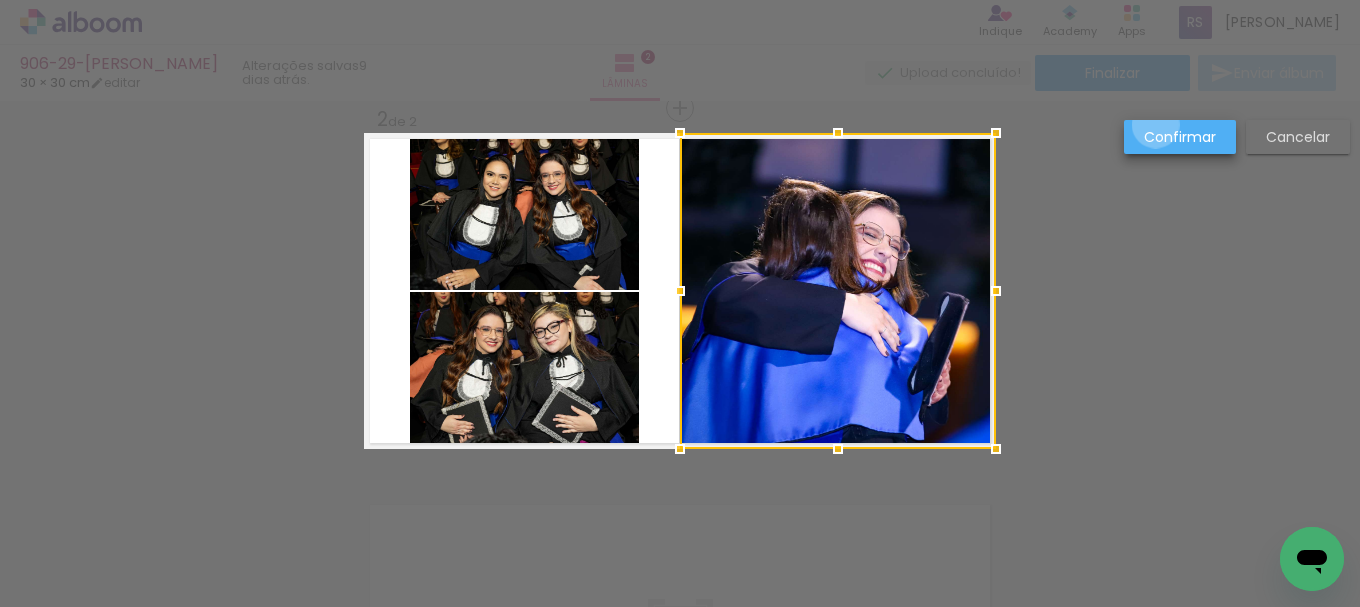 click on "Confirmar" at bounding box center (1180, 137) 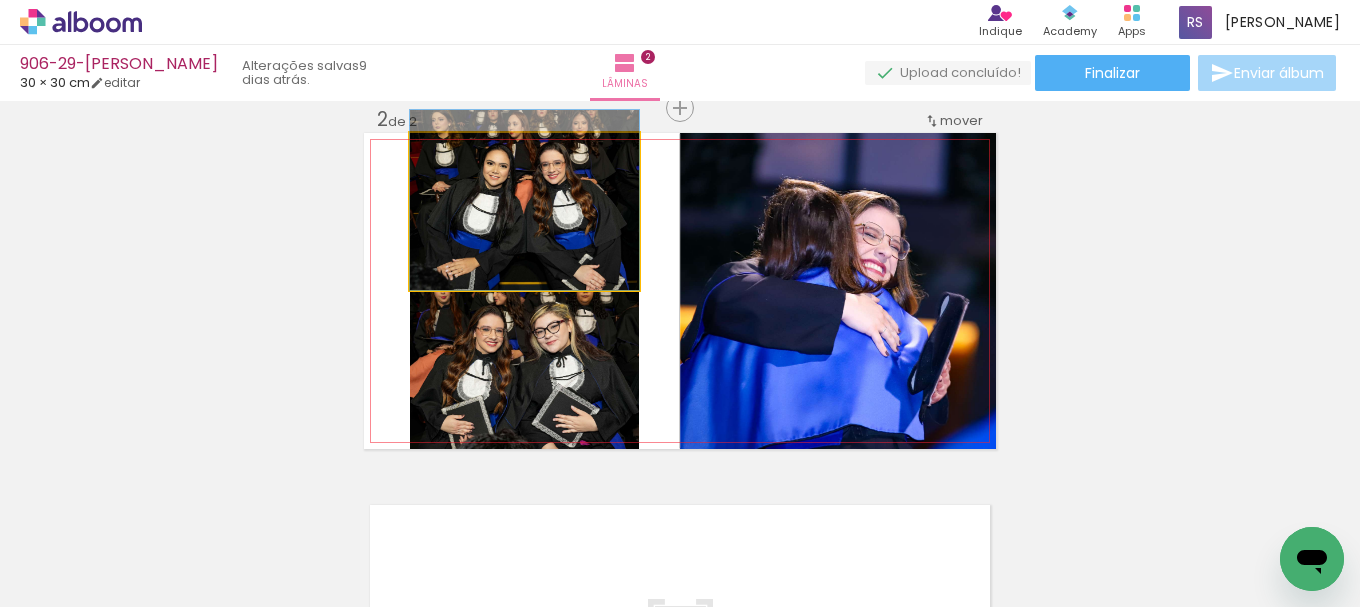 drag, startPoint x: 502, startPoint y: 232, endPoint x: 508, endPoint y: 215, distance: 18.027756 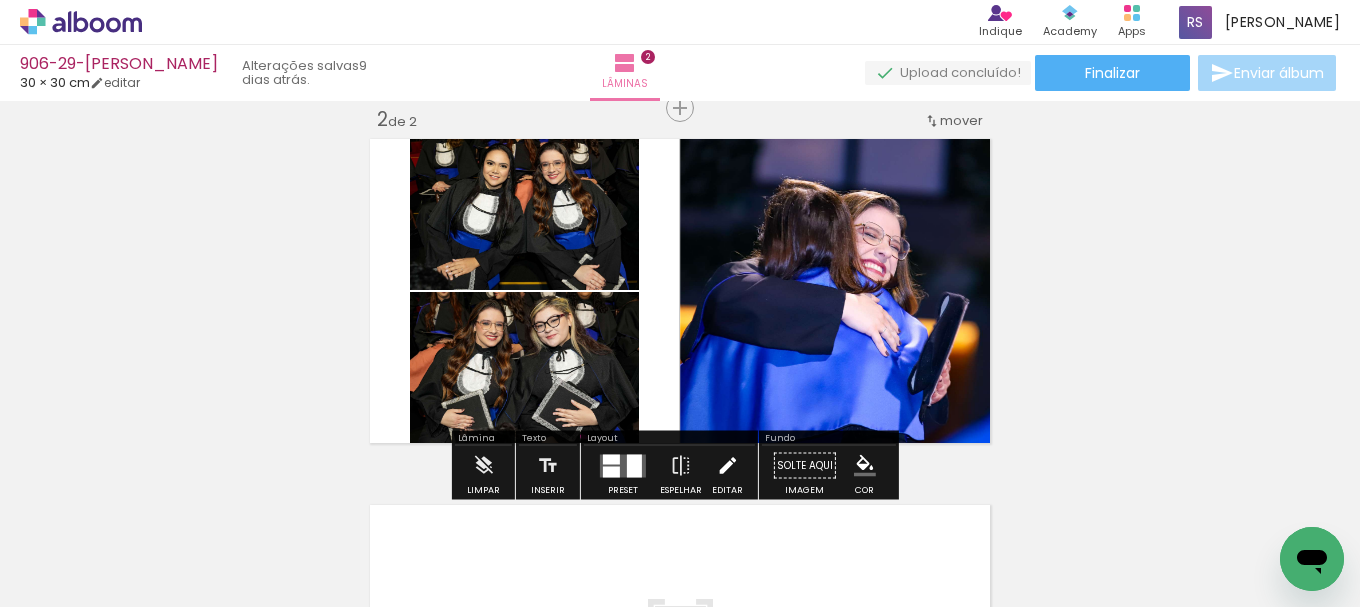 drag, startPoint x: 724, startPoint y: 468, endPoint x: 714, endPoint y: 458, distance: 14.142136 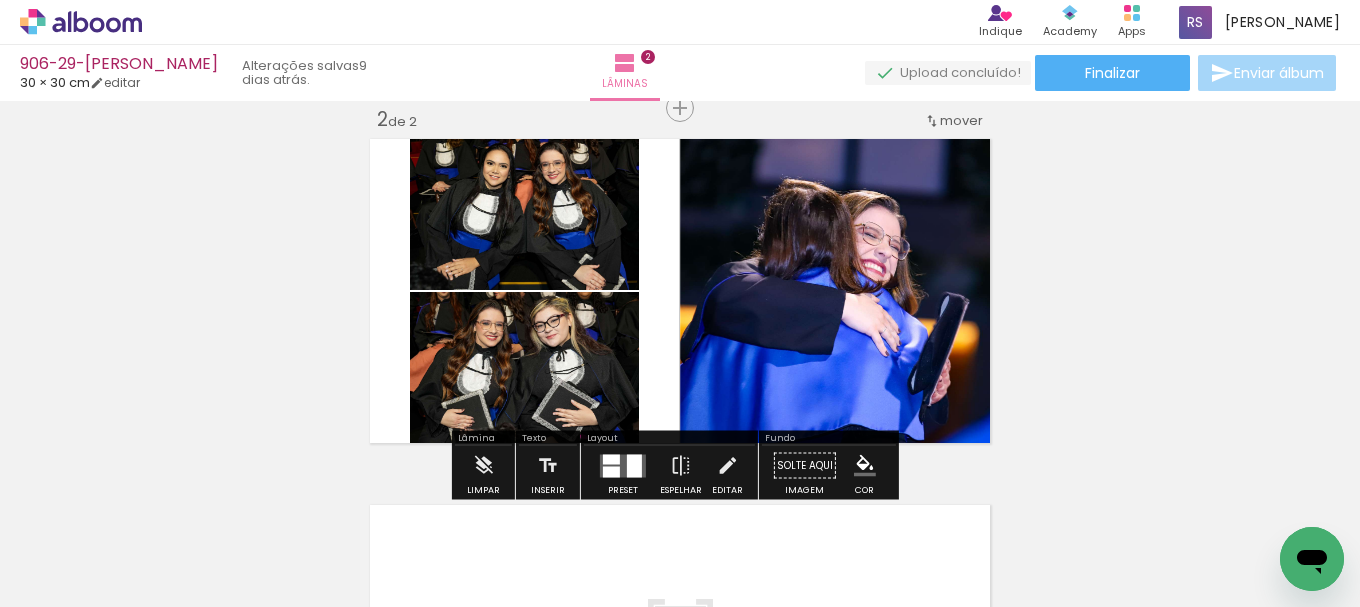 click at bounding box center (727, 466) 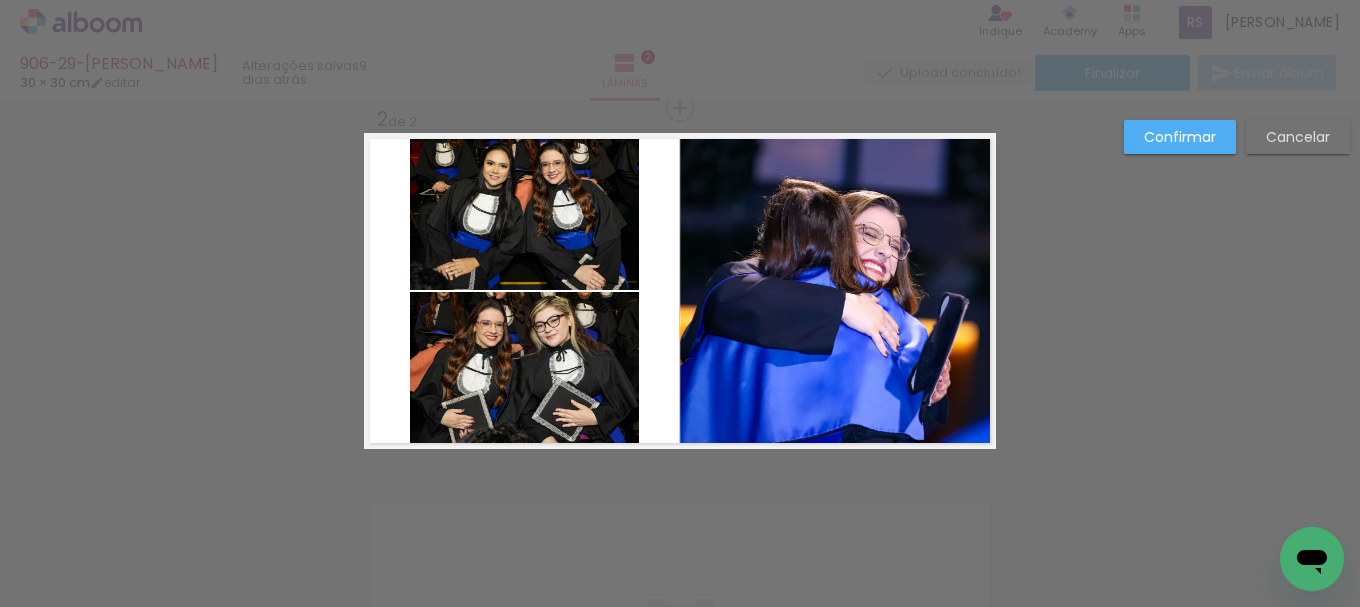 click 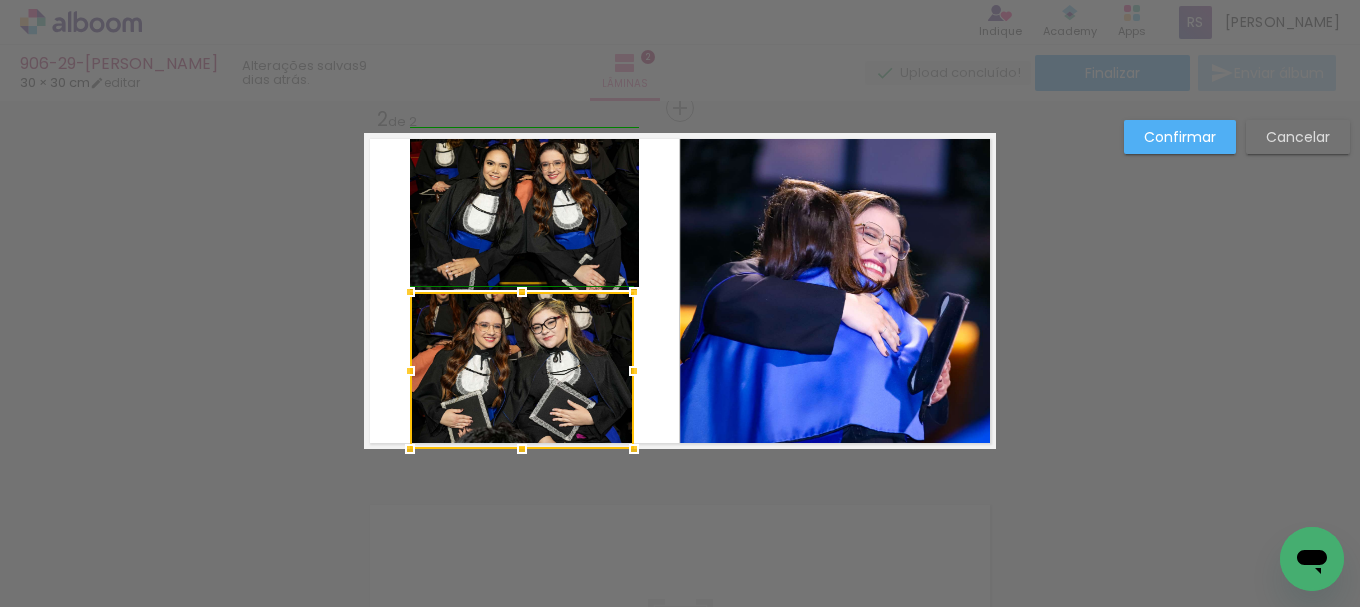 drag, startPoint x: 632, startPoint y: 367, endPoint x: 639, endPoint y: 357, distance: 12.206555 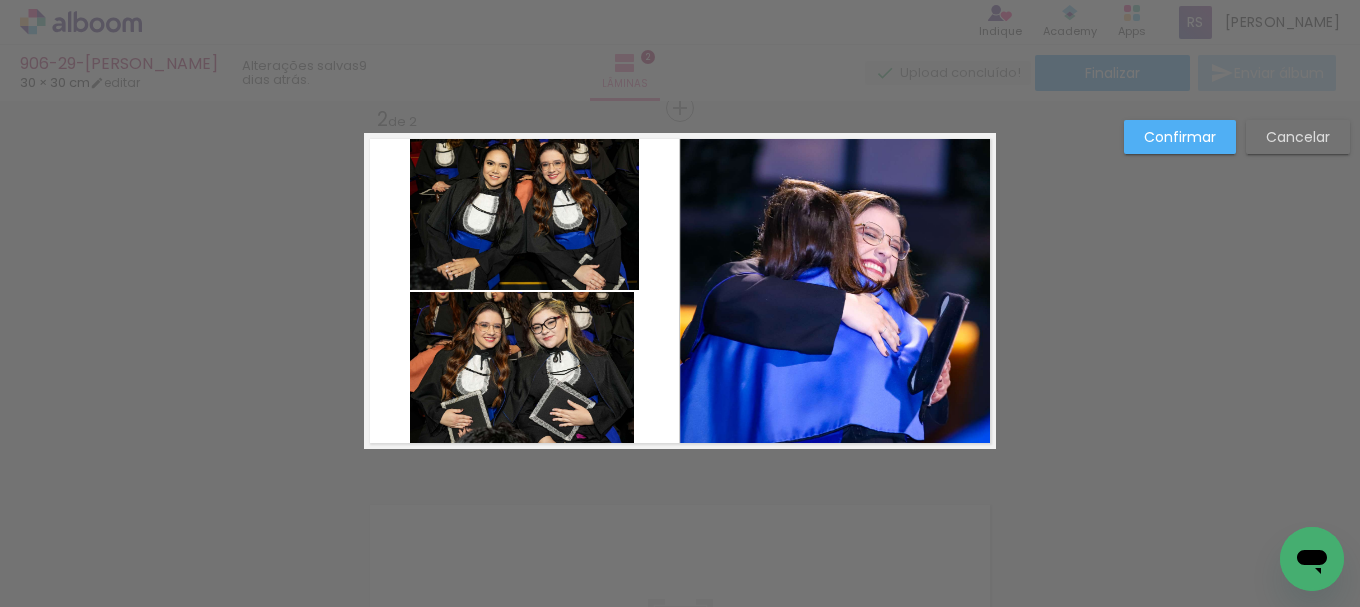 click on "Cancelar" at bounding box center [1298, 137] 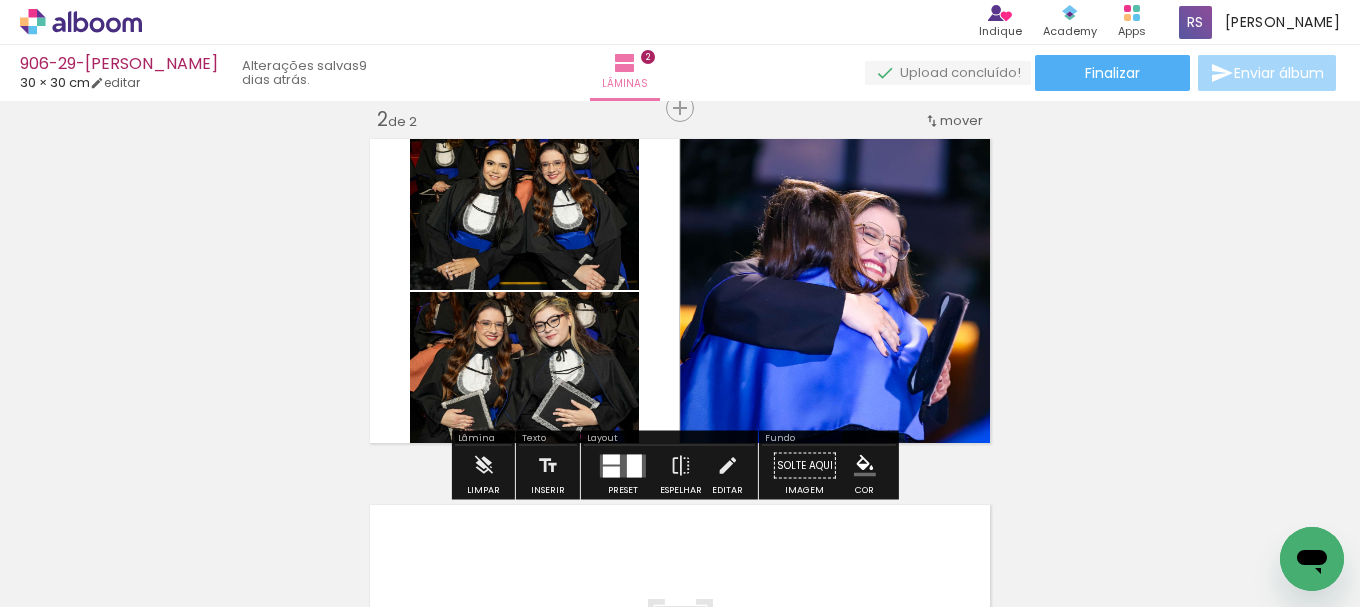 click at bounding box center (865, 466) 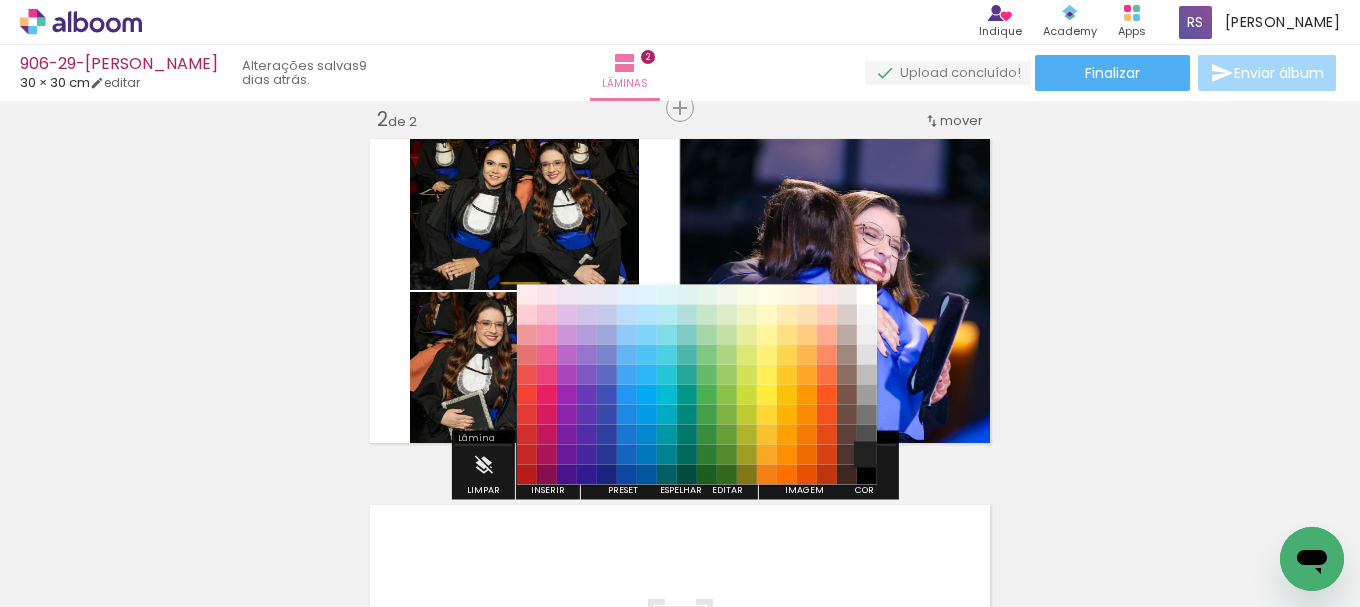 click on "#212121" at bounding box center [867, 455] 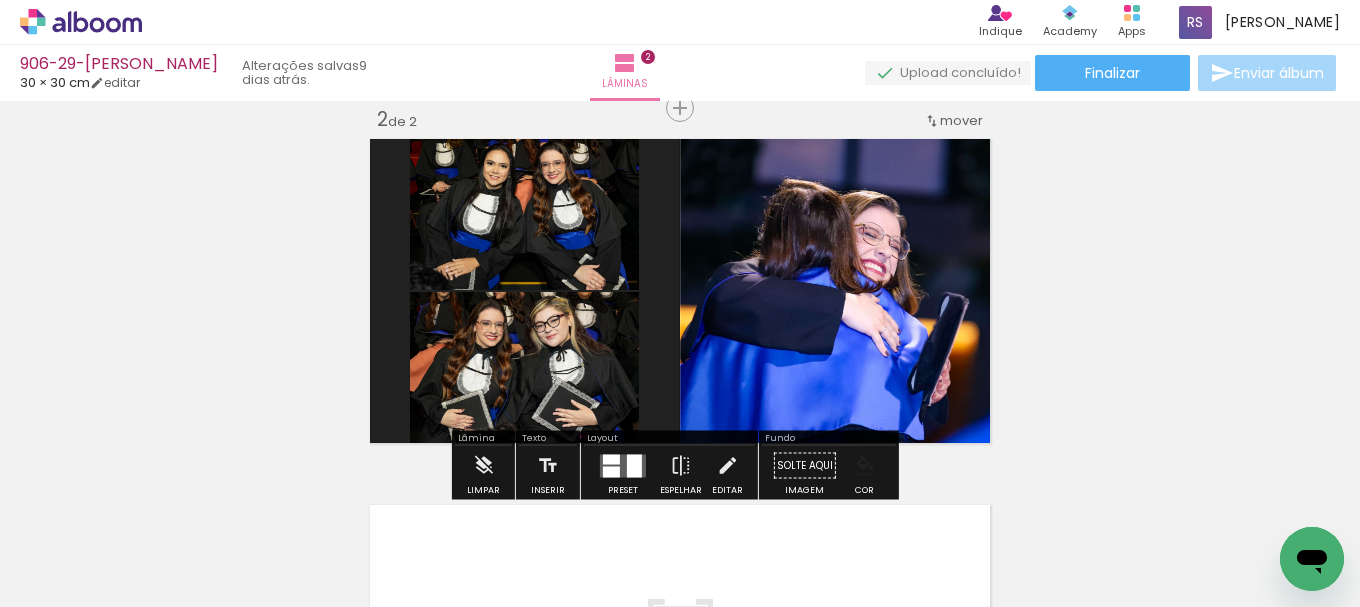 click at bounding box center (865, 466) 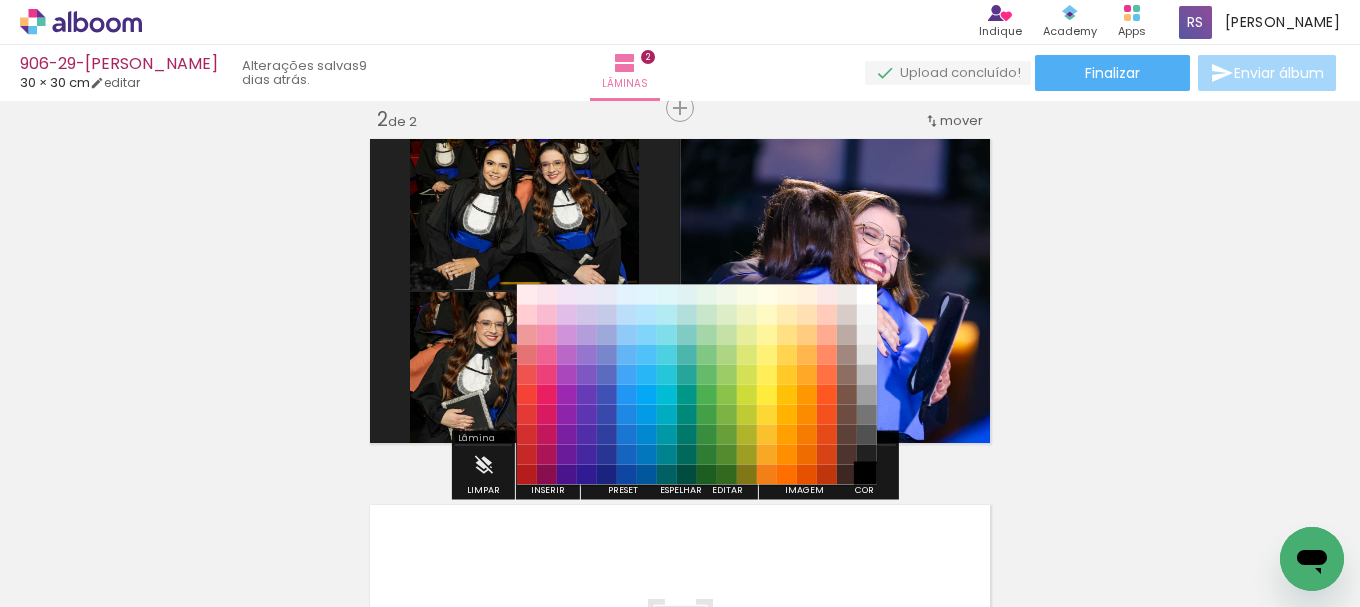click on "#000000" at bounding box center [867, 475] 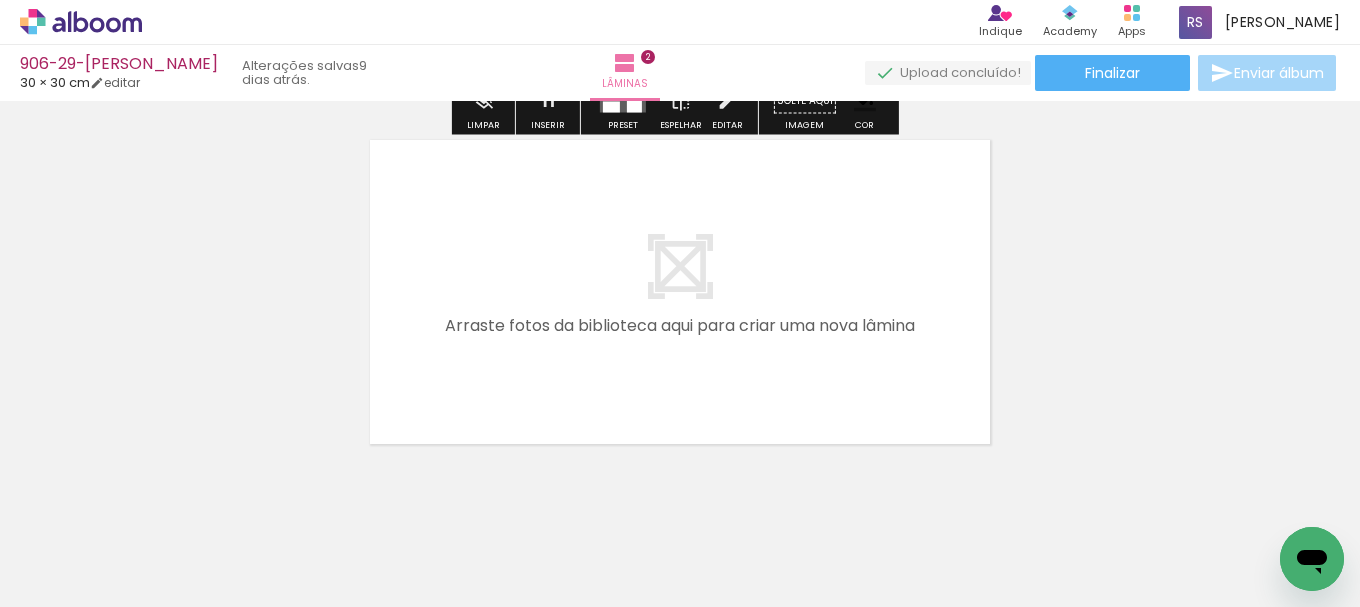 scroll, scrollTop: 792, scrollLeft: 0, axis: vertical 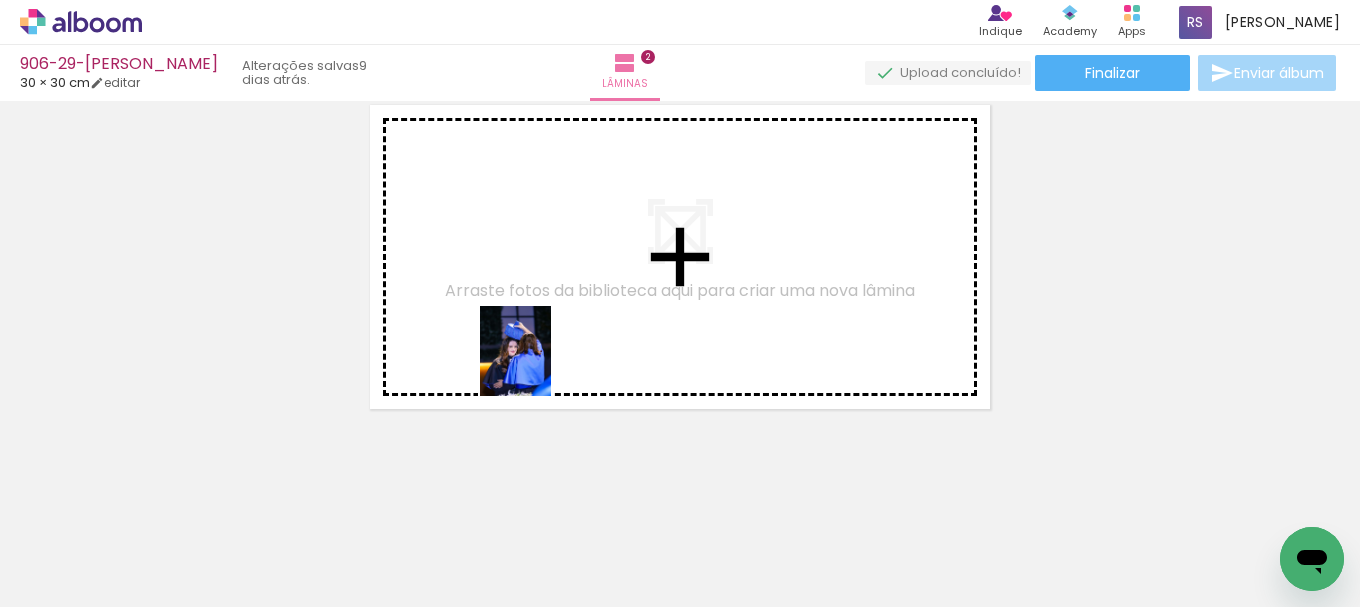 drag, startPoint x: 508, startPoint y: 503, endPoint x: 540, endPoint y: 366, distance: 140.68759 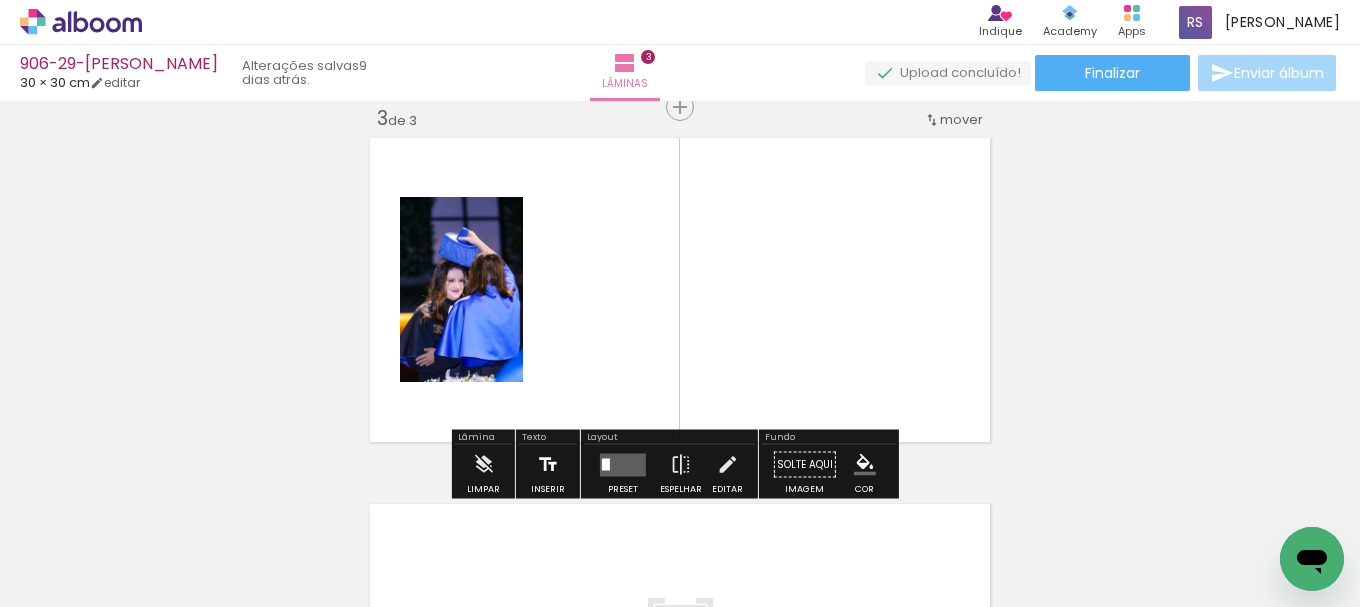 scroll, scrollTop: 758, scrollLeft: 0, axis: vertical 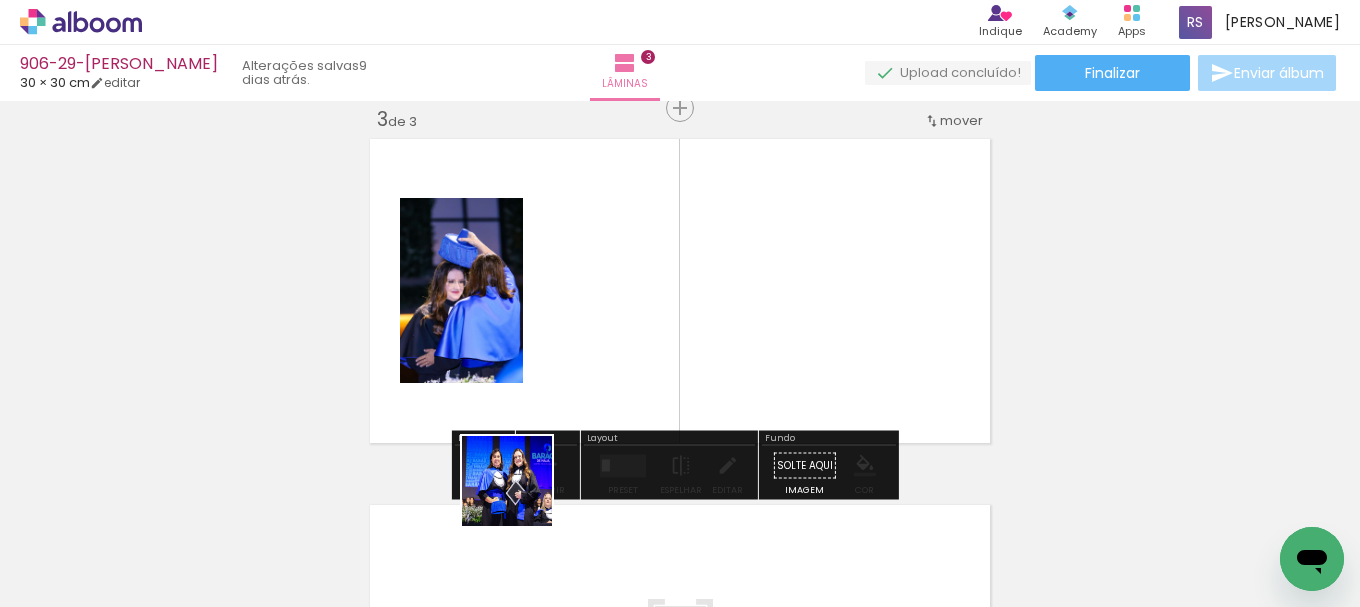 drag, startPoint x: 459, startPoint y: 538, endPoint x: 651, endPoint y: 430, distance: 220.29071 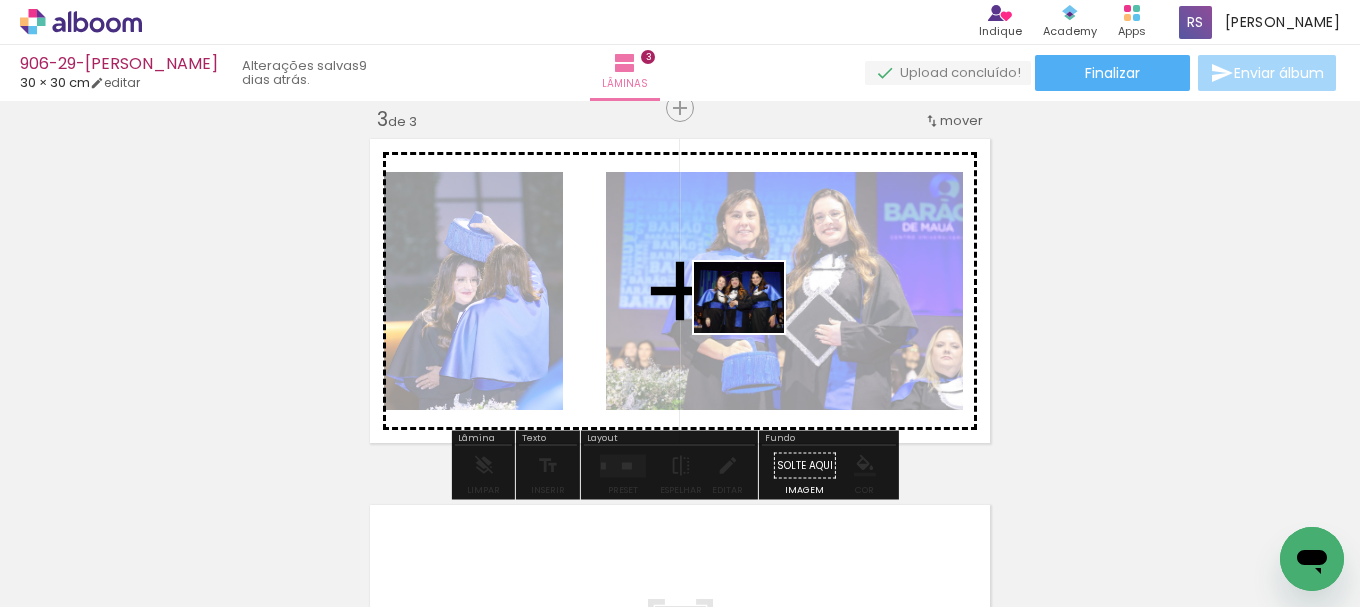 drag, startPoint x: 471, startPoint y: 536, endPoint x: 833, endPoint y: 362, distance: 401.6466 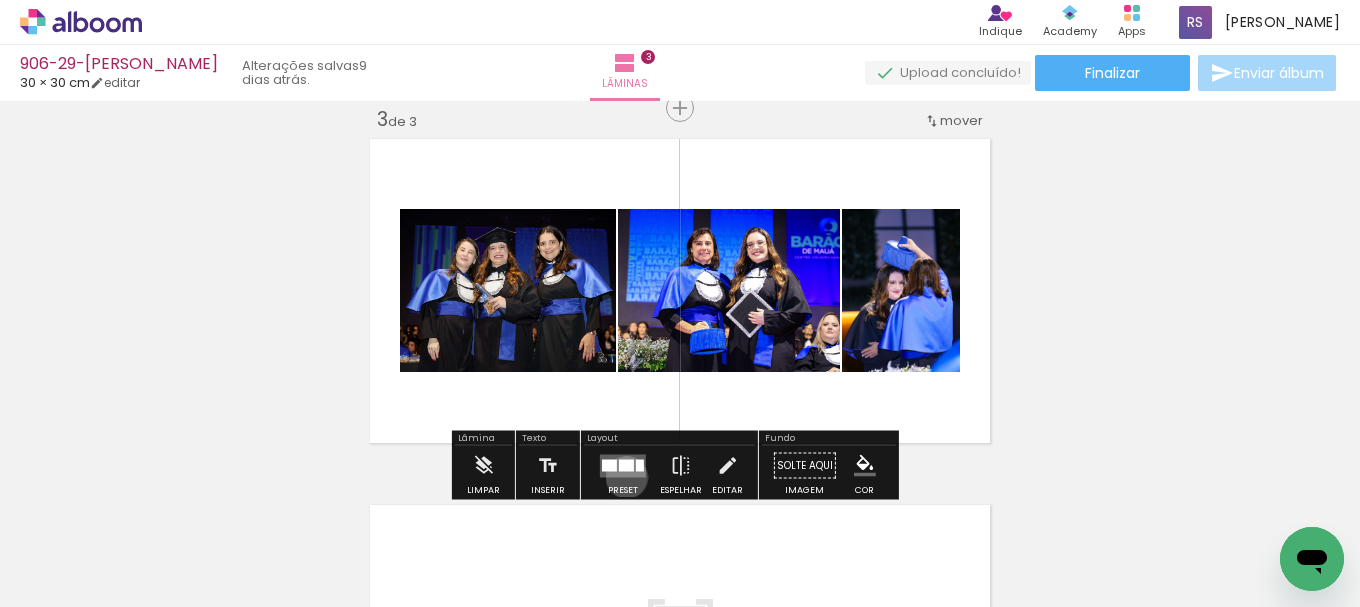 click at bounding box center (623, 466) 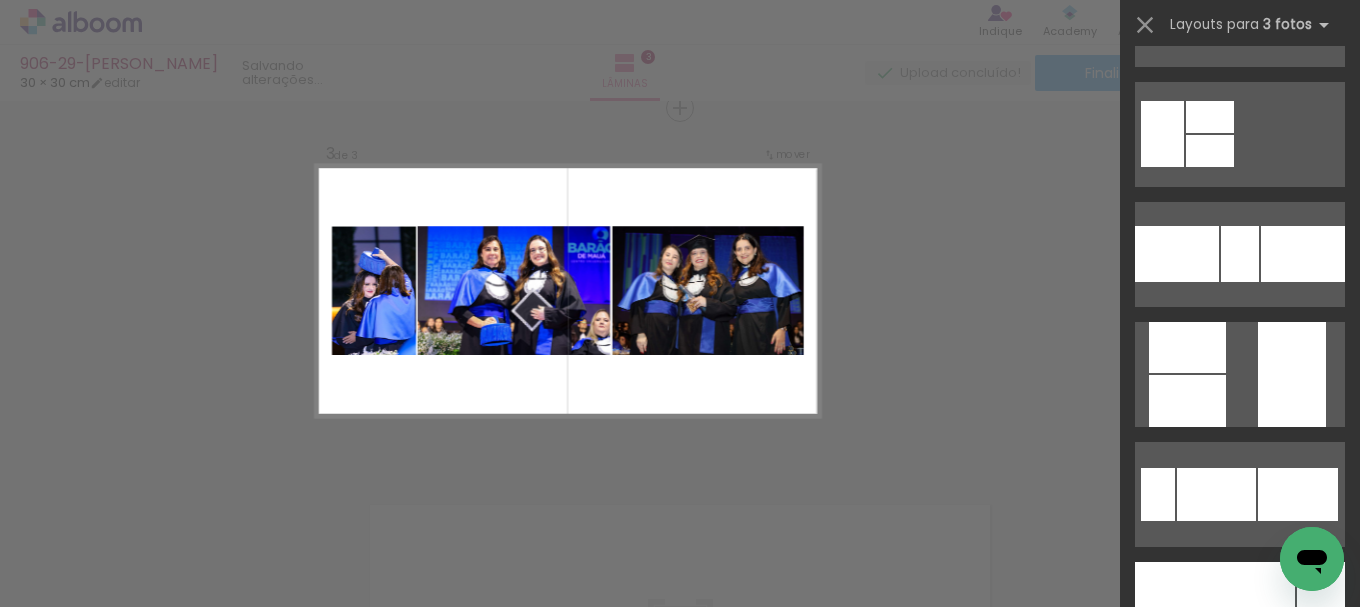 scroll, scrollTop: 1200, scrollLeft: 0, axis: vertical 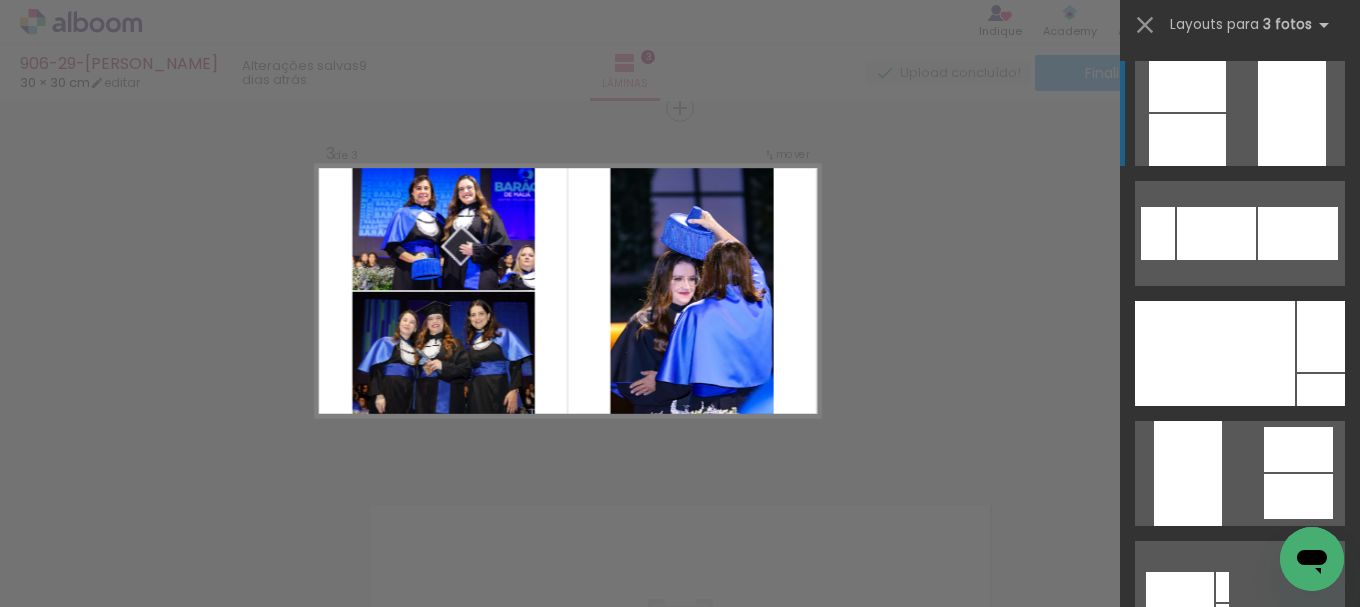 click at bounding box center [1303, -7] 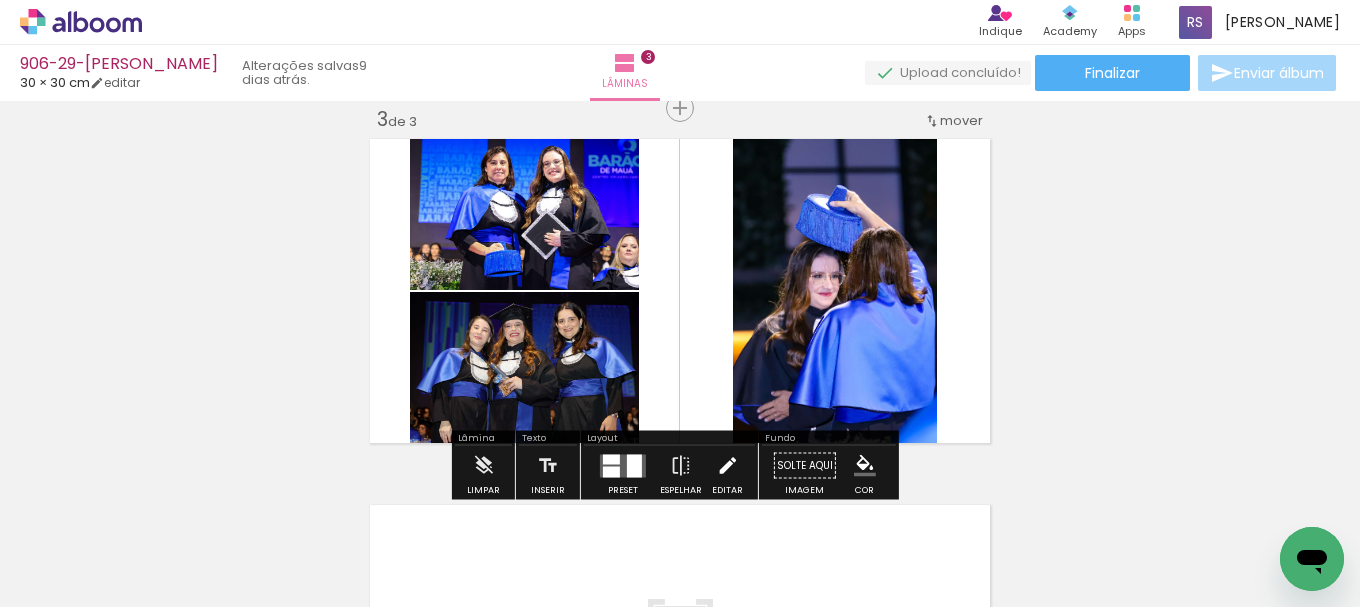 click at bounding box center [727, 466] 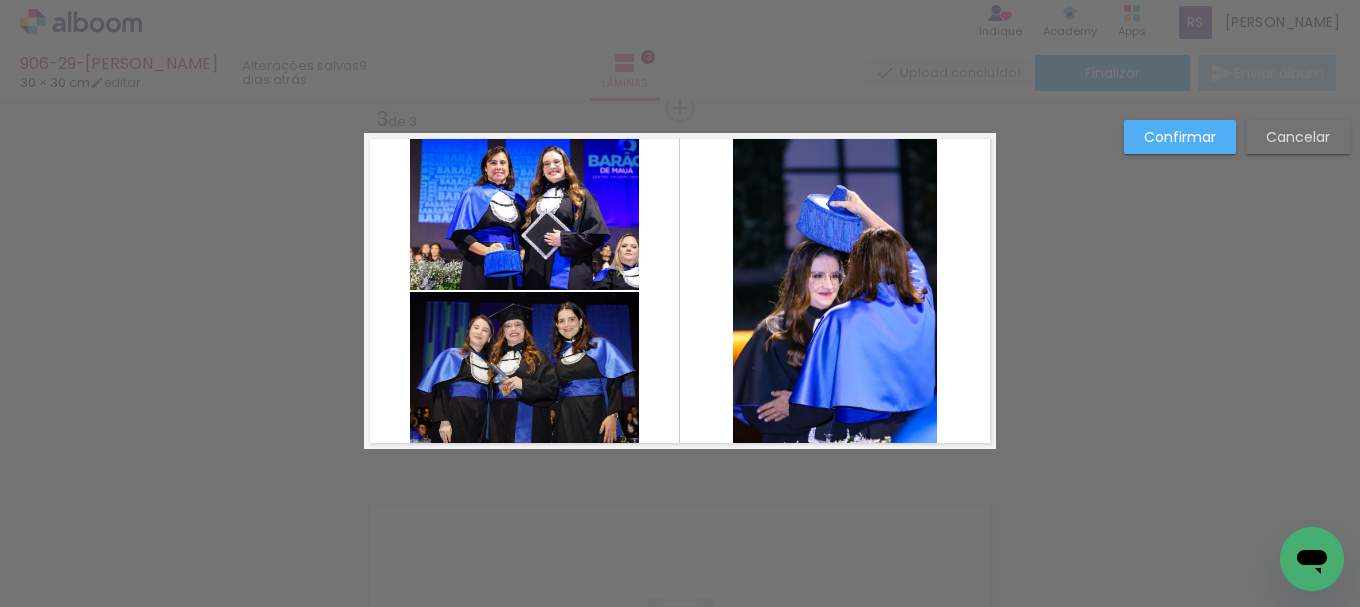 click at bounding box center [680, 291] 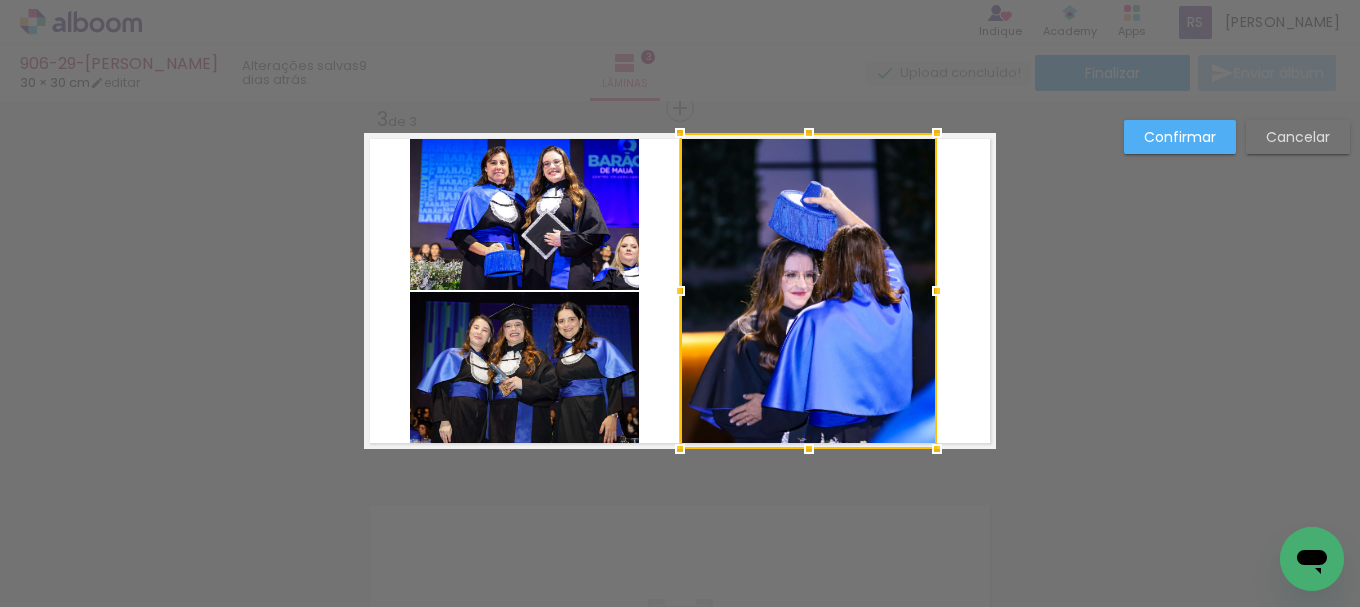 drag, startPoint x: 723, startPoint y: 288, endPoint x: 662, endPoint y: 279, distance: 61.66036 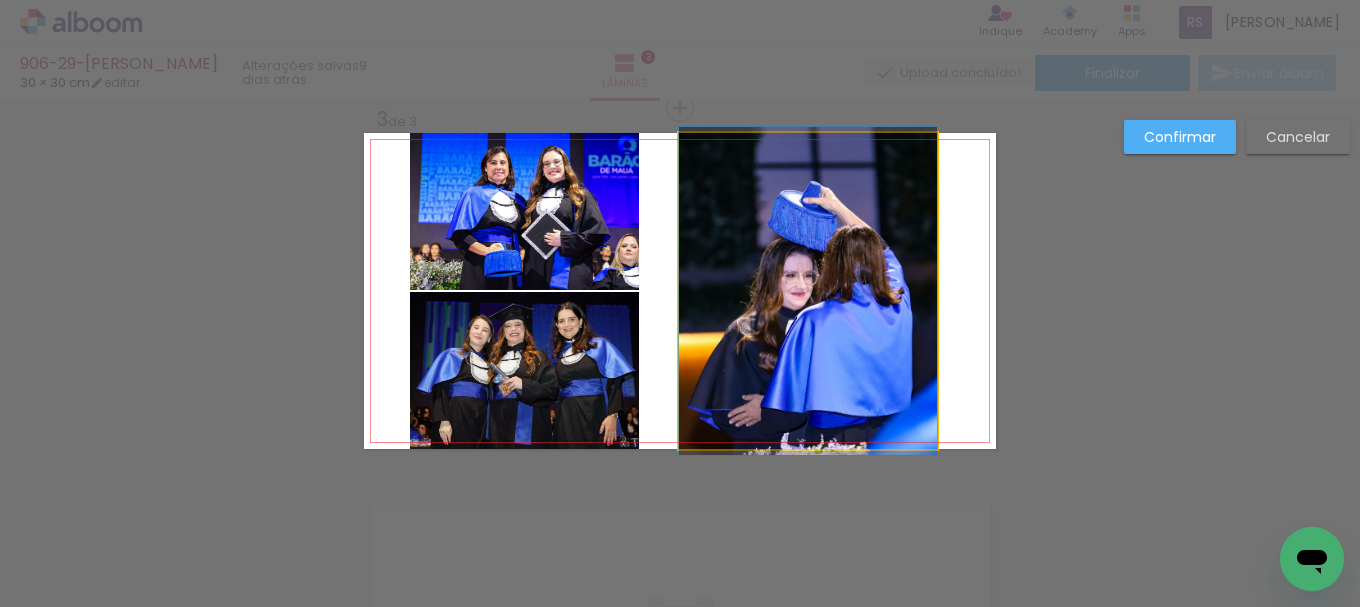click 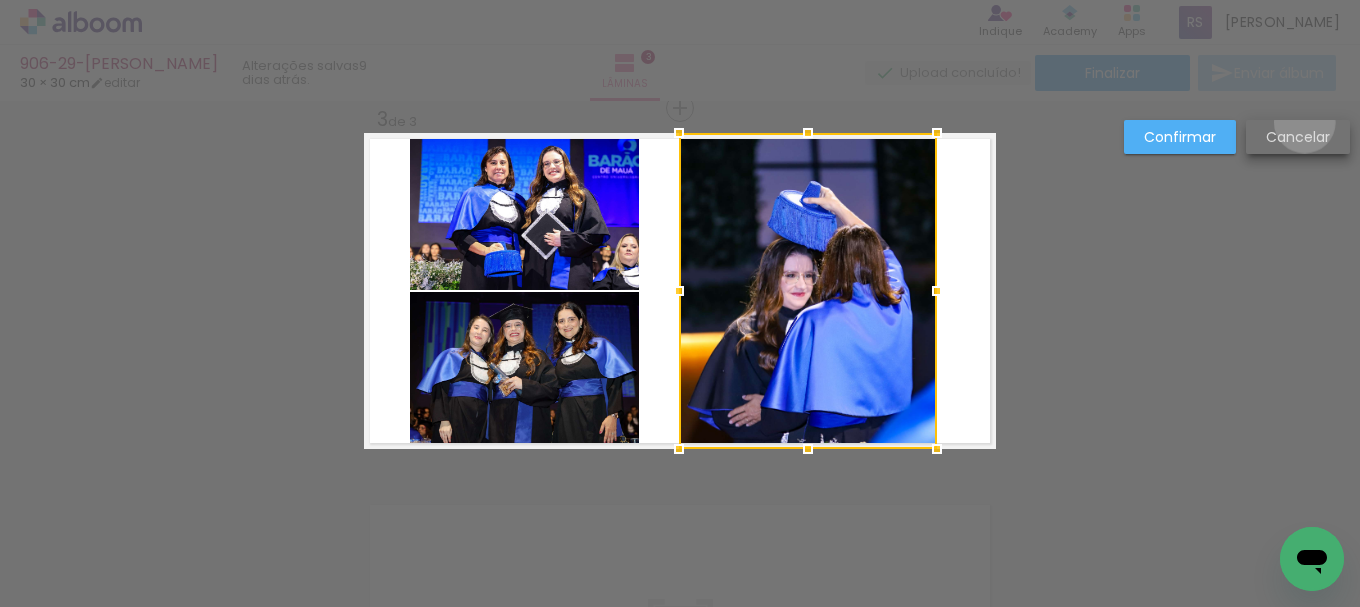 click on "Cancelar" at bounding box center [1298, 137] 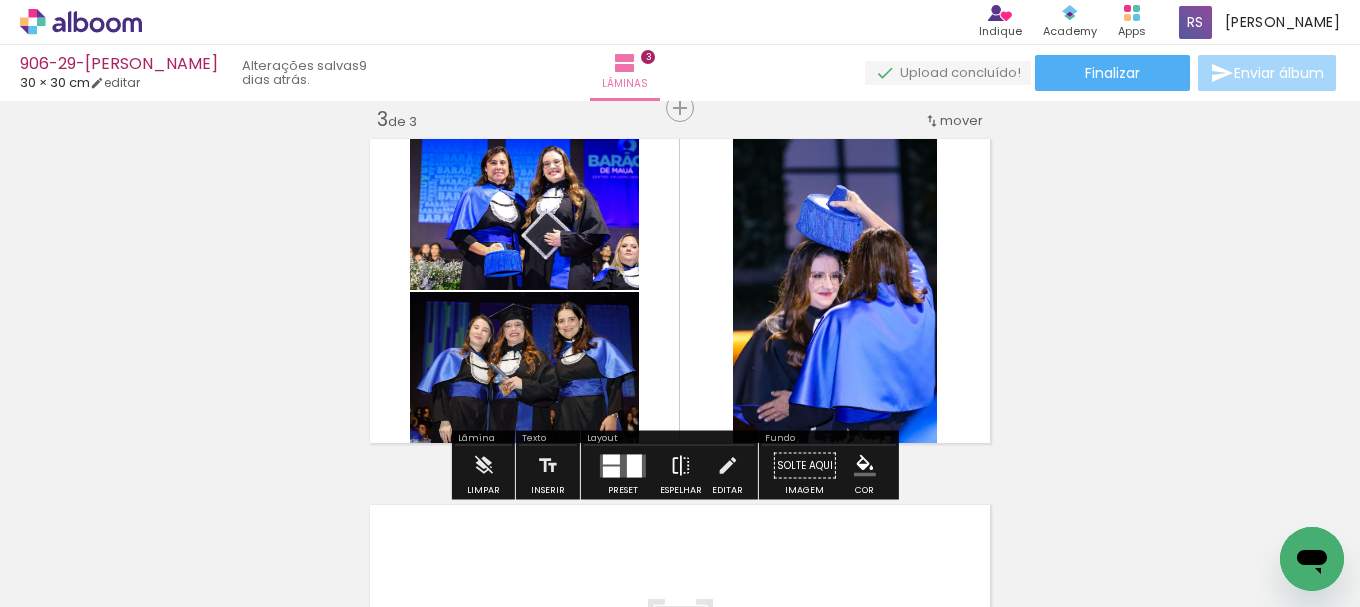 click at bounding box center [681, 466] 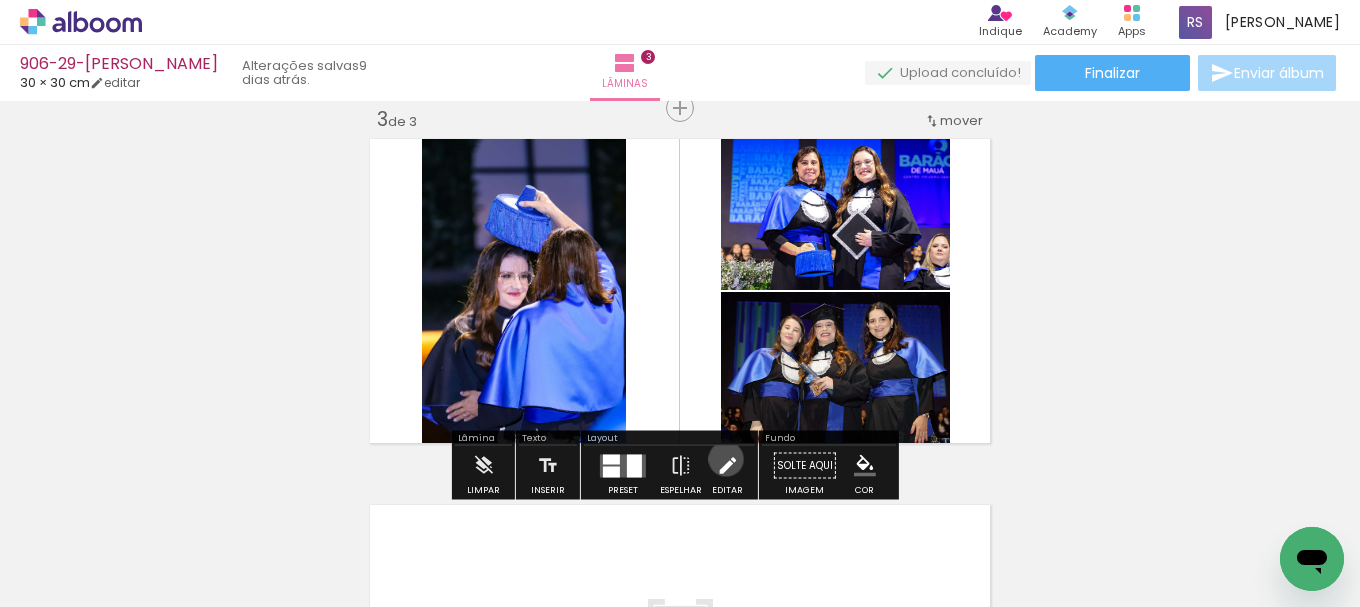 click at bounding box center (727, 466) 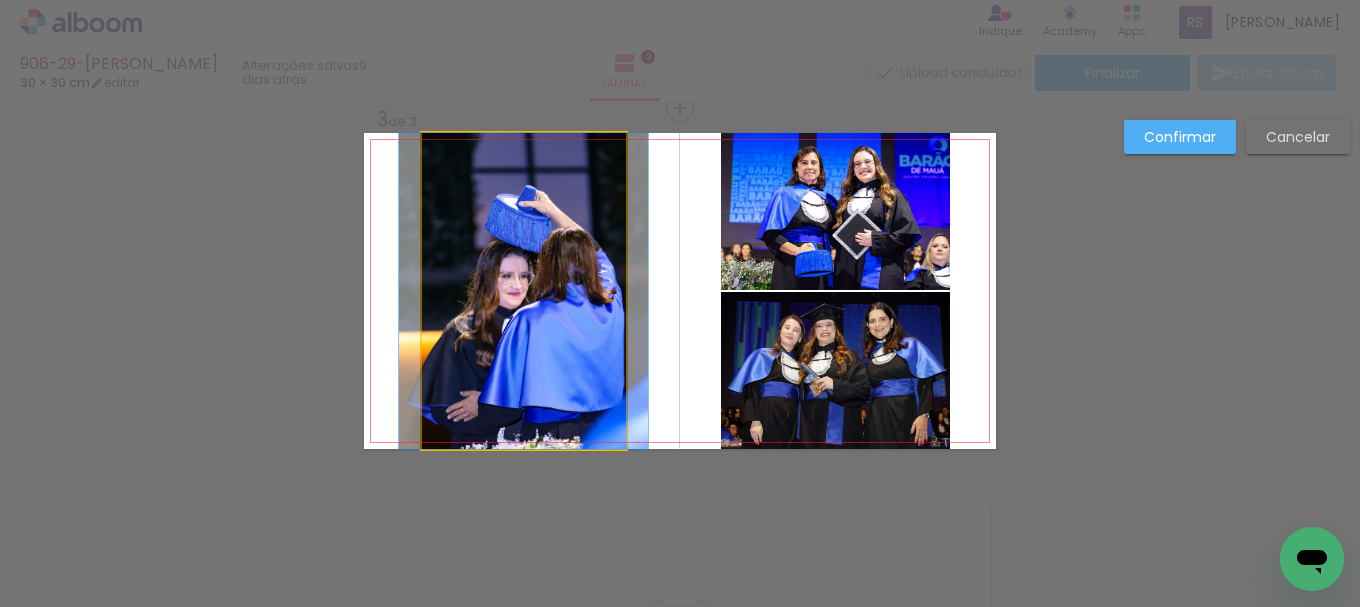 click 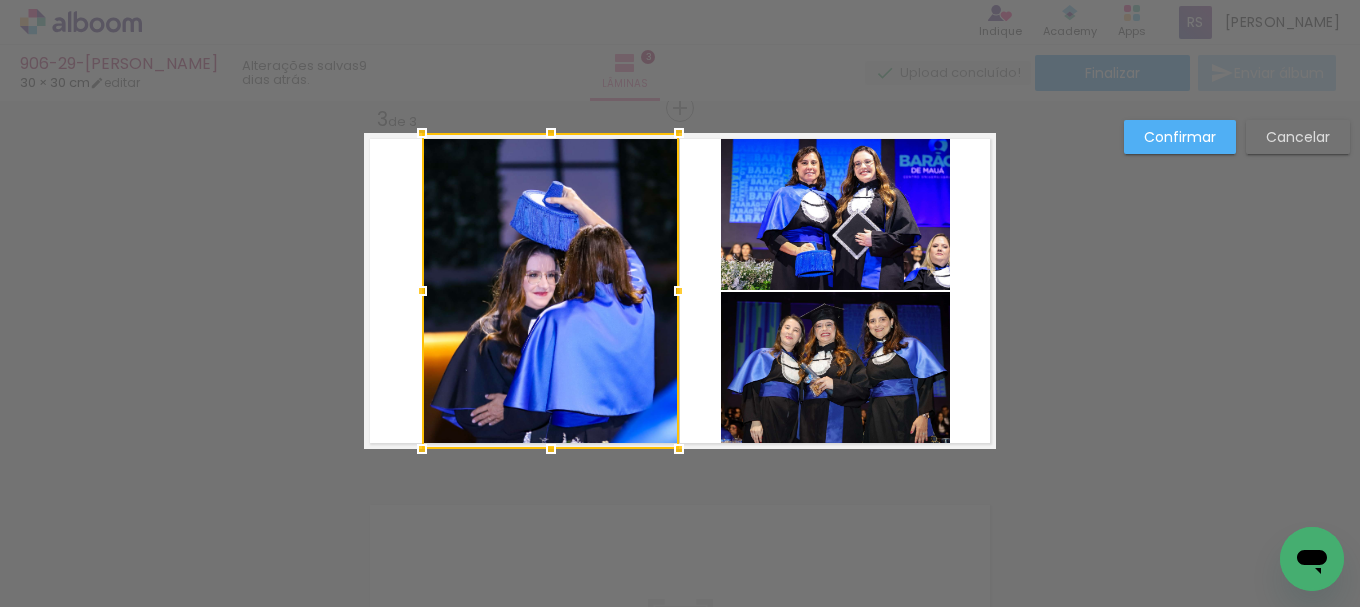 drag, startPoint x: 620, startPoint y: 296, endPoint x: 671, endPoint y: 296, distance: 51 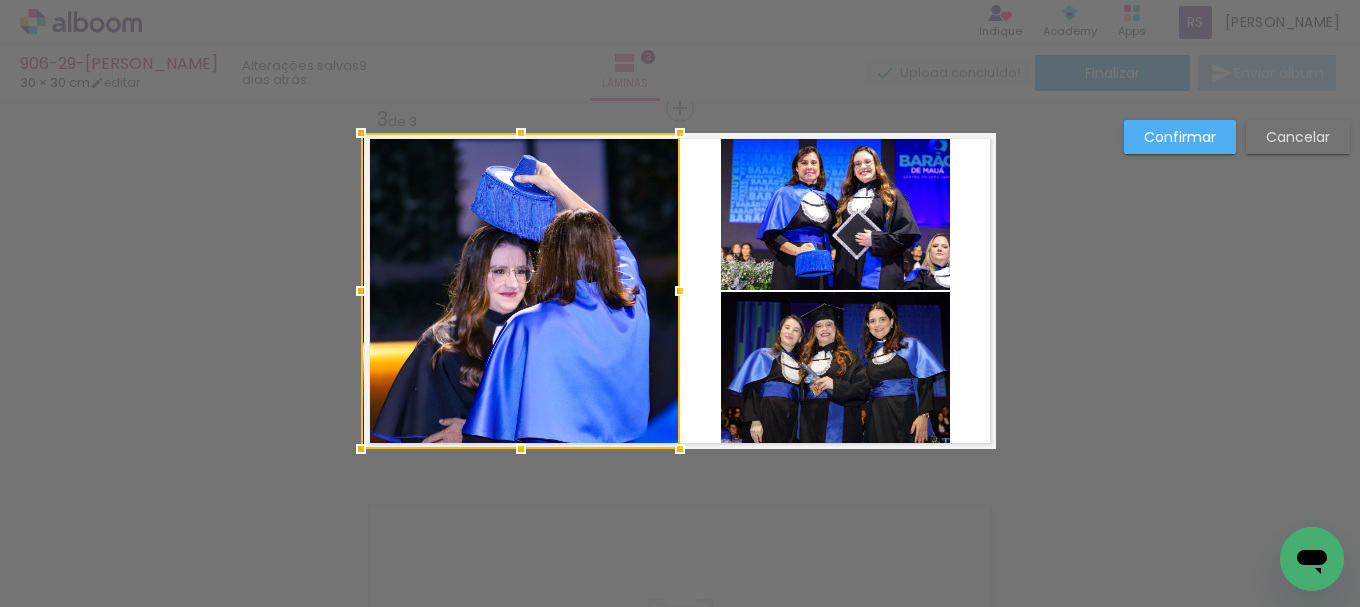 drag, startPoint x: 418, startPoint y: 298, endPoint x: 361, endPoint y: 286, distance: 58.249462 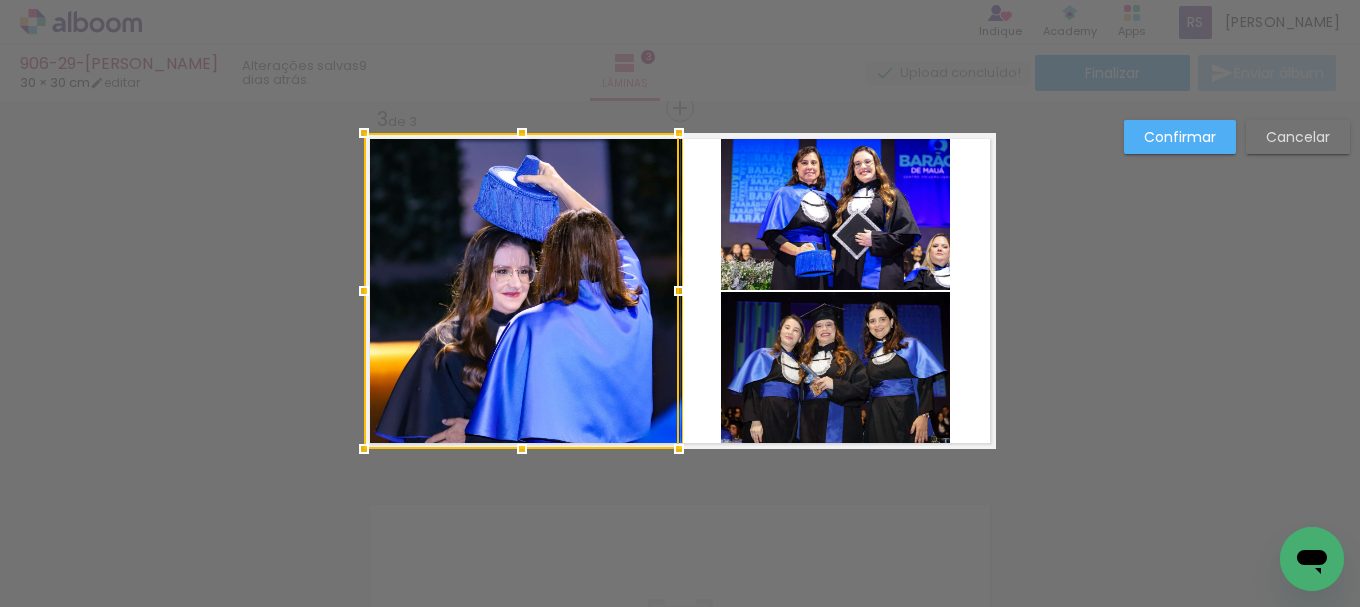click on "Confirmar" at bounding box center (0, 0) 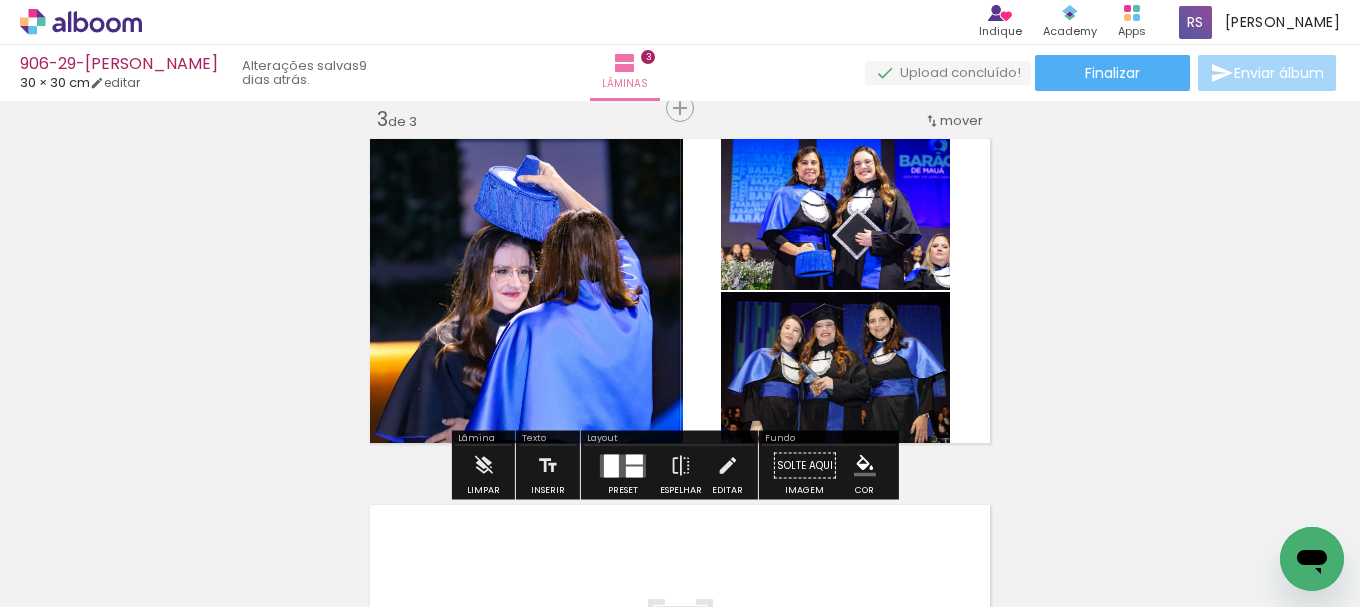click at bounding box center [865, 466] 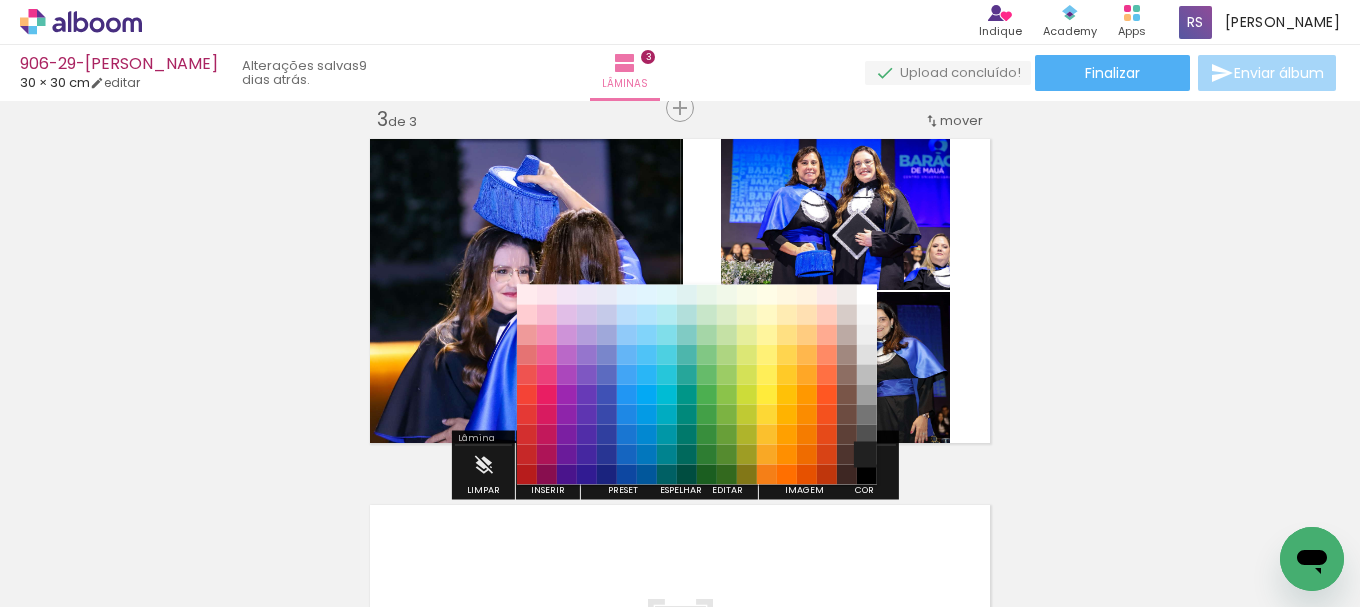 click on "#212121" at bounding box center [867, 455] 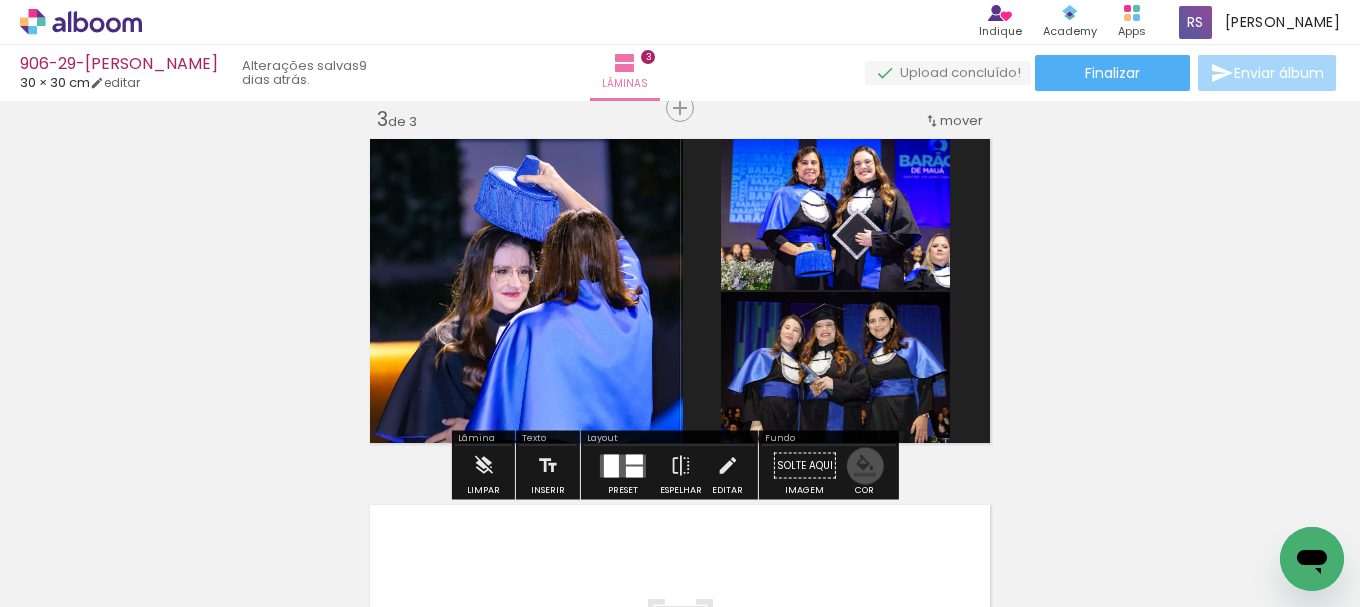 click at bounding box center (865, 466) 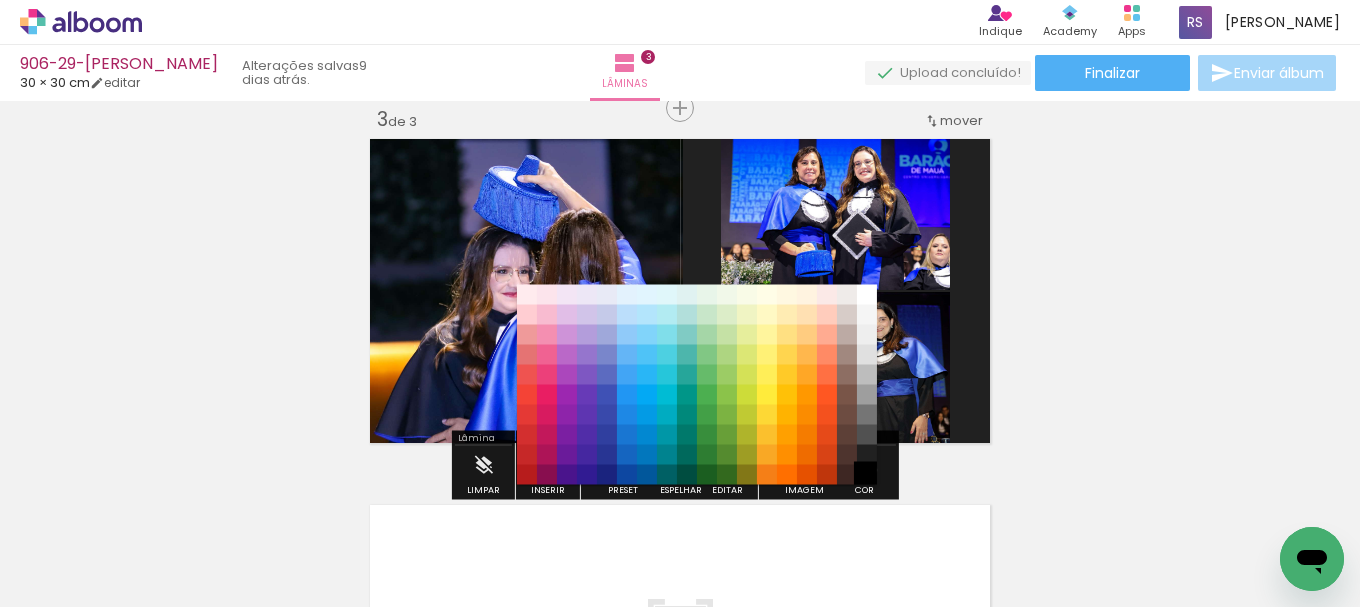 click on "#000000" at bounding box center [867, 475] 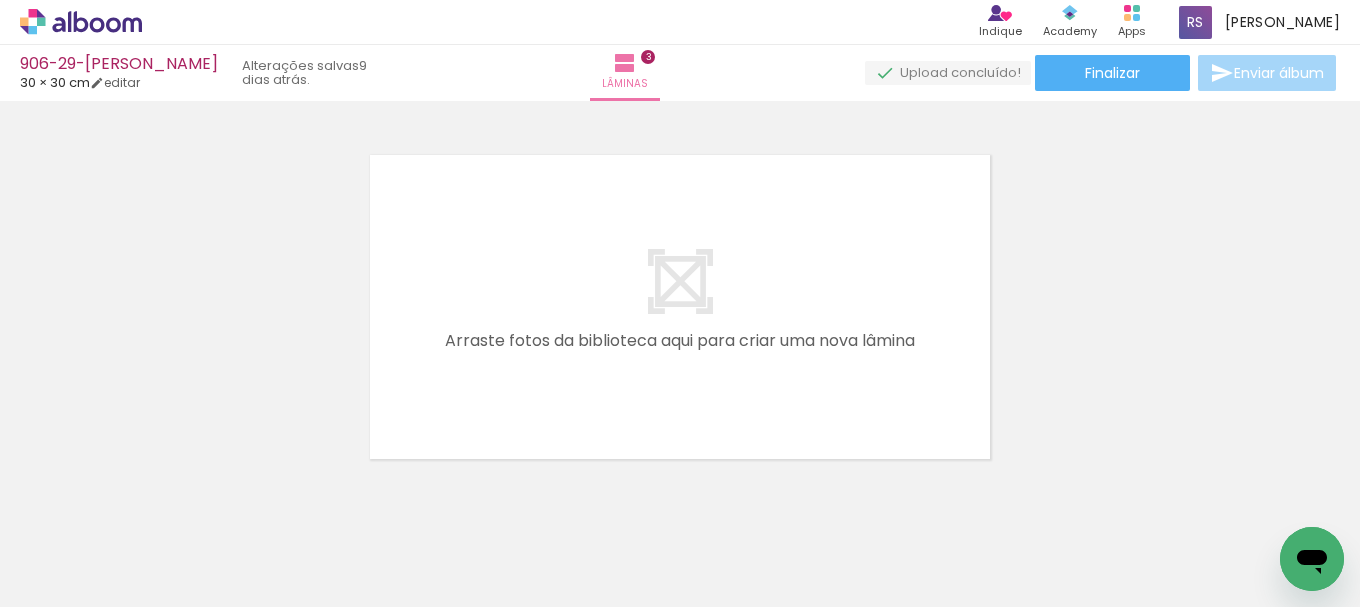 scroll, scrollTop: 1158, scrollLeft: 0, axis: vertical 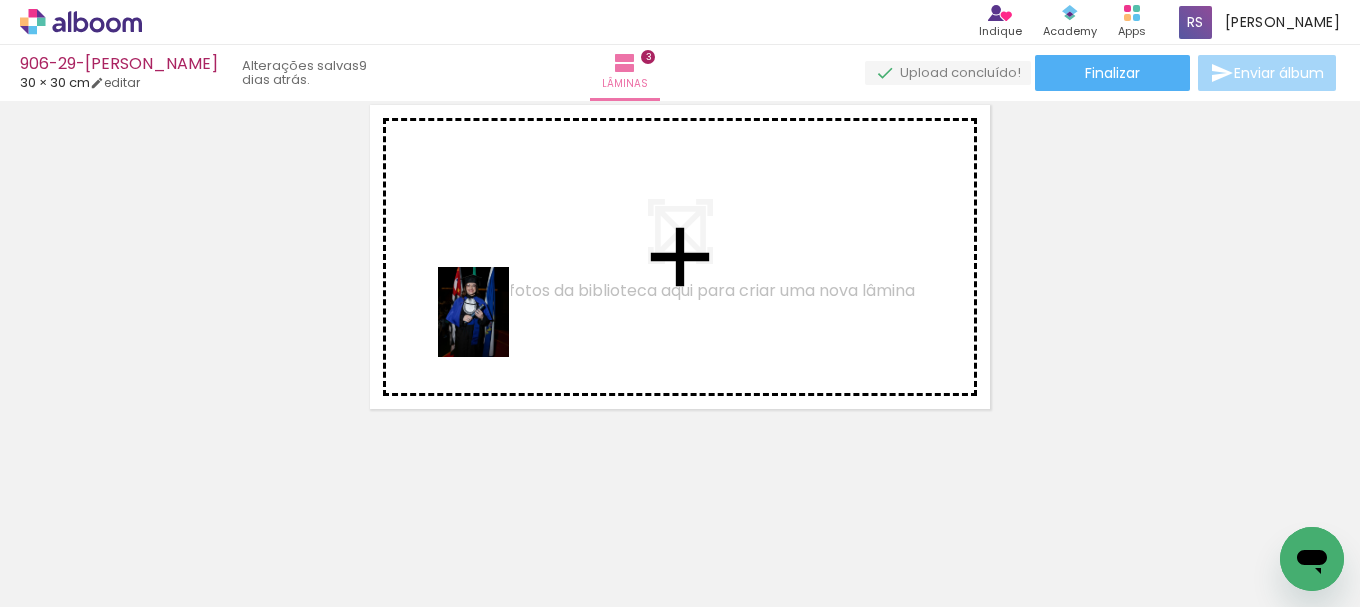 drag, startPoint x: 475, startPoint y: 547, endPoint x: 497, endPoint y: 325, distance: 223.08743 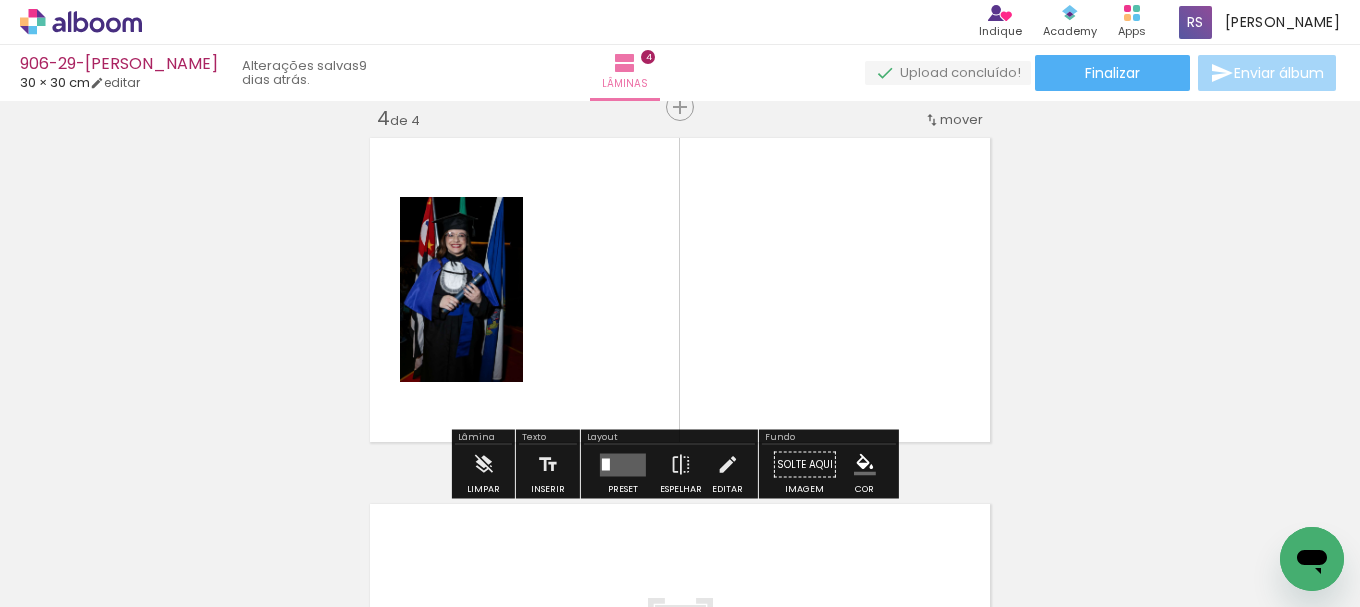 scroll, scrollTop: 1124, scrollLeft: 0, axis: vertical 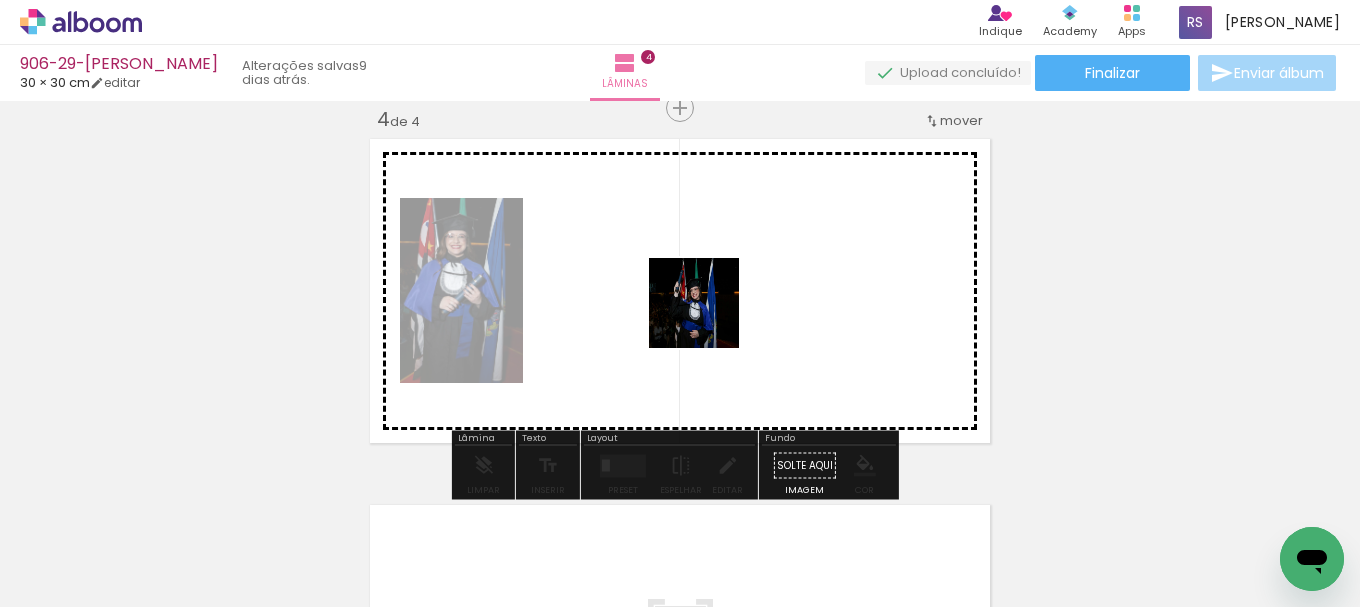 drag, startPoint x: 470, startPoint y: 539, endPoint x: 749, endPoint y: 300, distance: 367.37173 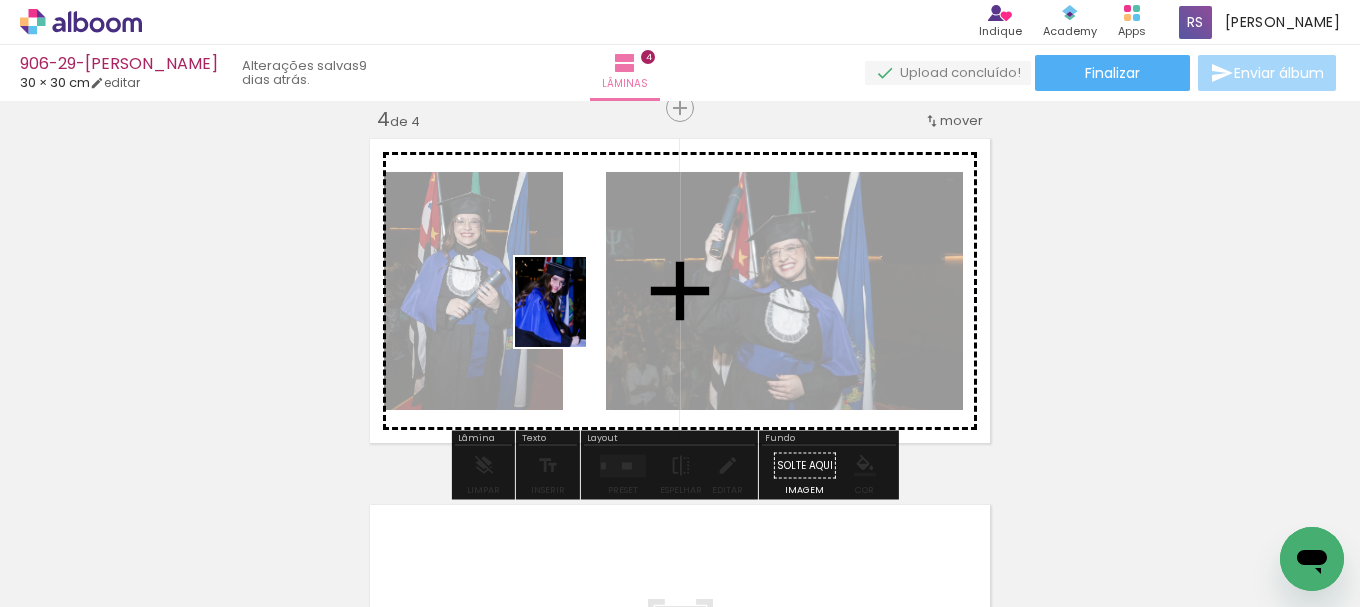 drag, startPoint x: 492, startPoint y: 546, endPoint x: 577, endPoint y: 314, distance: 247.08096 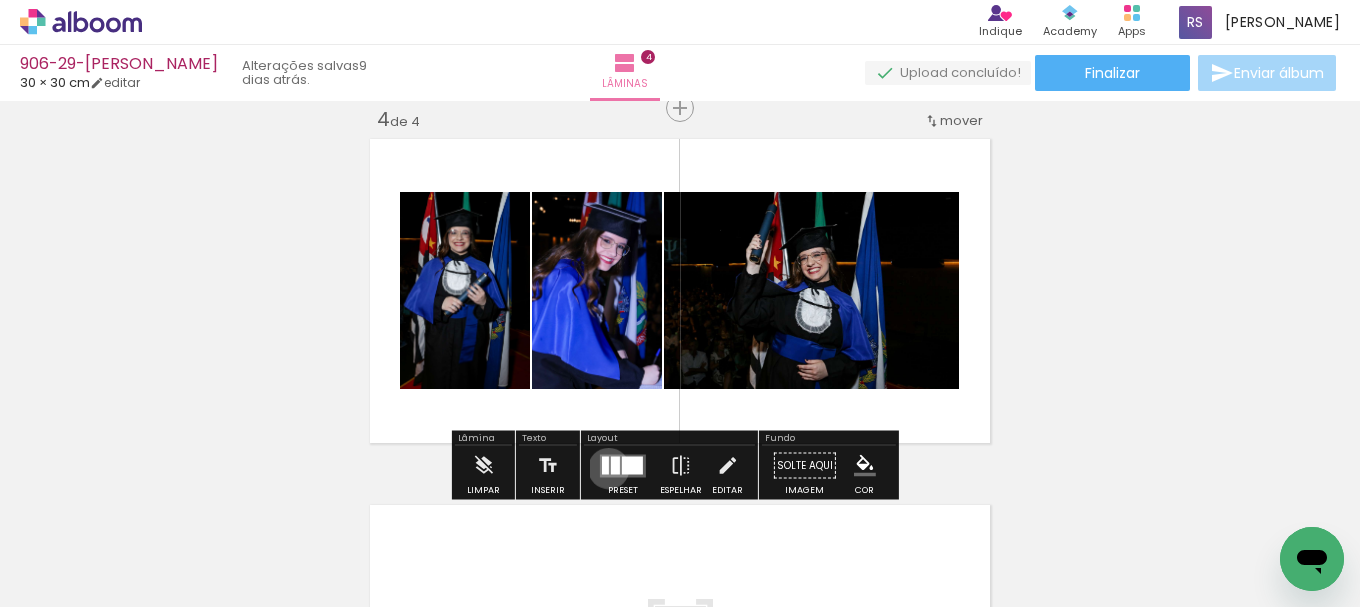 click at bounding box center [605, 465] 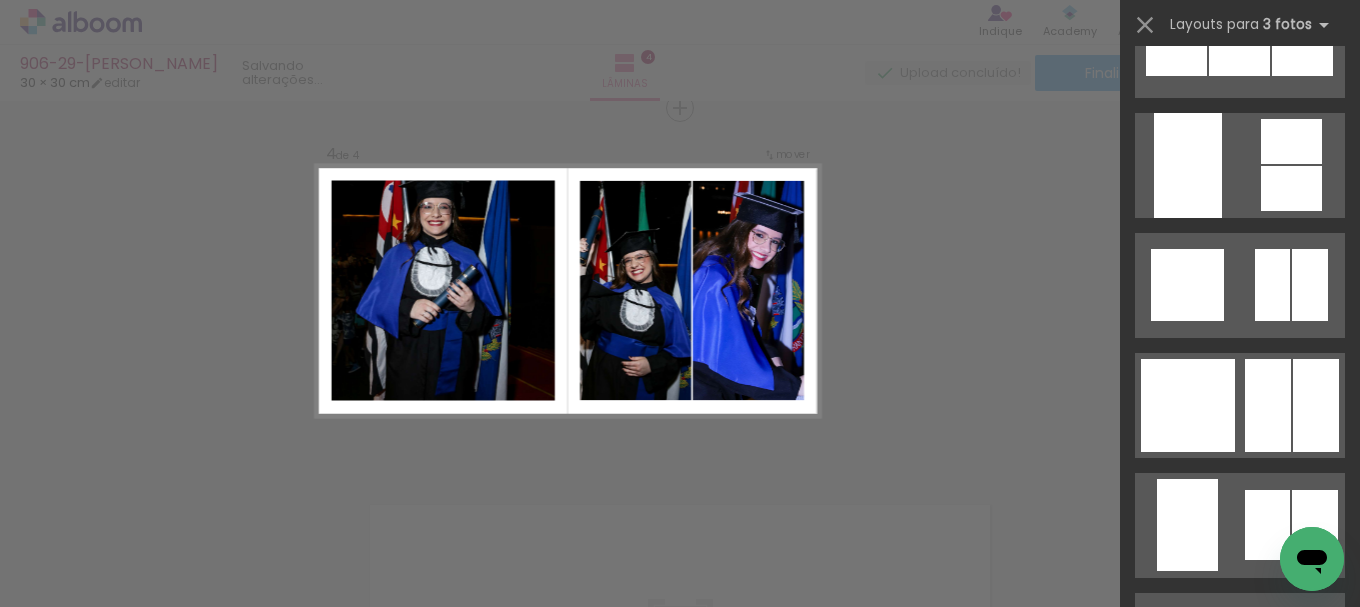 scroll, scrollTop: 6700, scrollLeft: 0, axis: vertical 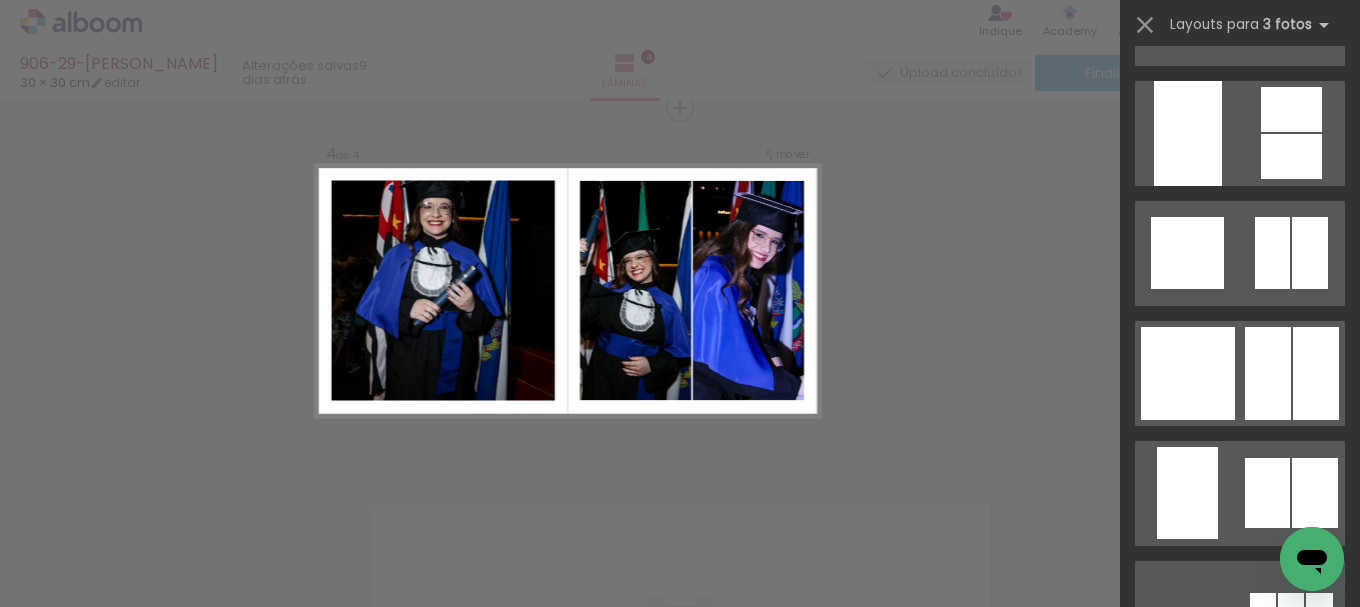 click at bounding box center (1164, 733) 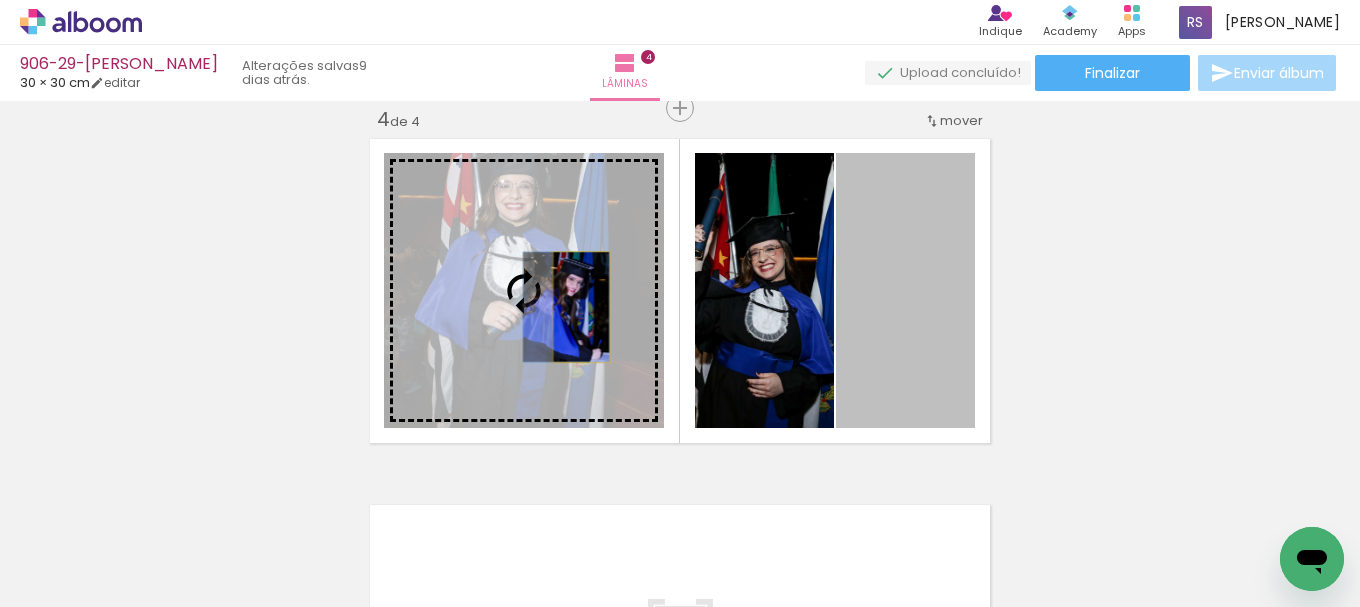 drag, startPoint x: 919, startPoint y: 291, endPoint x: 542, endPoint y: 309, distance: 377.42947 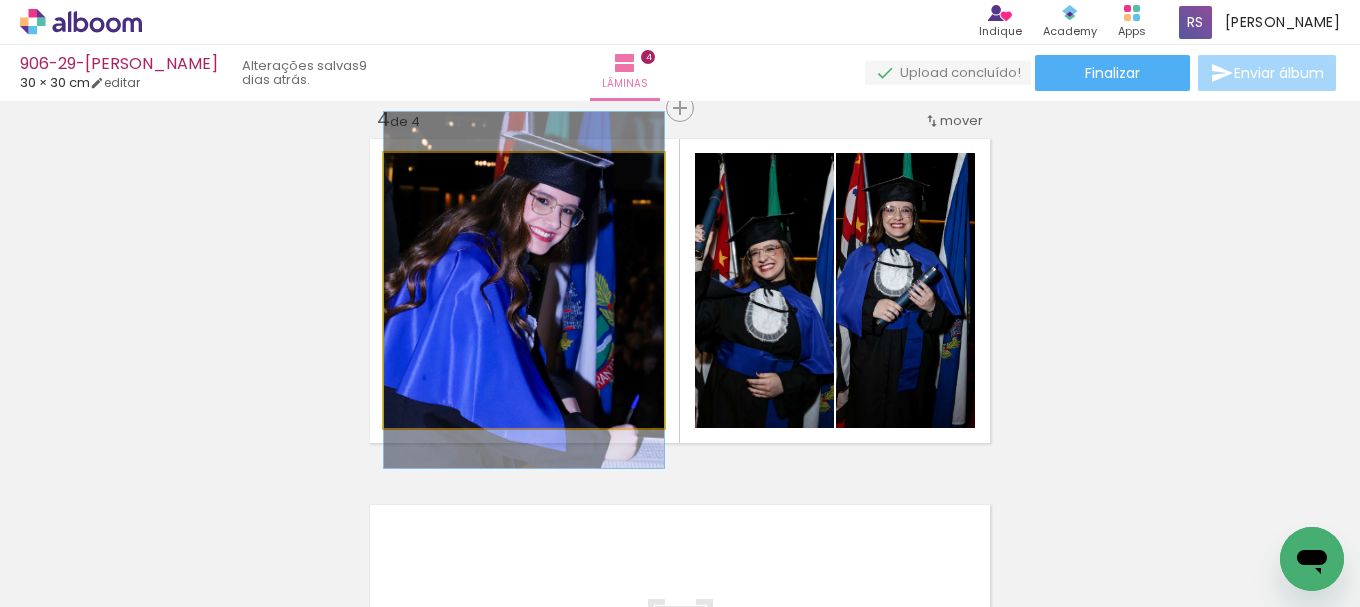 click 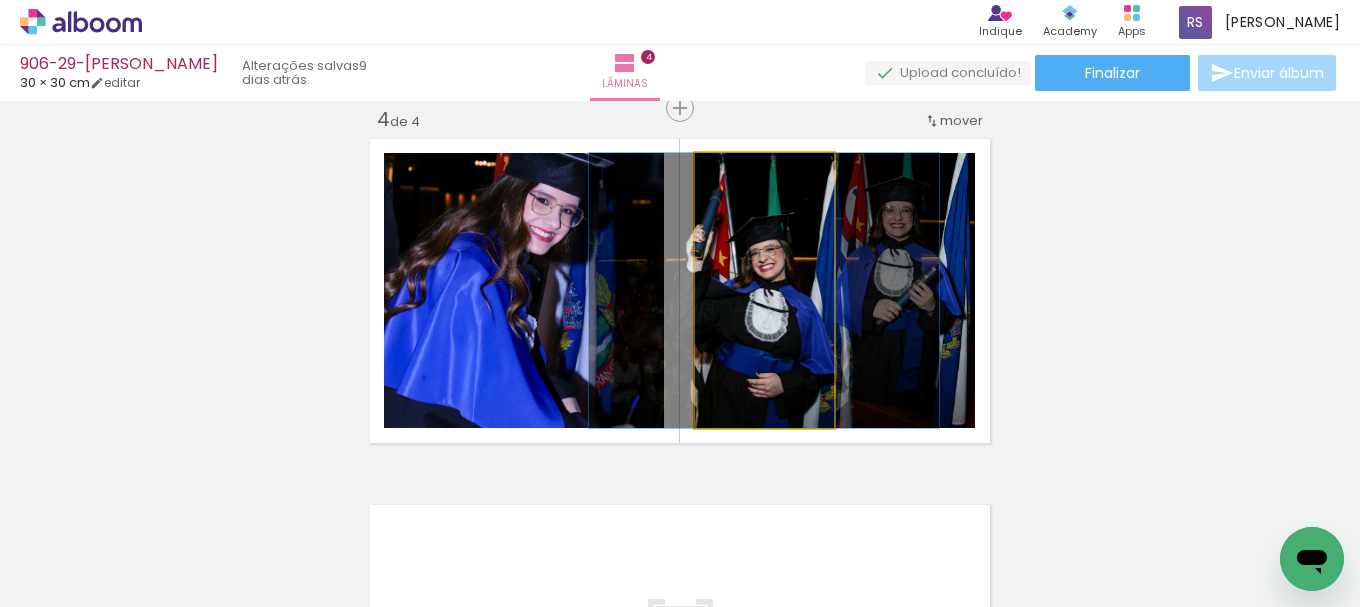 click 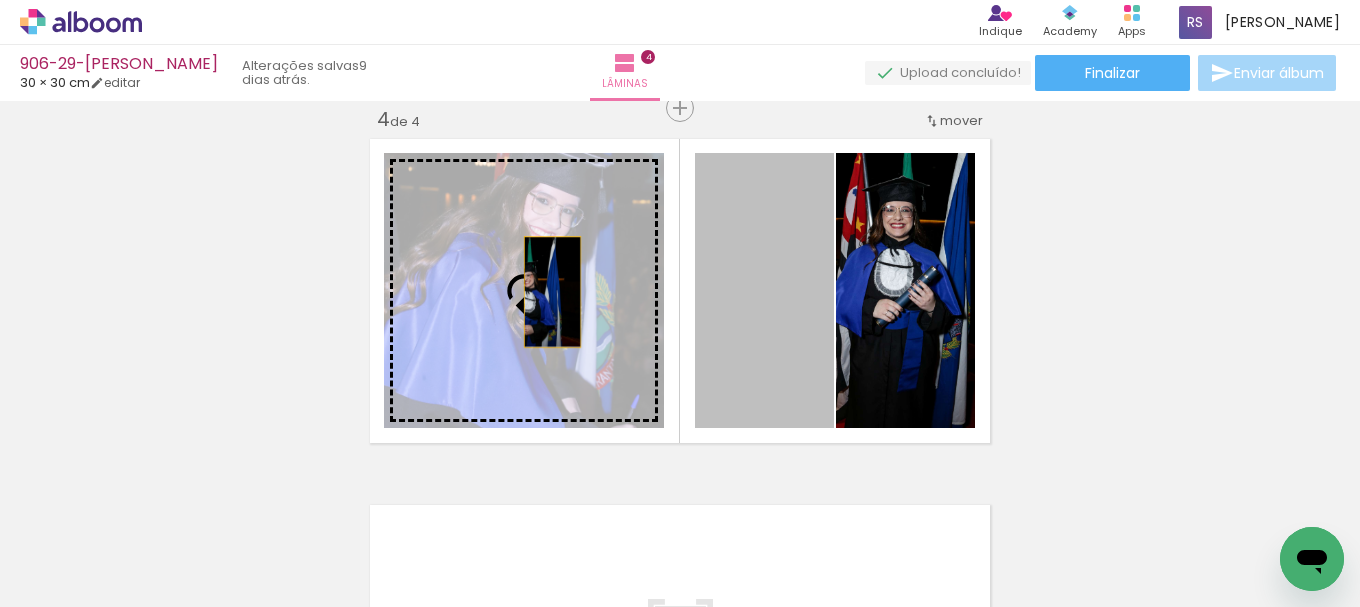 drag, startPoint x: 767, startPoint y: 313, endPoint x: 539, endPoint y: 291, distance: 229.05894 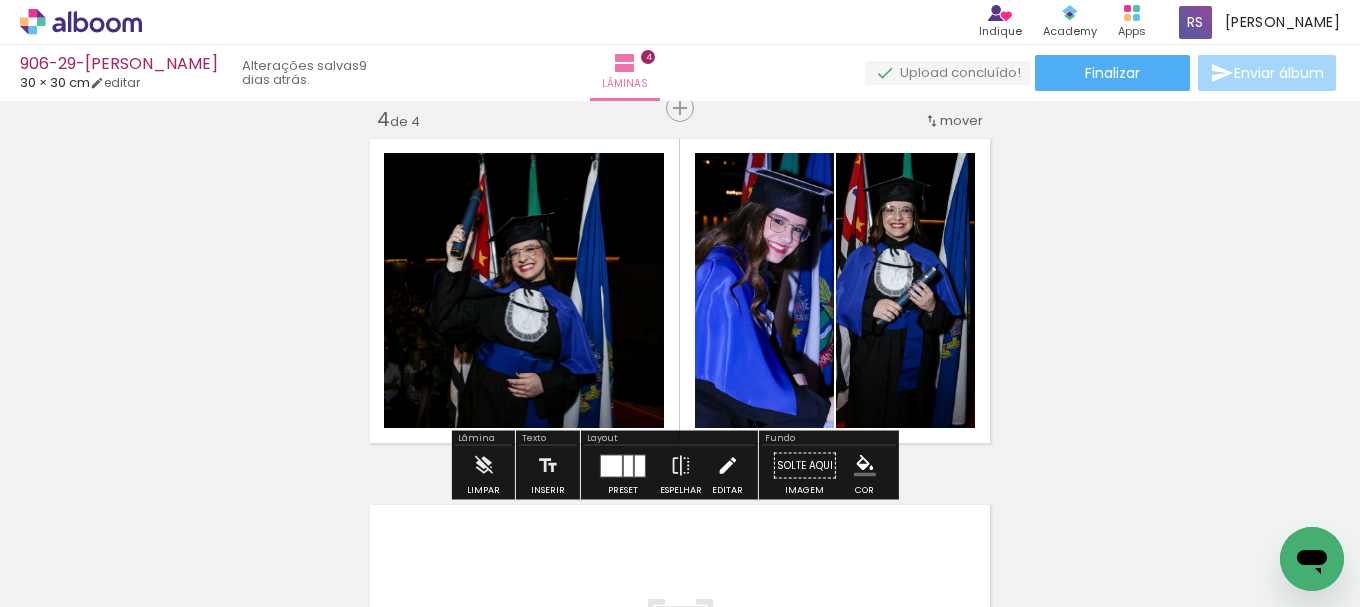click at bounding box center [727, 466] 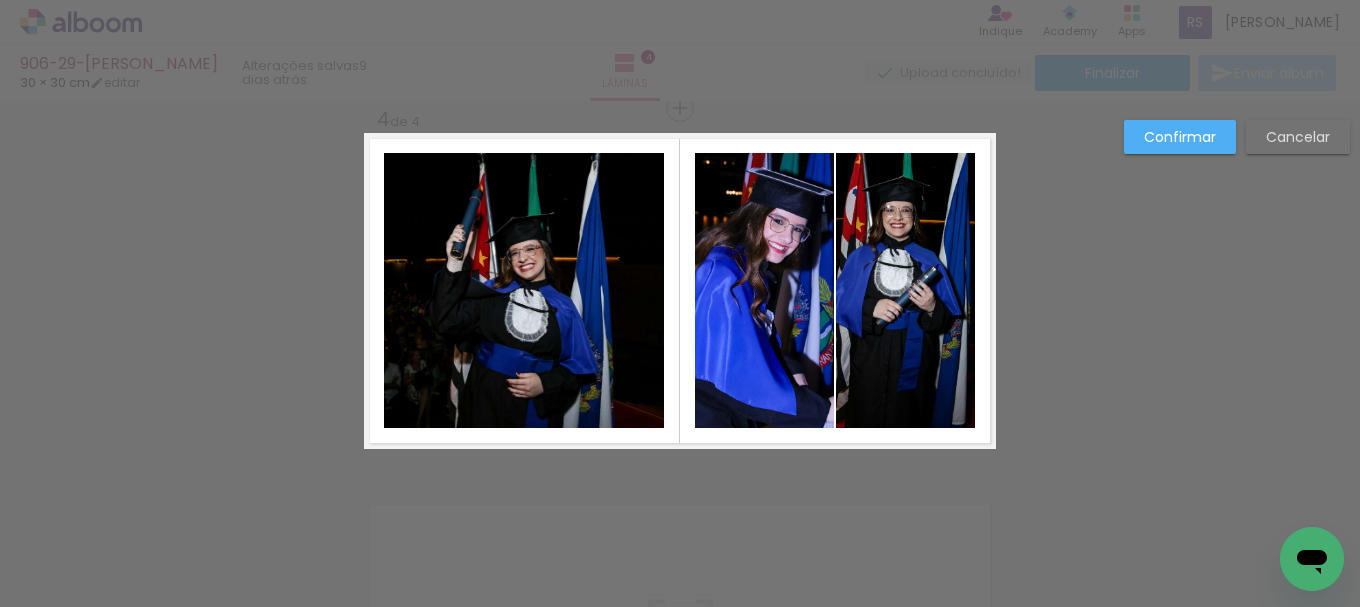 click 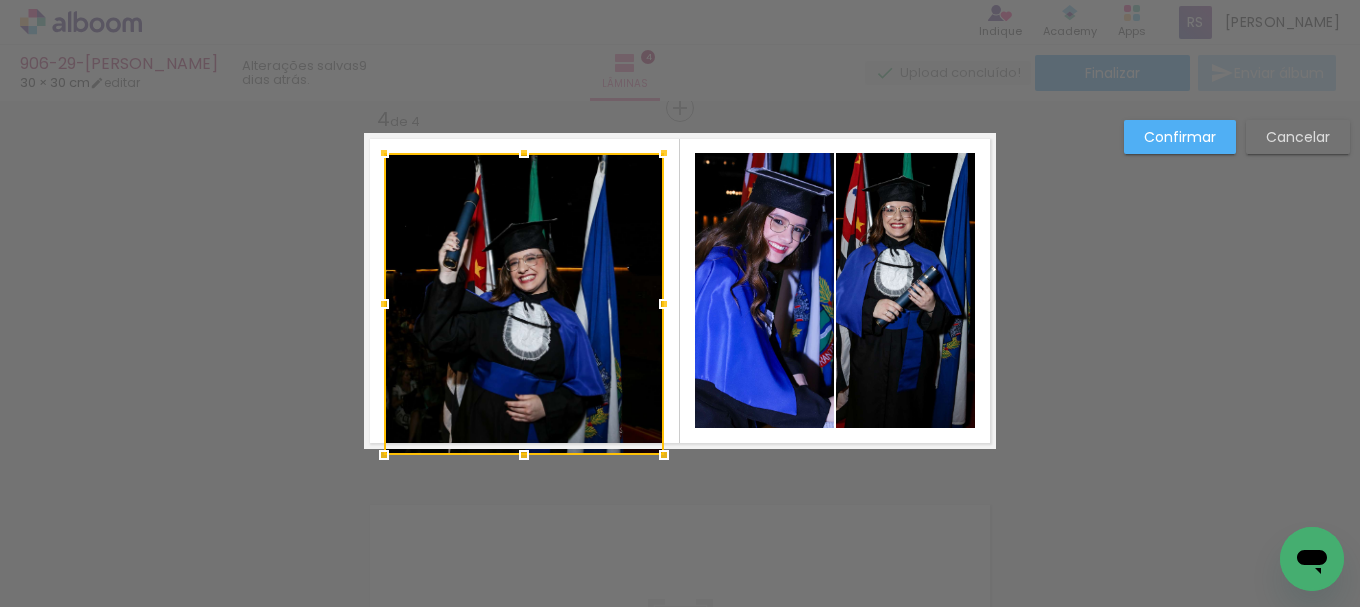 drag, startPoint x: 516, startPoint y: 424, endPoint x: 516, endPoint y: 451, distance: 27 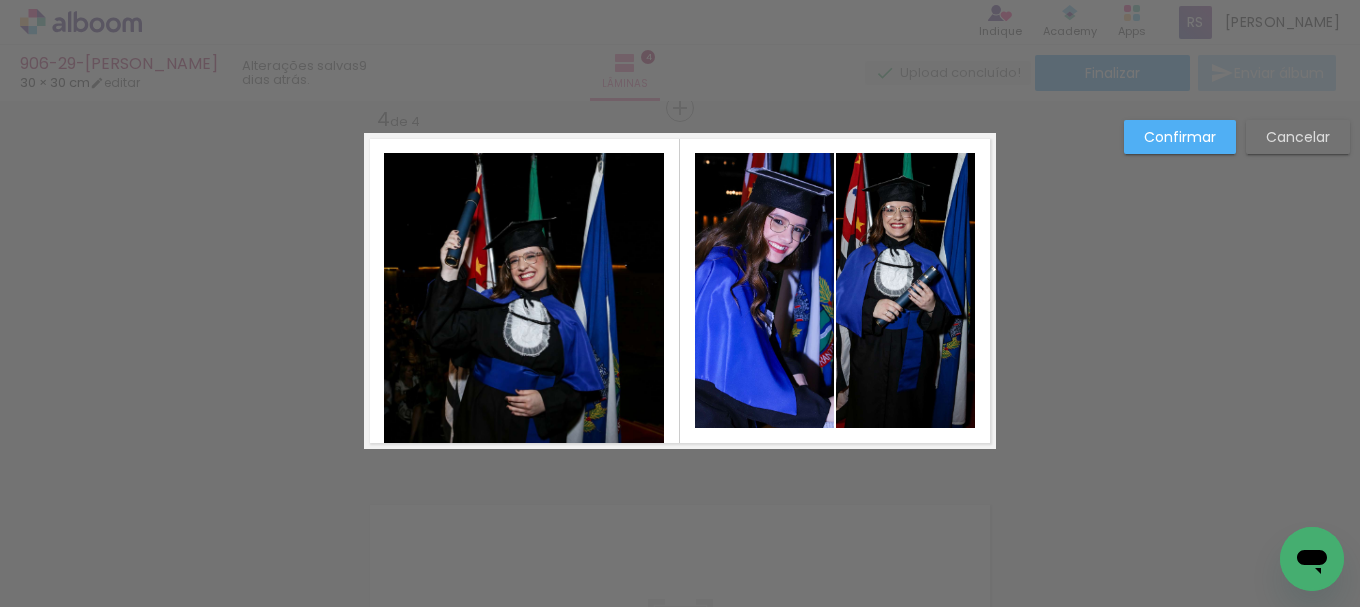 click 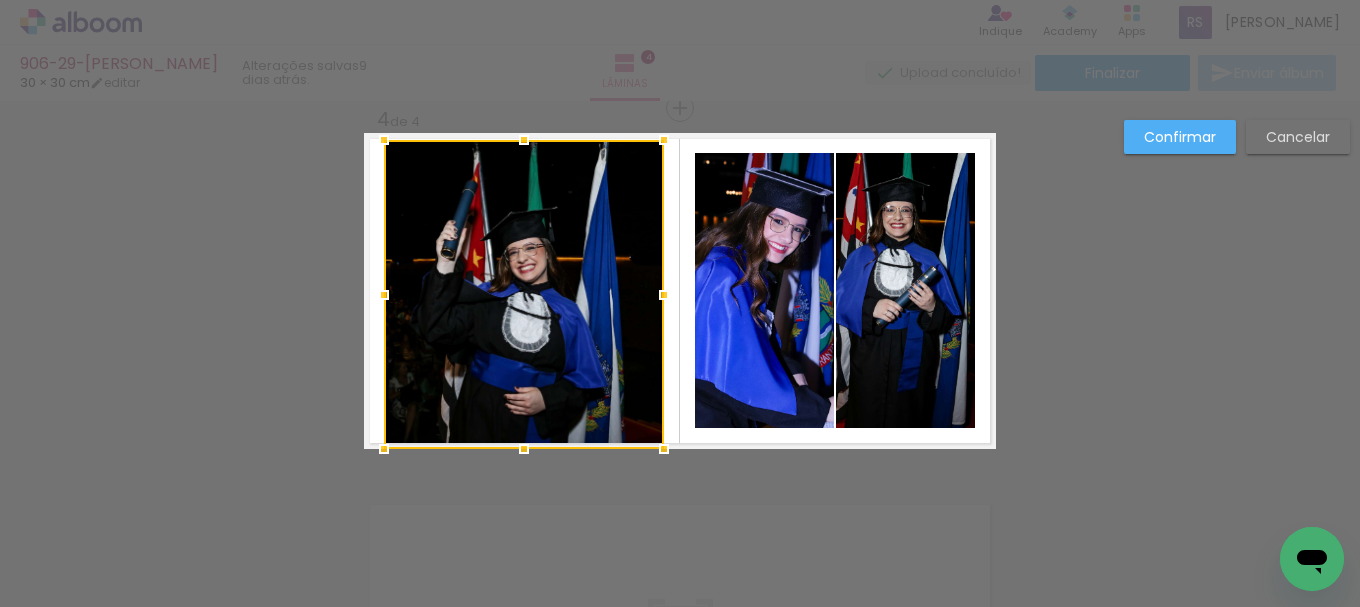 drag, startPoint x: 511, startPoint y: 148, endPoint x: 510, endPoint y: 128, distance: 20.024984 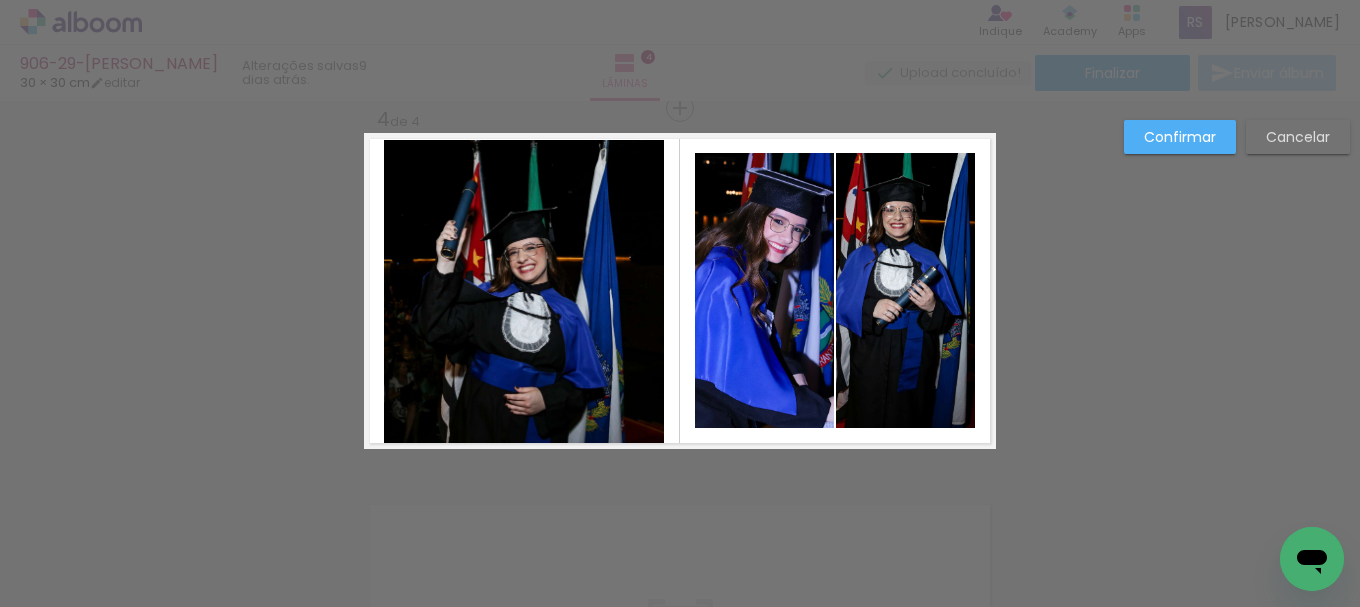 click 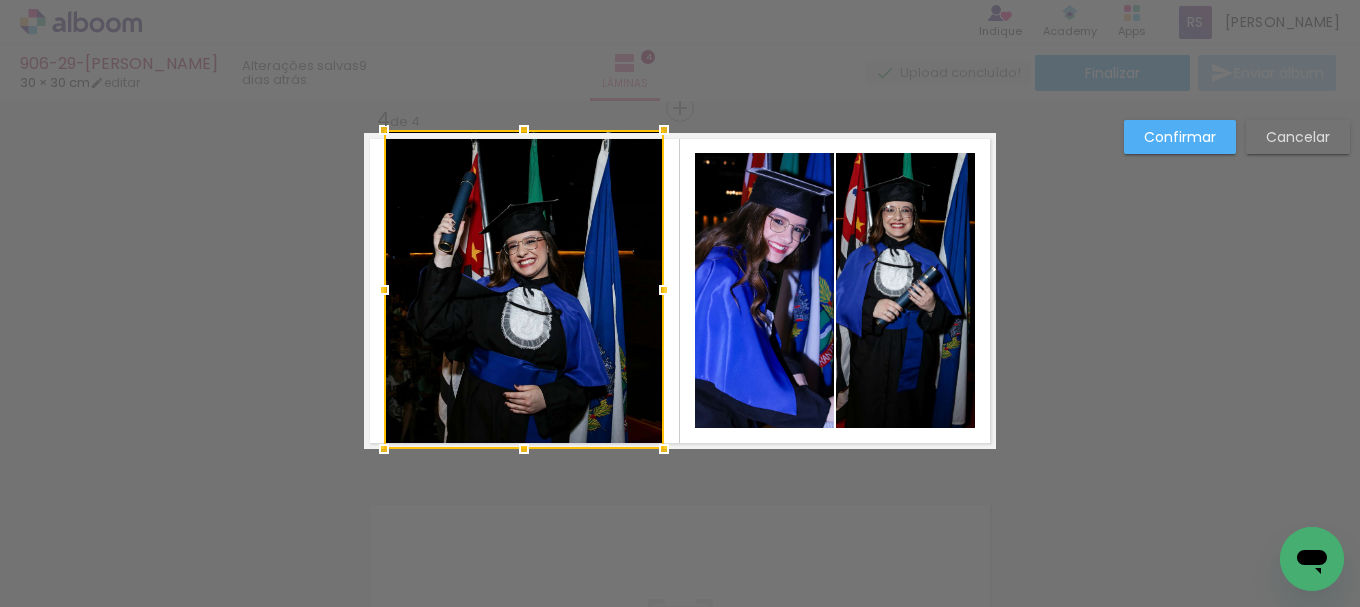 click at bounding box center [524, 130] 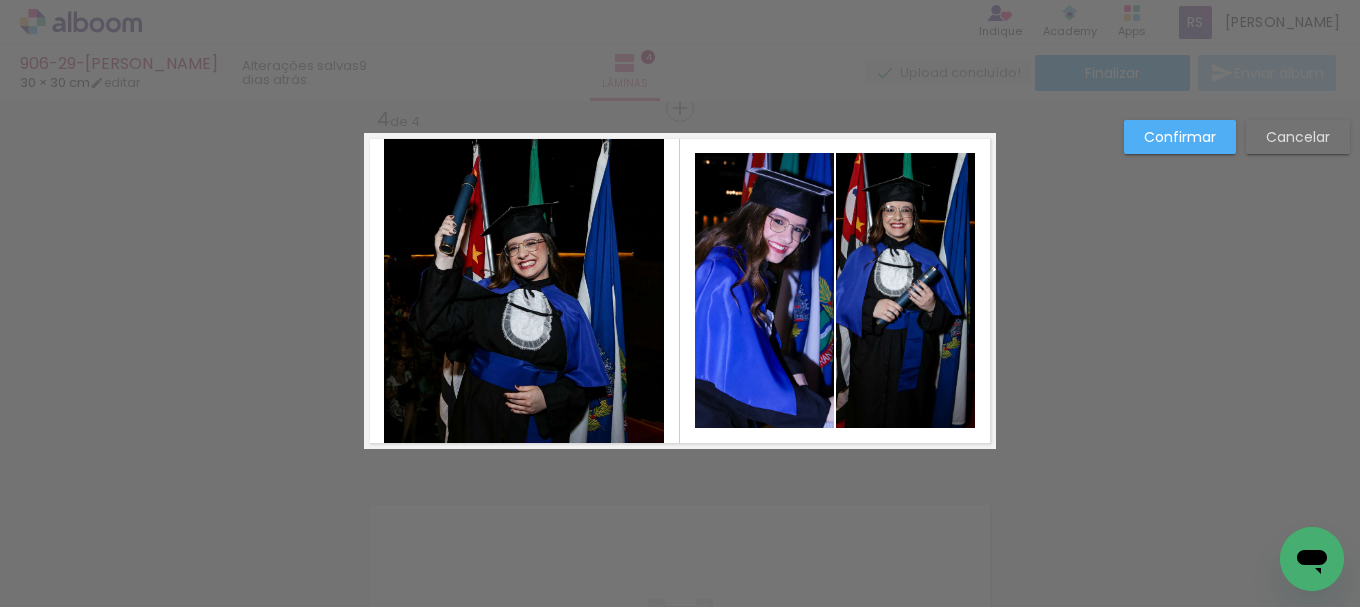 click 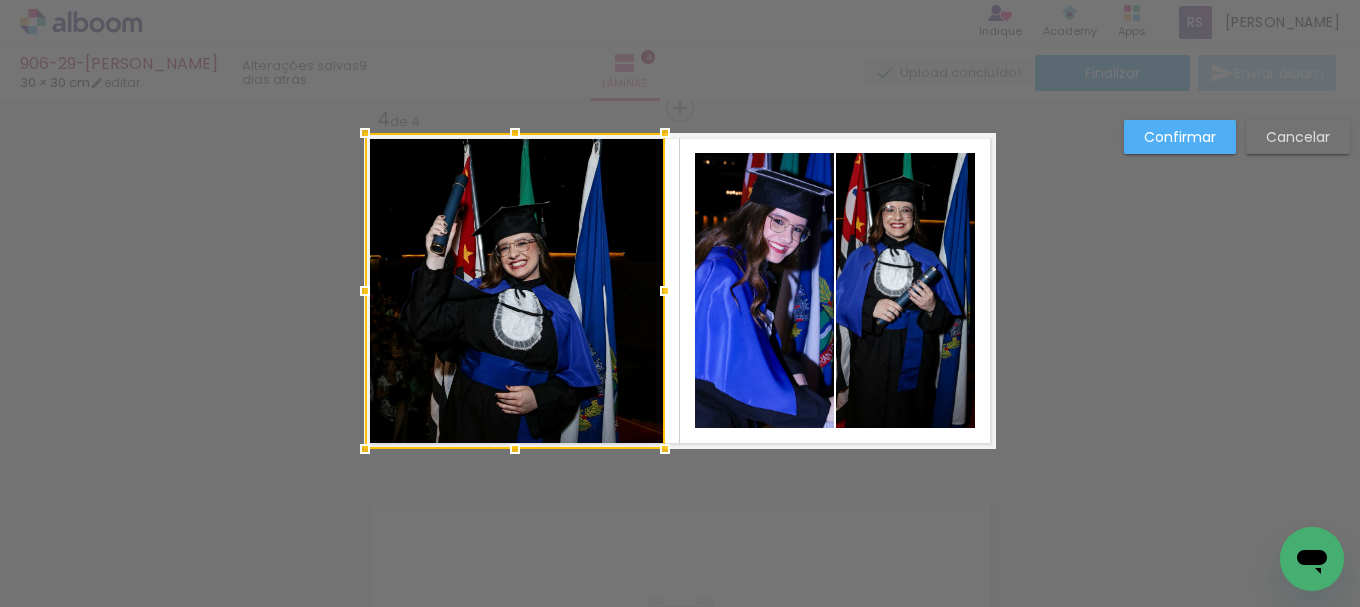 drag, startPoint x: 376, startPoint y: 289, endPoint x: 361, endPoint y: 285, distance: 15.524175 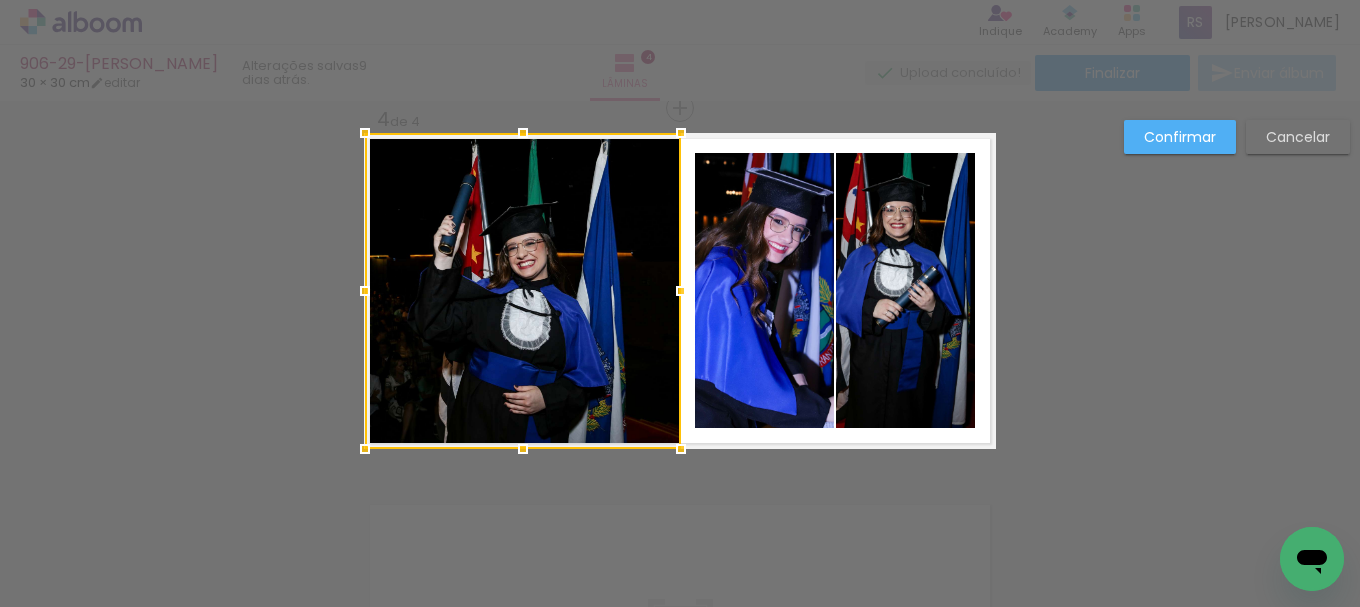 drag, startPoint x: 659, startPoint y: 292, endPoint x: 671, endPoint y: 291, distance: 12.0415945 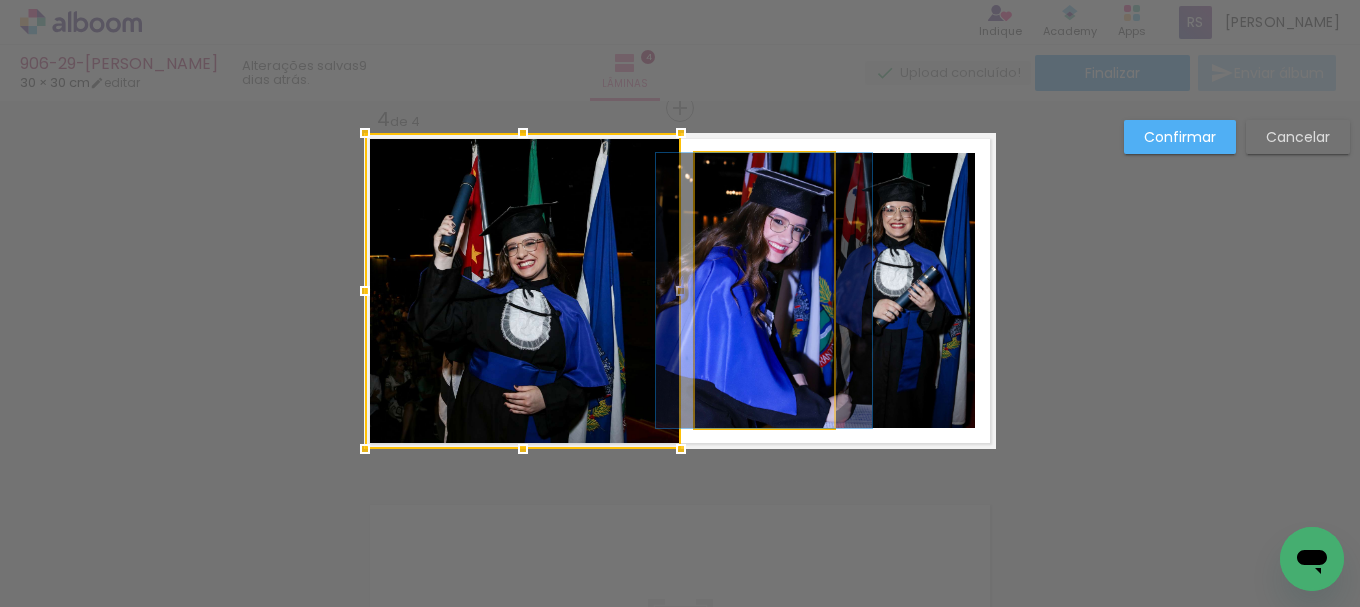 click 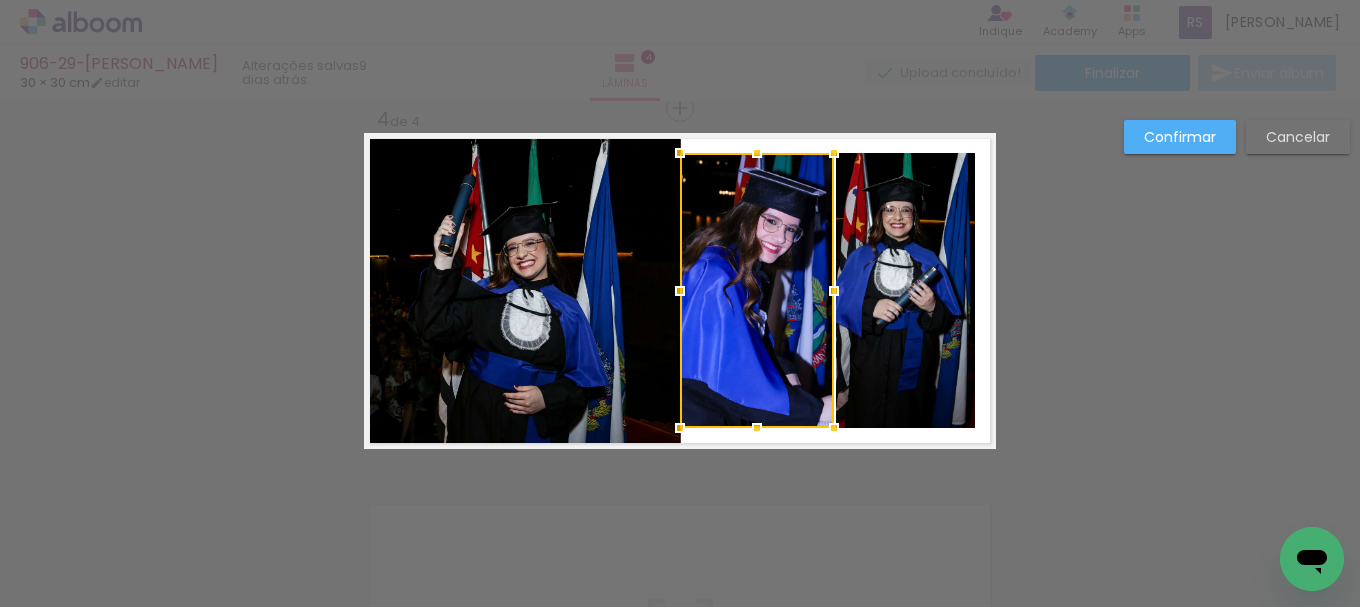 drag, startPoint x: 694, startPoint y: 292, endPoint x: 680, endPoint y: 290, distance: 14.142136 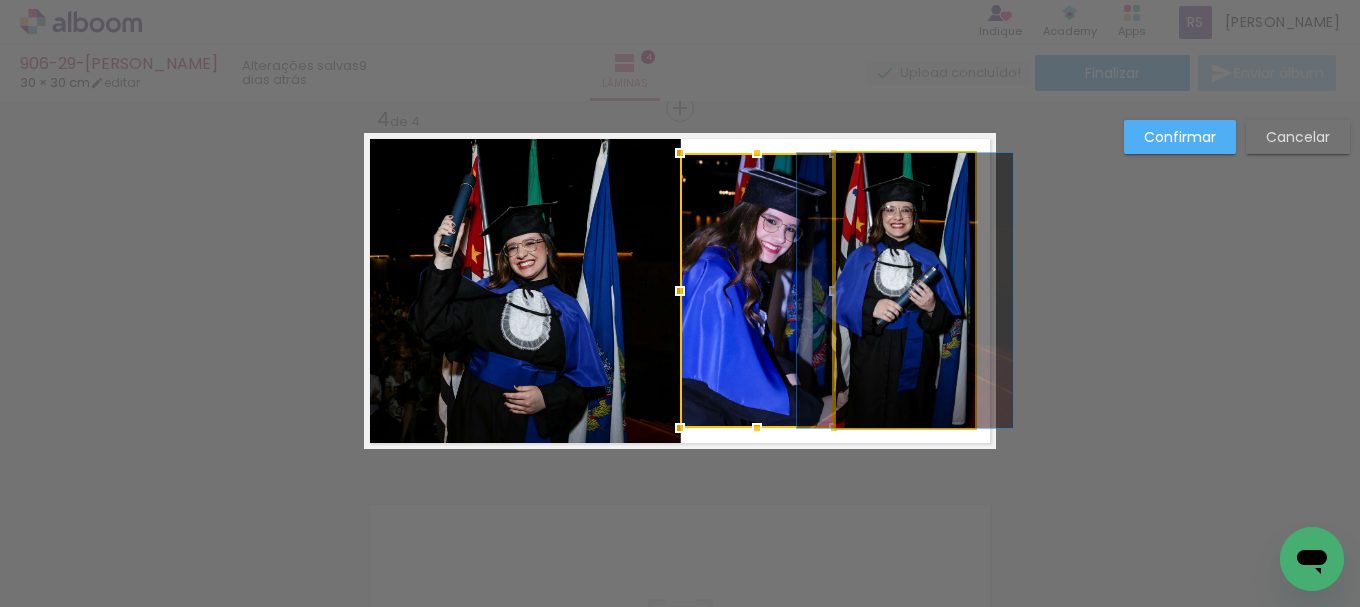 click 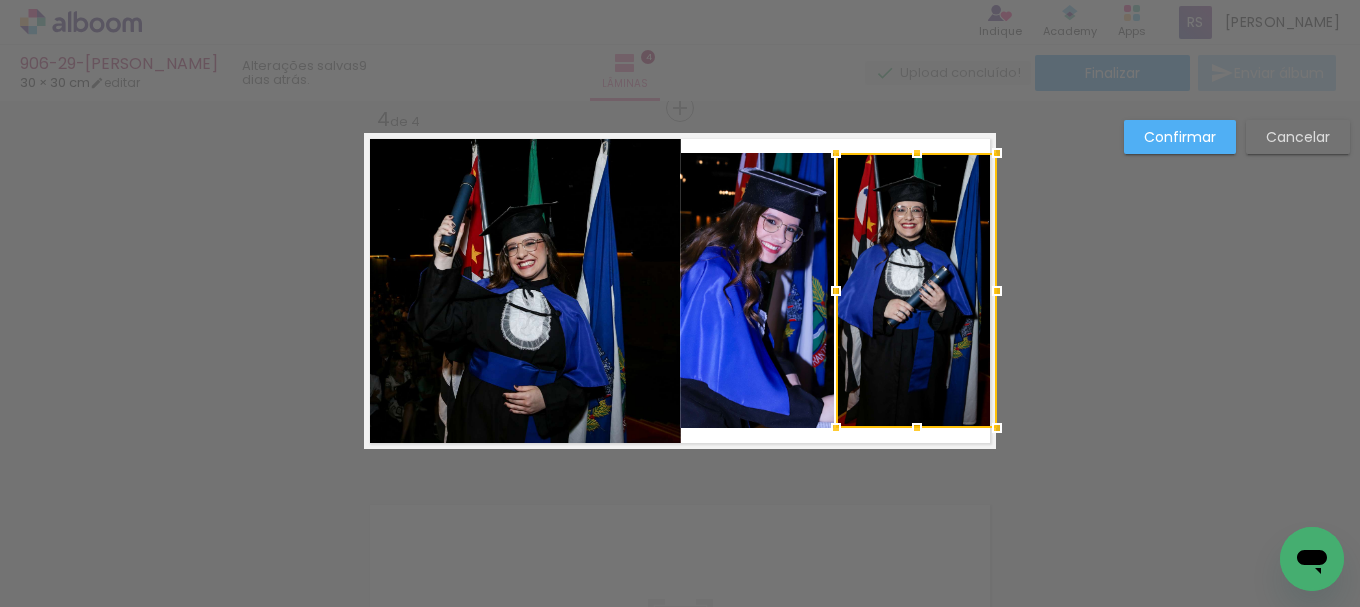 drag, startPoint x: 969, startPoint y: 288, endPoint x: 1000, endPoint y: 290, distance: 31.06445 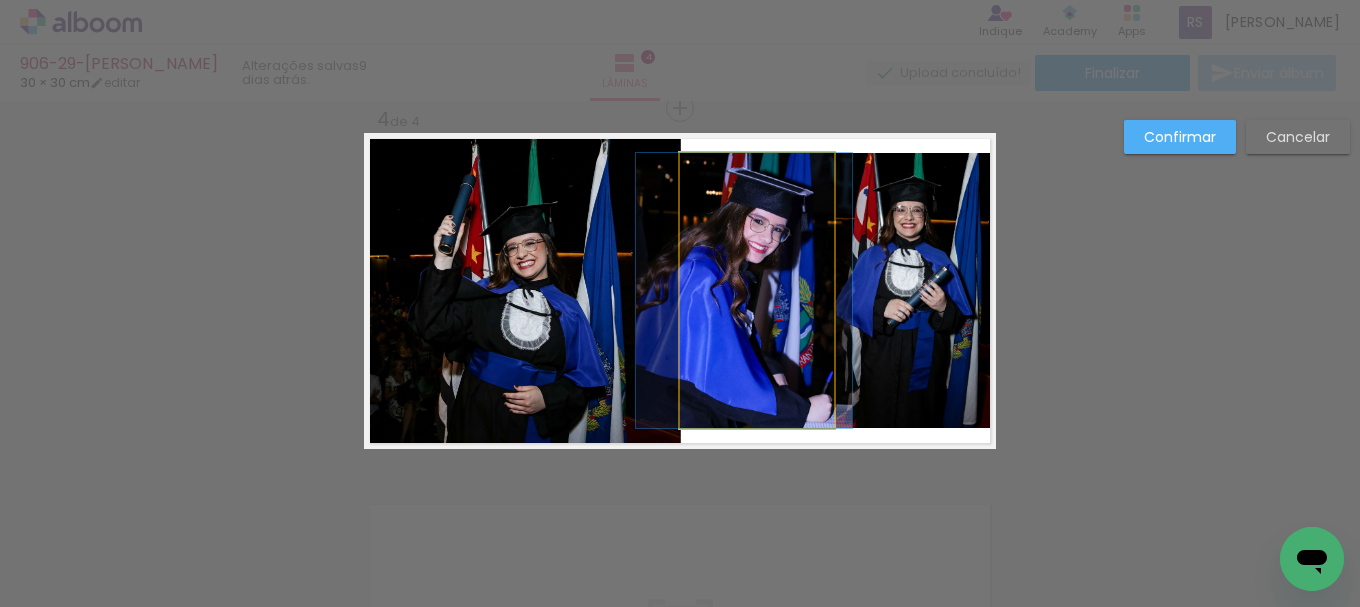drag, startPoint x: 789, startPoint y: 303, endPoint x: 776, endPoint y: 305, distance: 13.152946 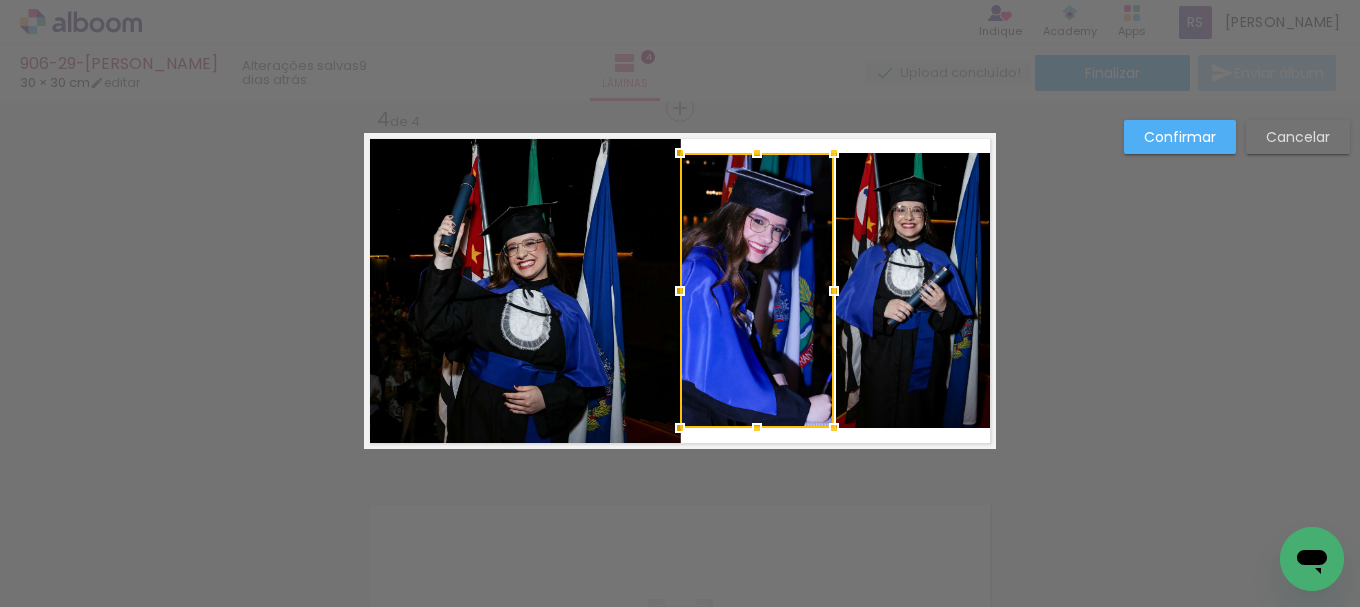 click on "Confirmar" at bounding box center [0, 0] 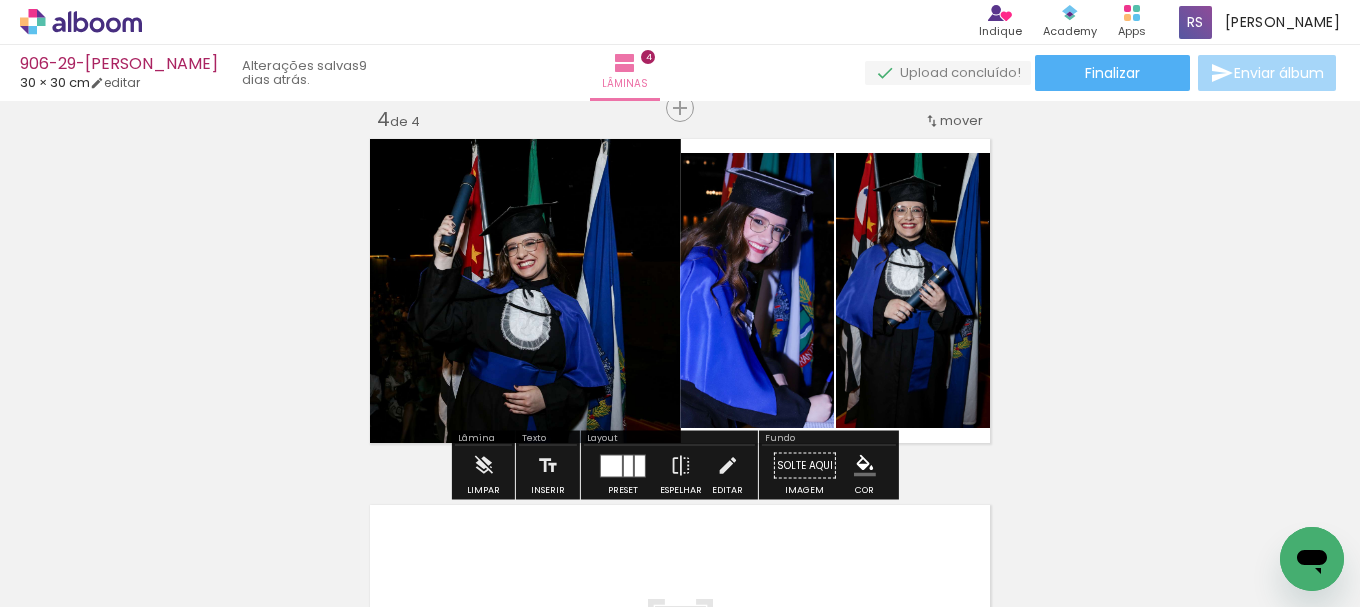 click at bounding box center (865, 466) 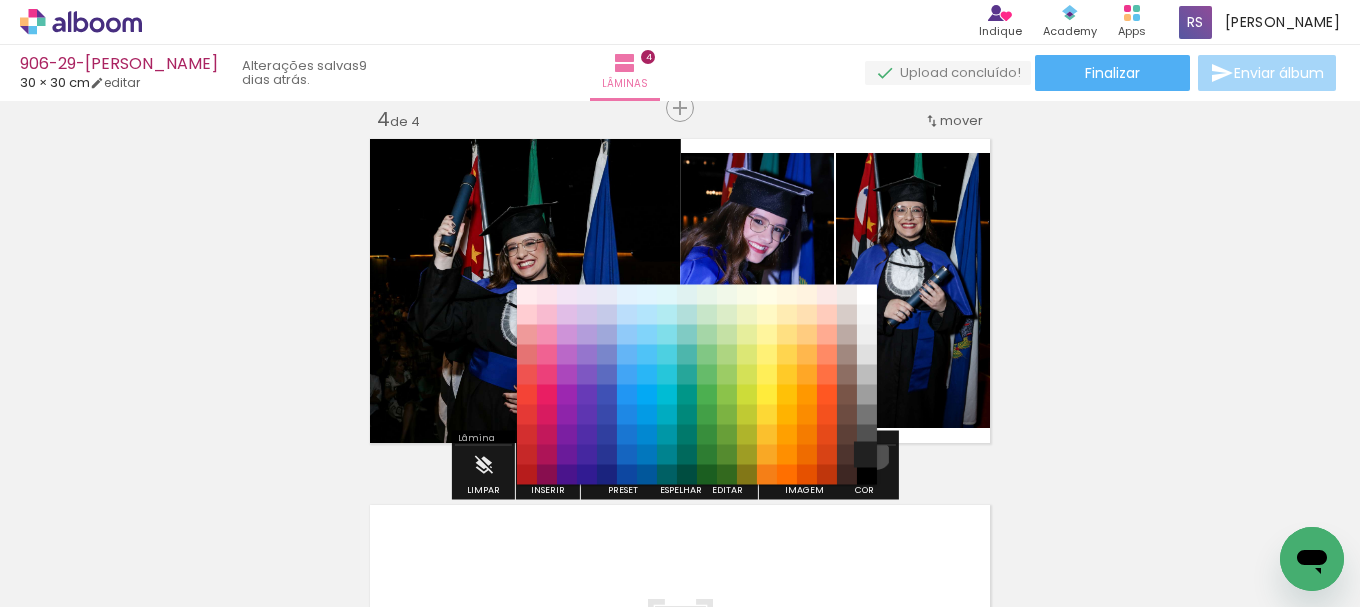click on "#212121" at bounding box center [867, 455] 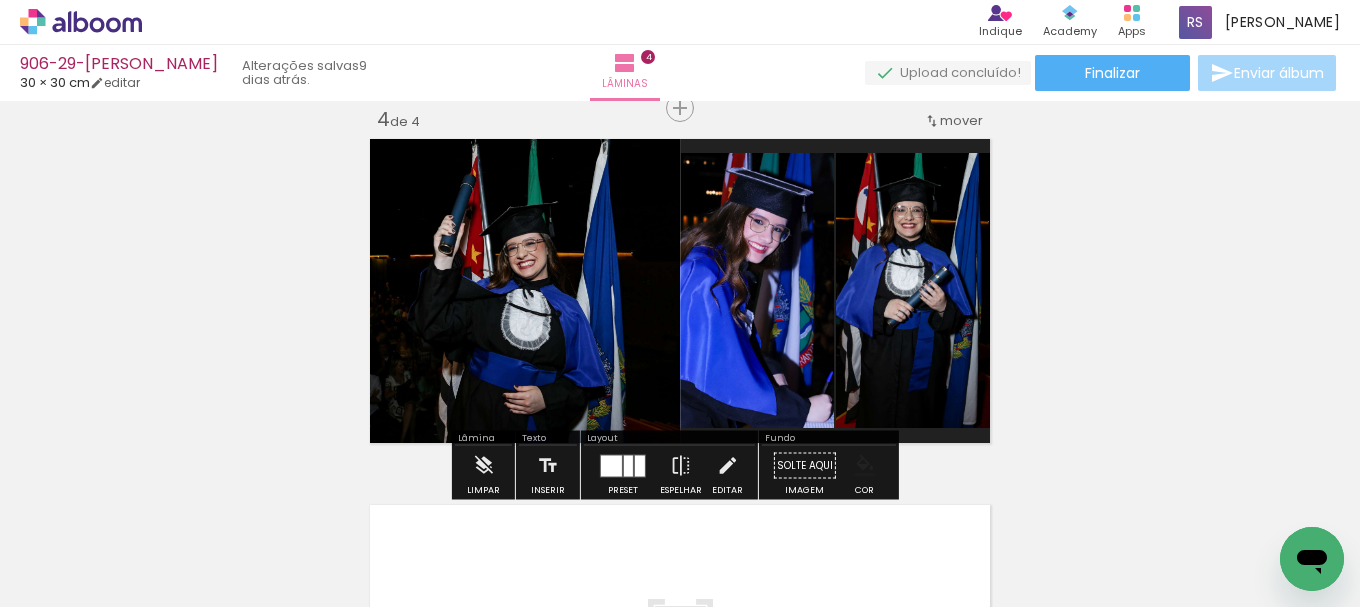 click at bounding box center (865, 466) 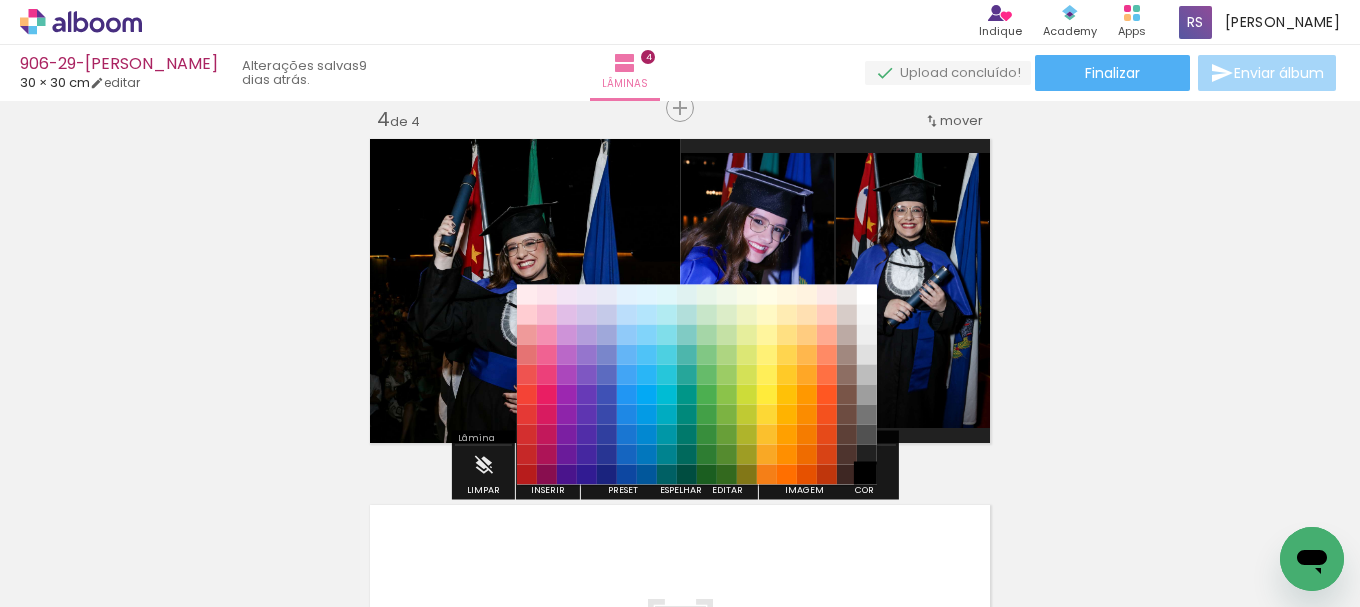 click on "#000000" at bounding box center (867, 475) 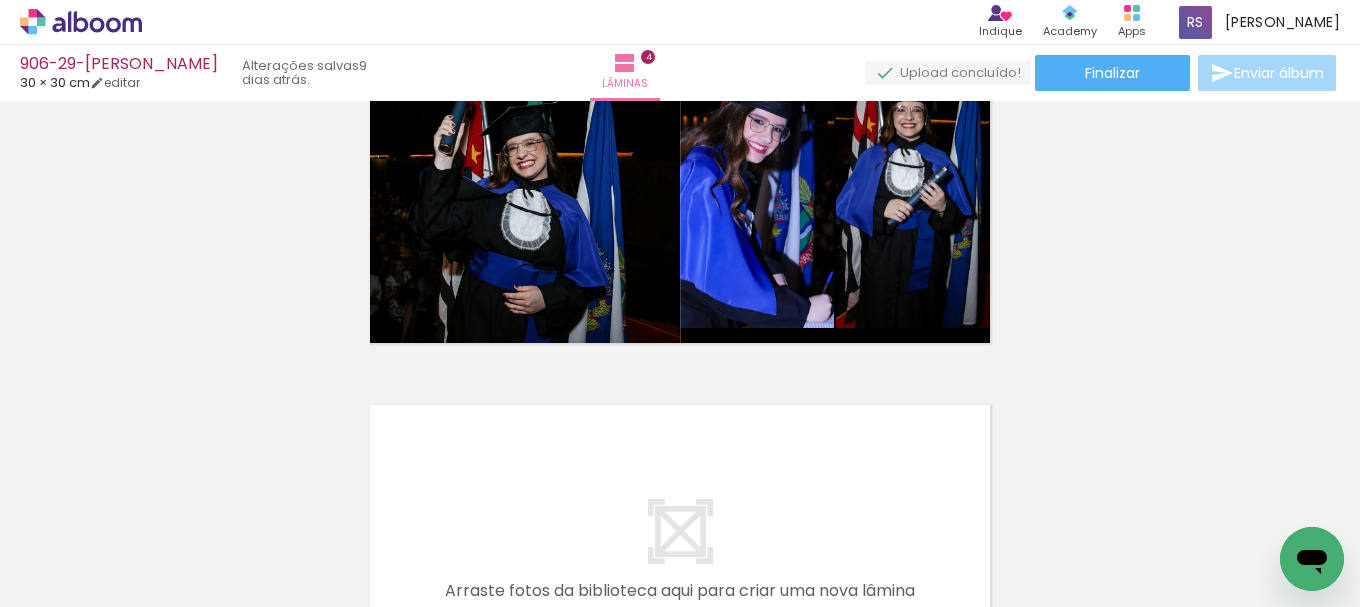 scroll, scrollTop: 1124, scrollLeft: 0, axis: vertical 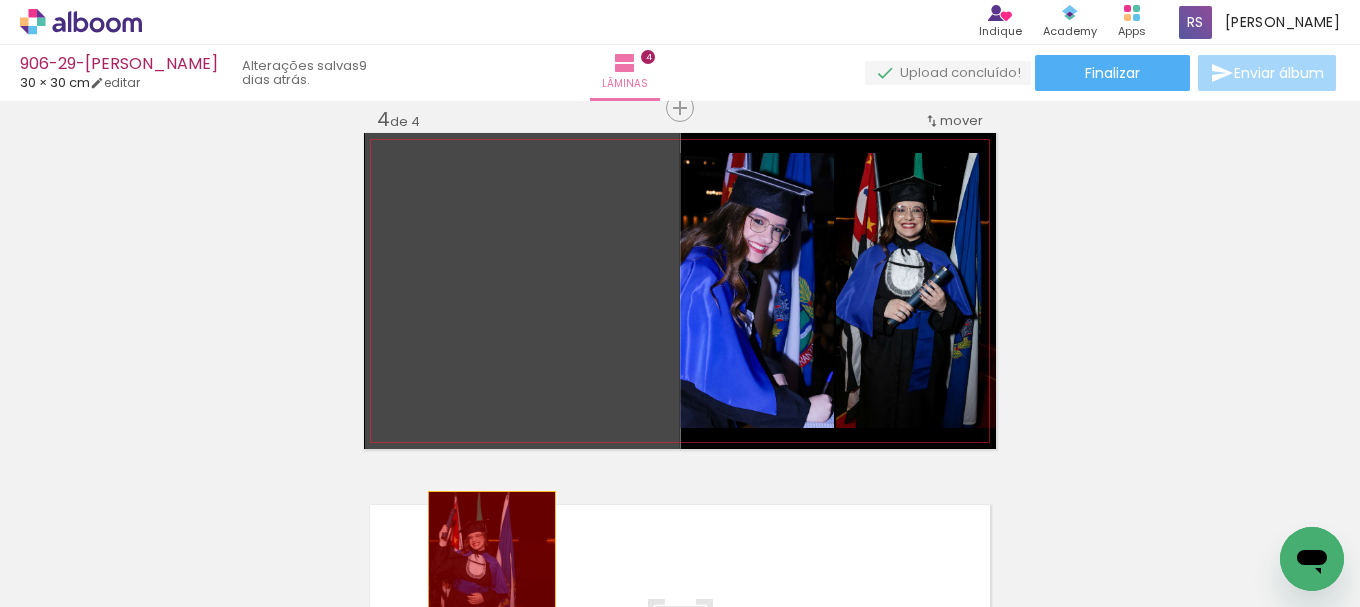 drag, startPoint x: 552, startPoint y: 369, endPoint x: 484, endPoint y: 555, distance: 198.0404 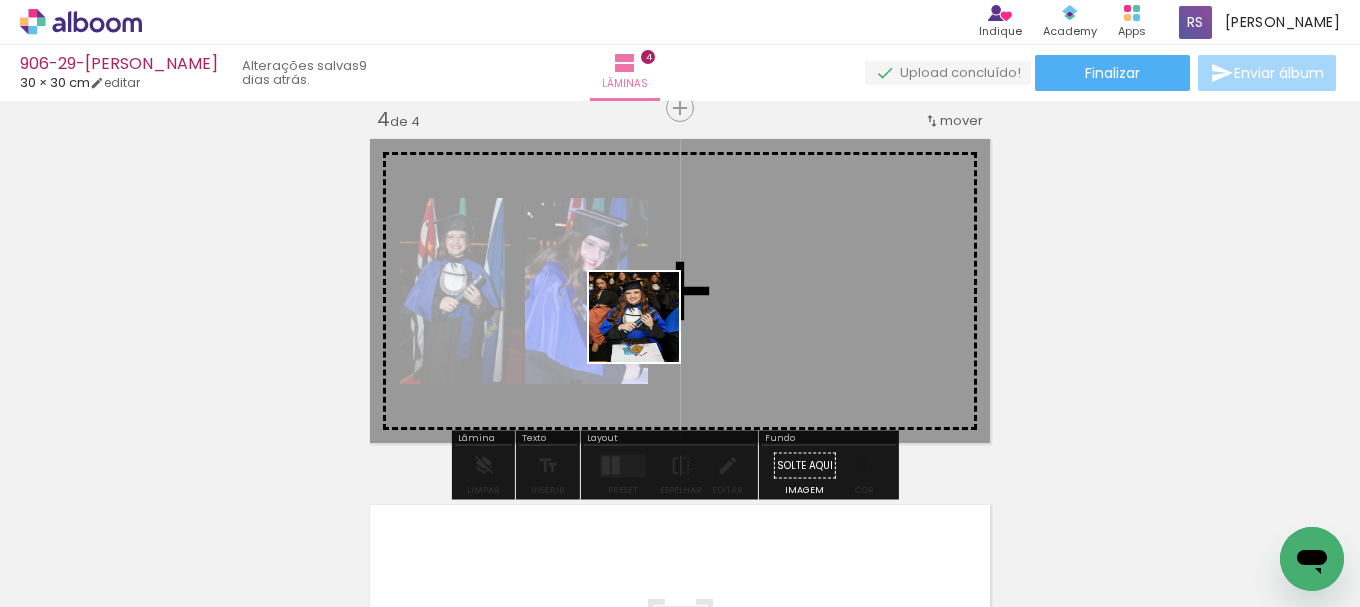 drag, startPoint x: 581, startPoint y: 541, endPoint x: 649, endPoint y: 332, distance: 219.78398 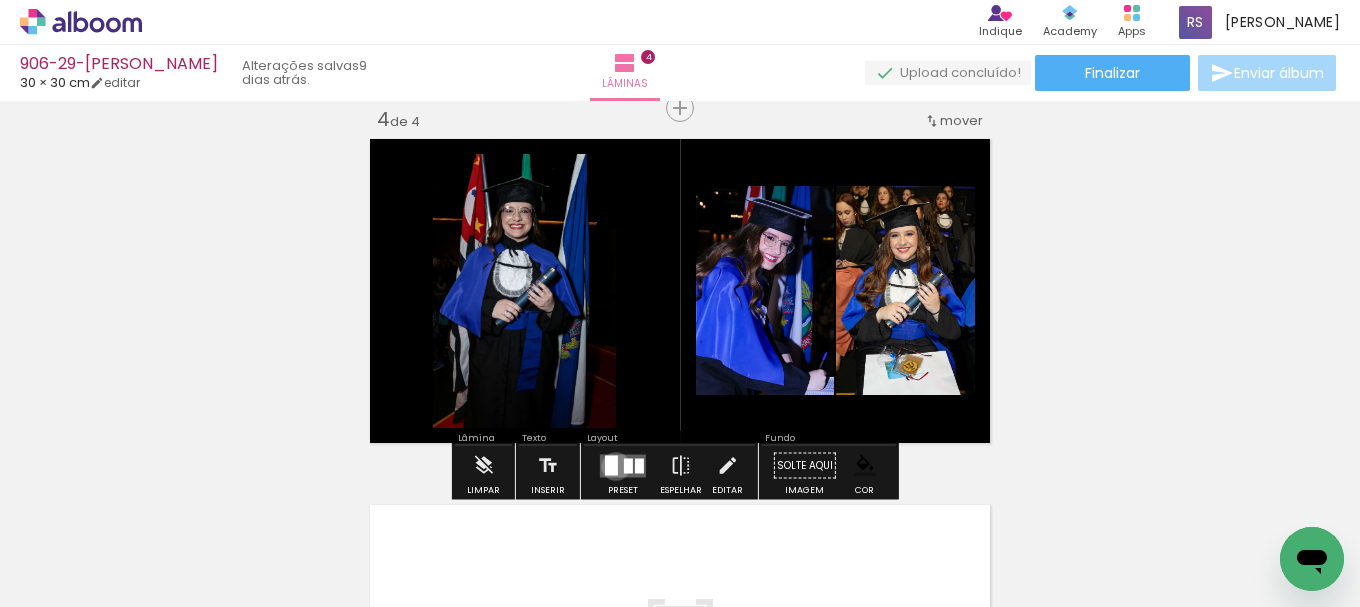 click at bounding box center (611, 465) 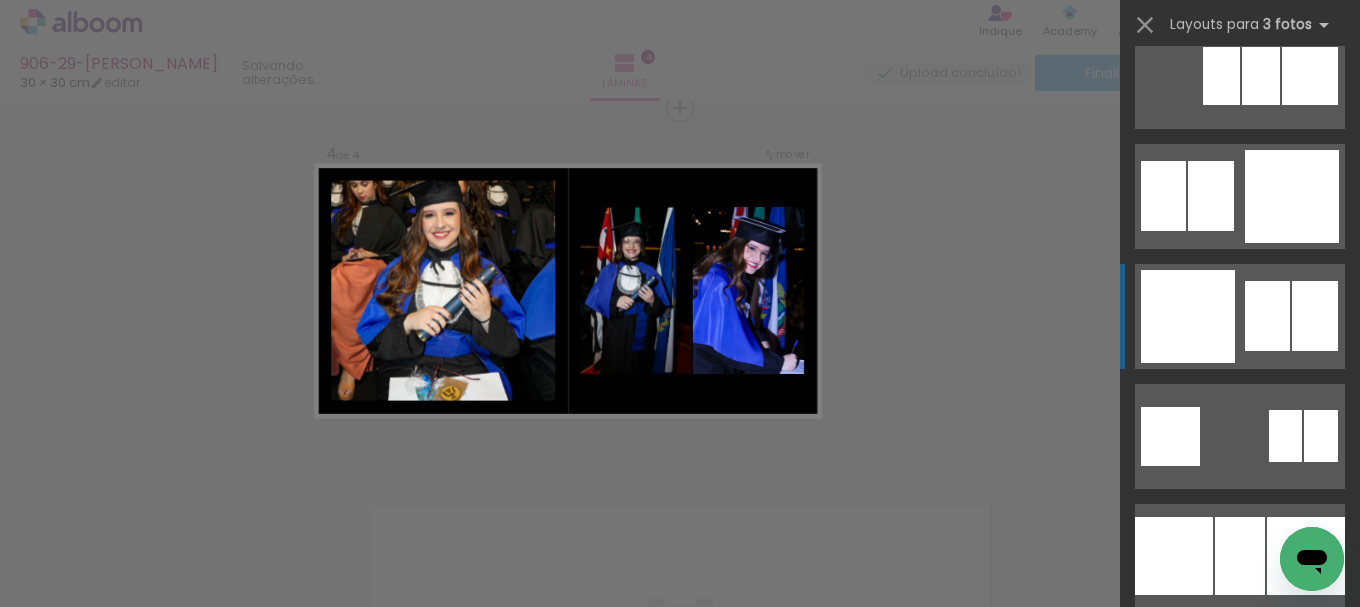 scroll, scrollTop: 2200, scrollLeft: 0, axis: vertical 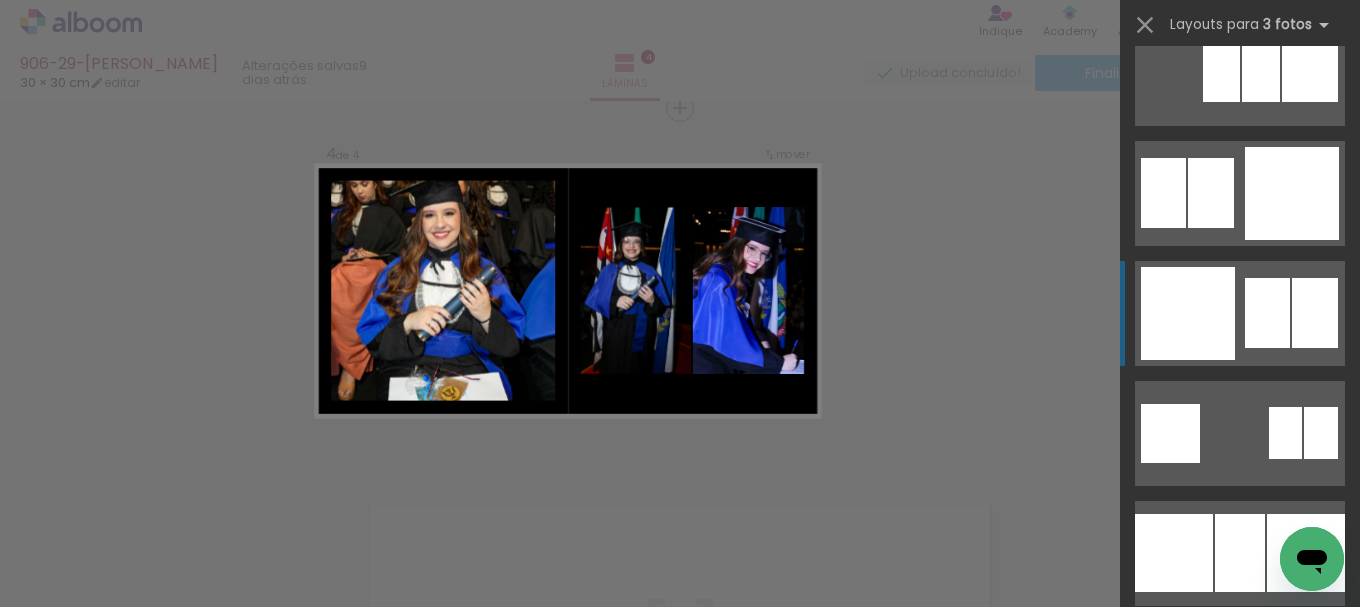 click at bounding box center [1240, 913] 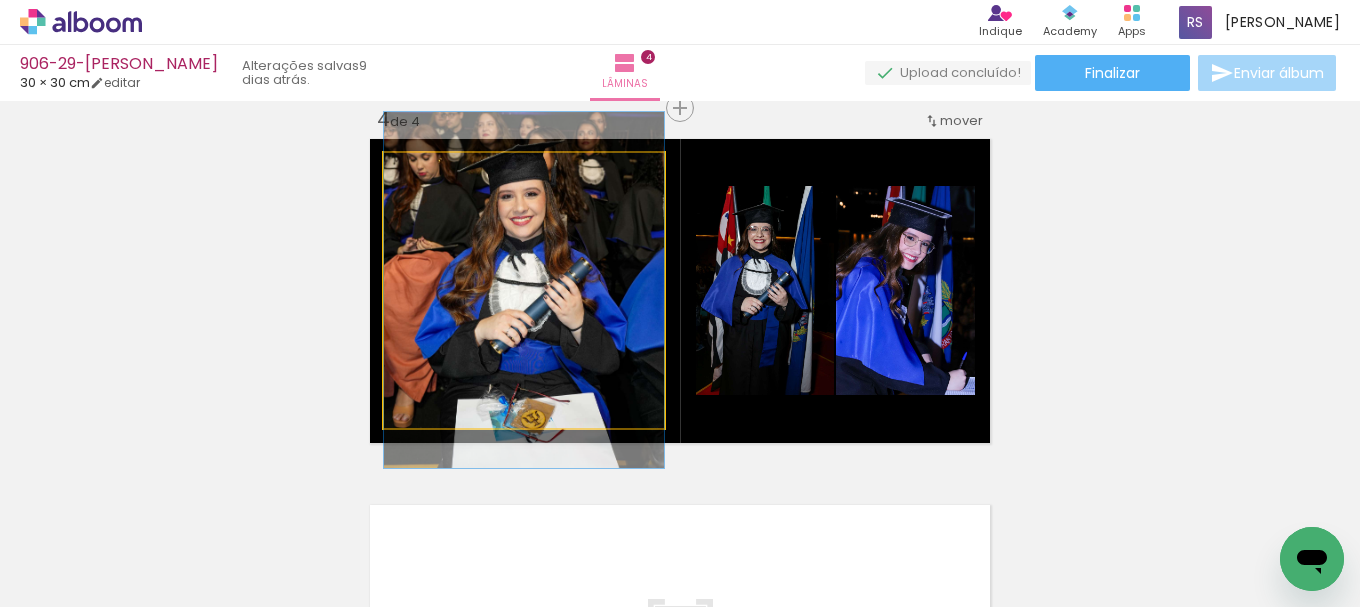 click 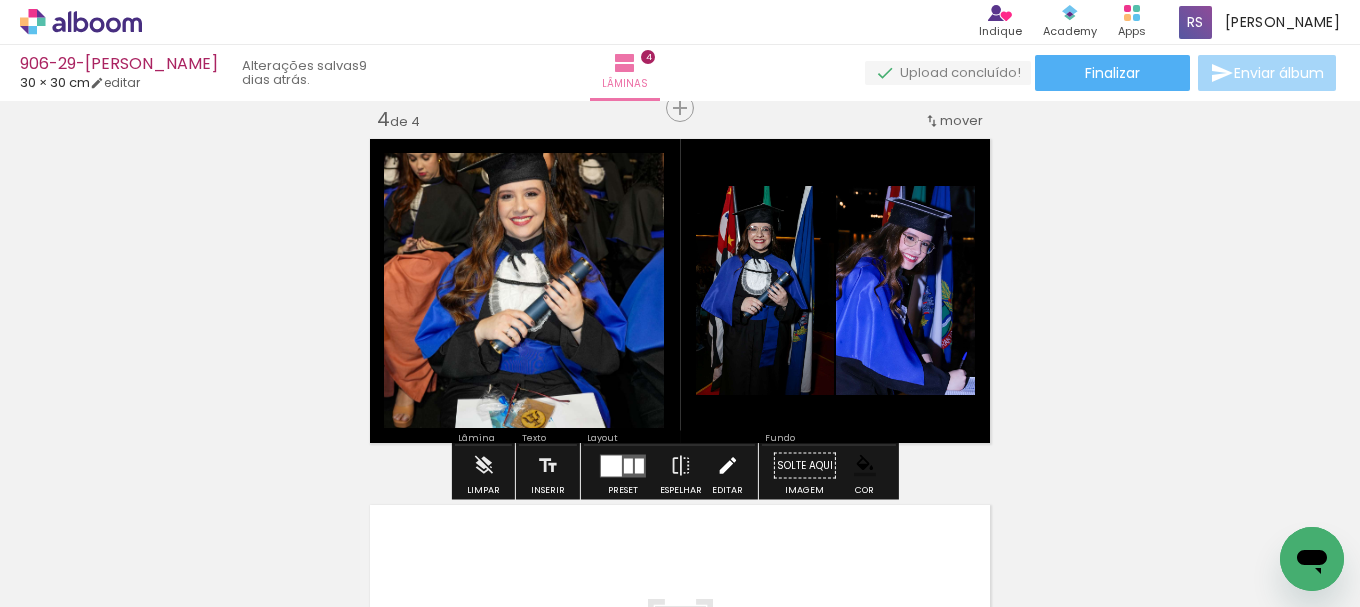 click at bounding box center [727, 466] 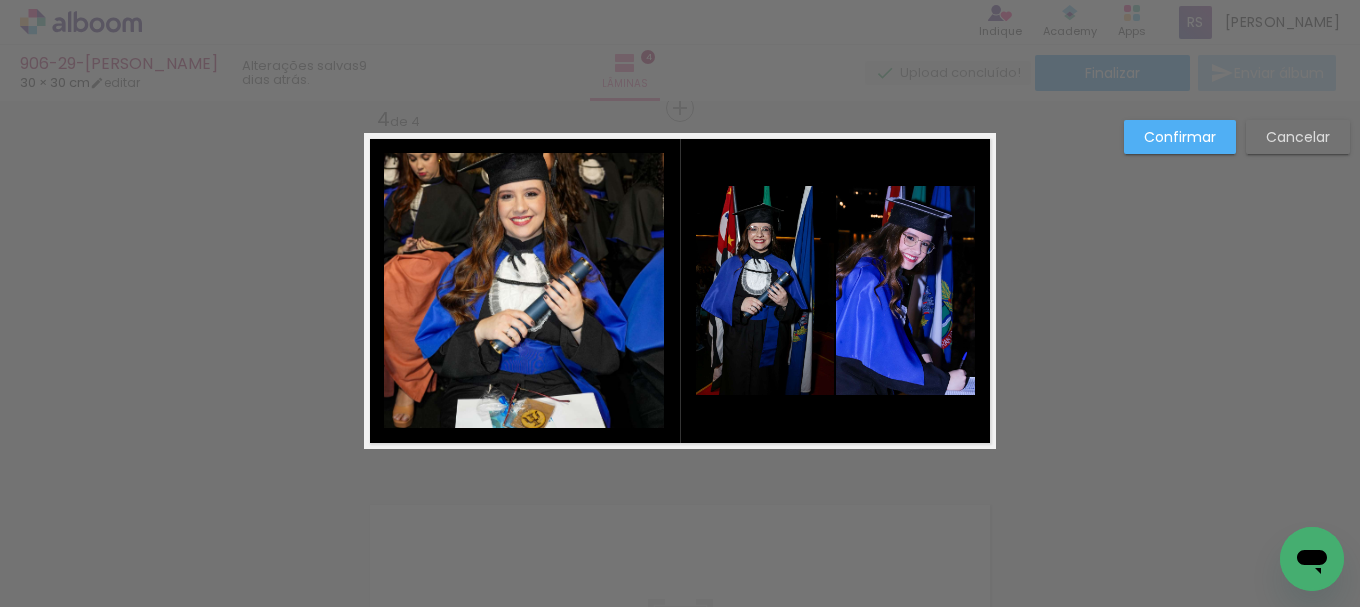 click 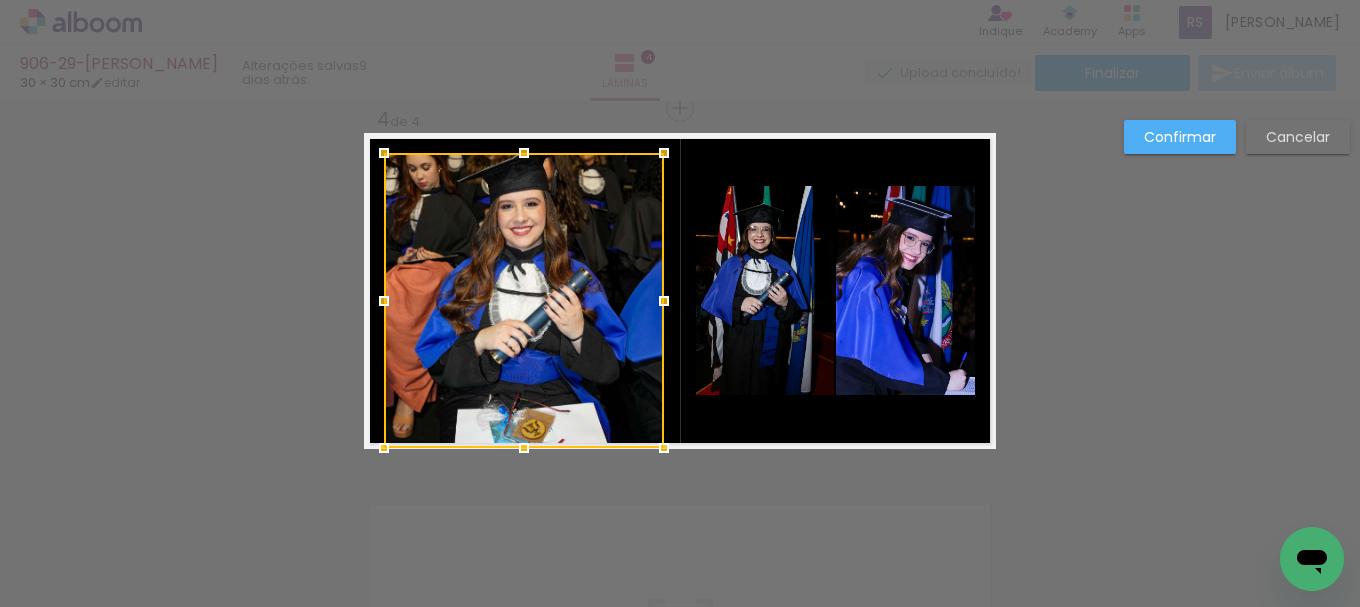 drag, startPoint x: 526, startPoint y: 429, endPoint x: 519, endPoint y: 456, distance: 27.89265 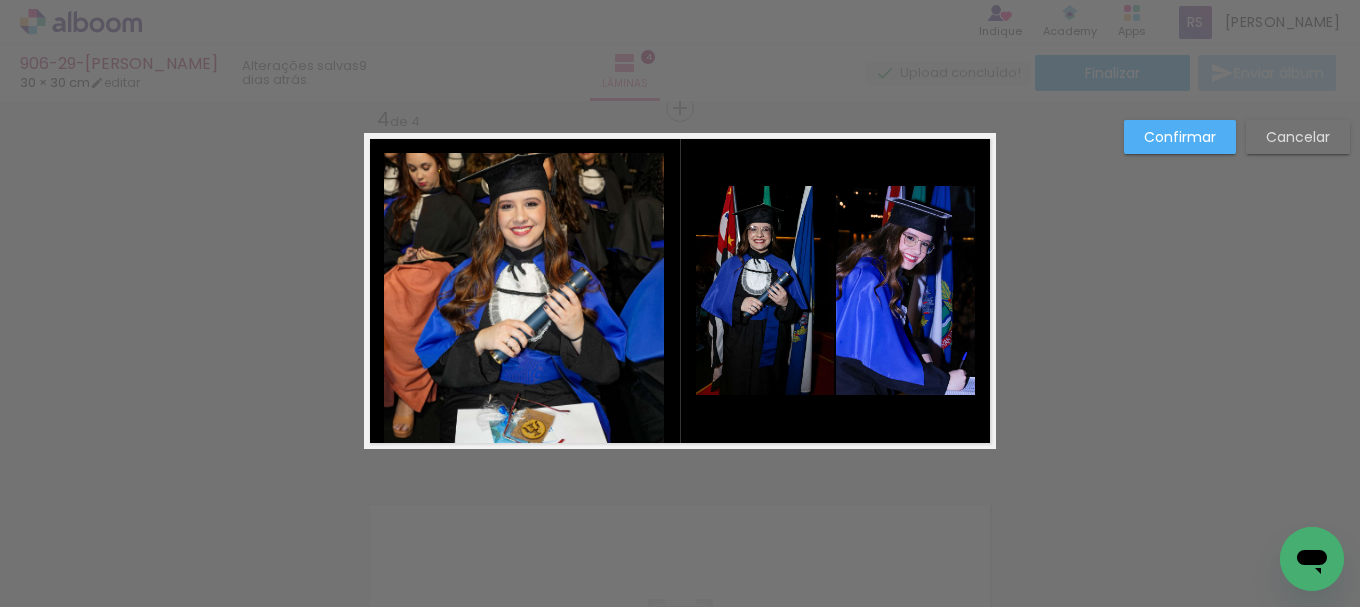 click 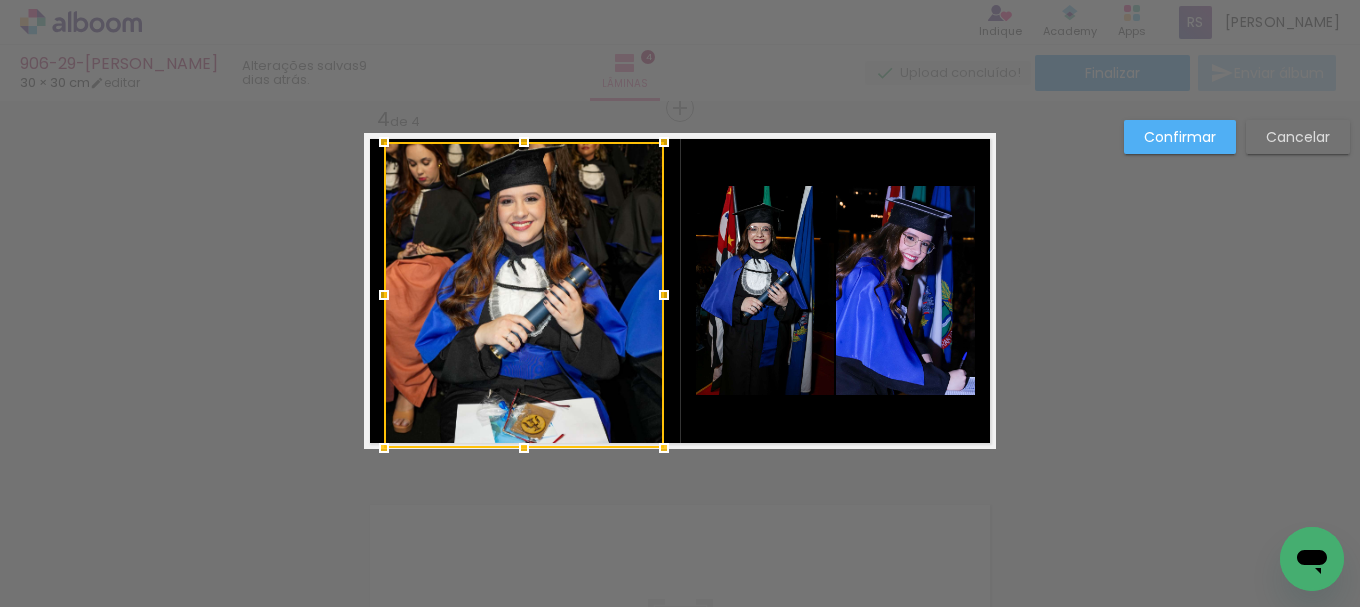 drag, startPoint x: 521, startPoint y: 151, endPoint x: 528, endPoint y: 139, distance: 13.892444 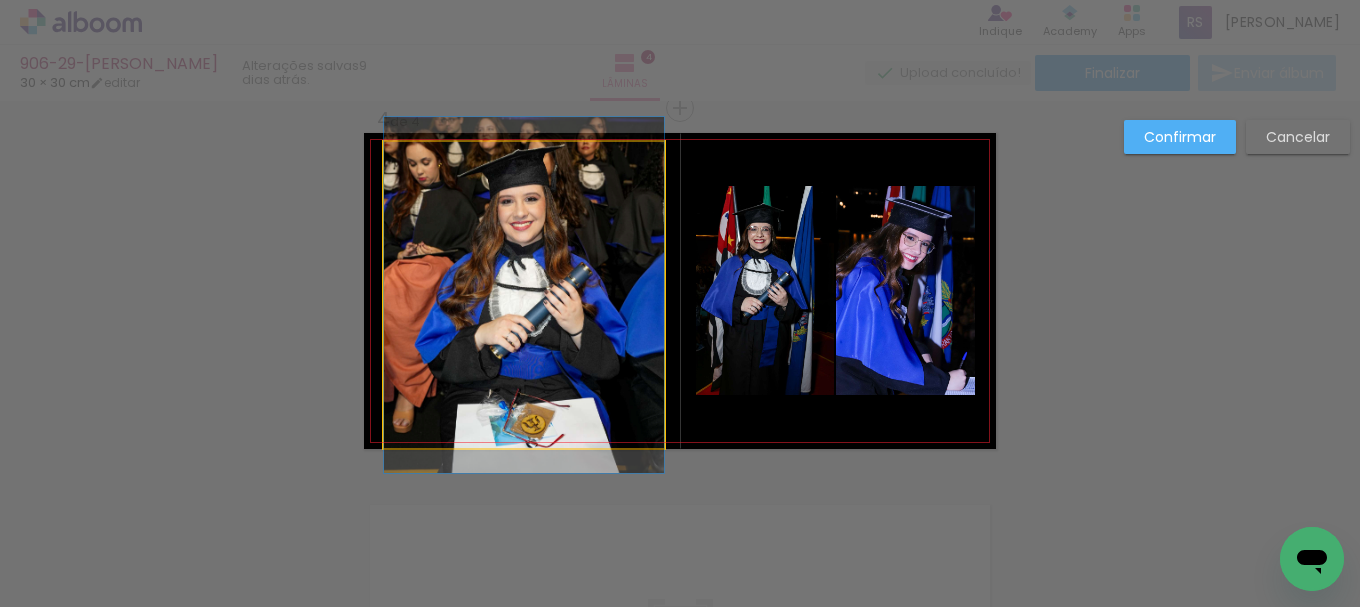 click 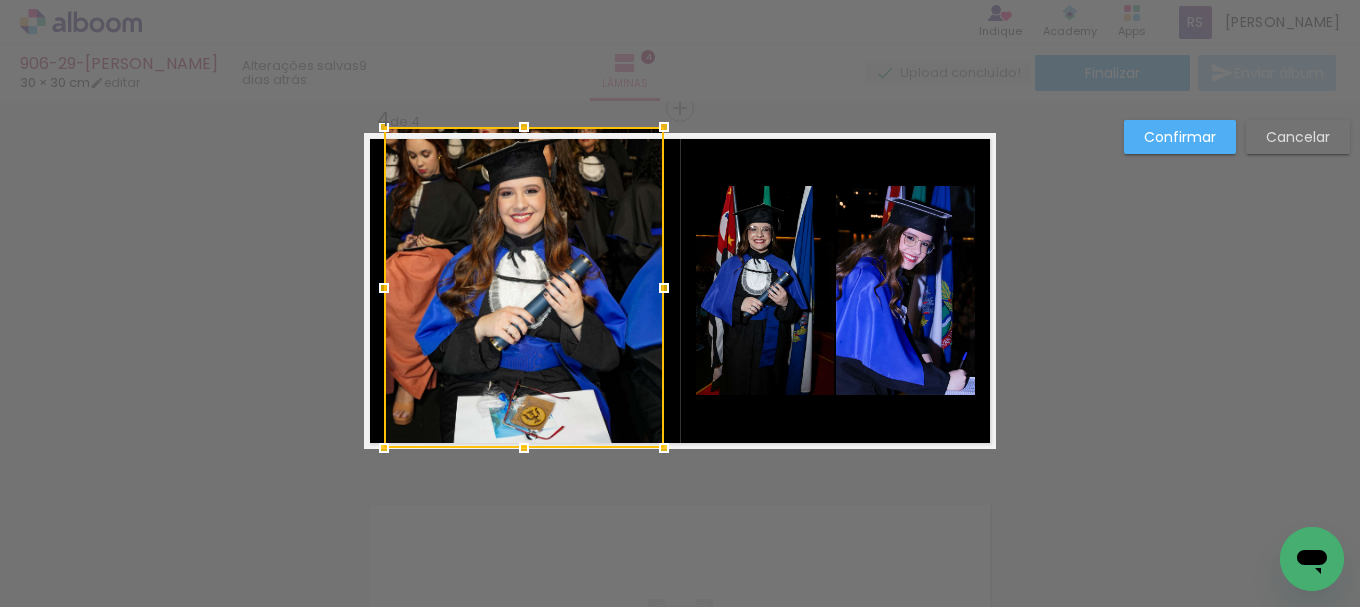 click at bounding box center (524, 127) 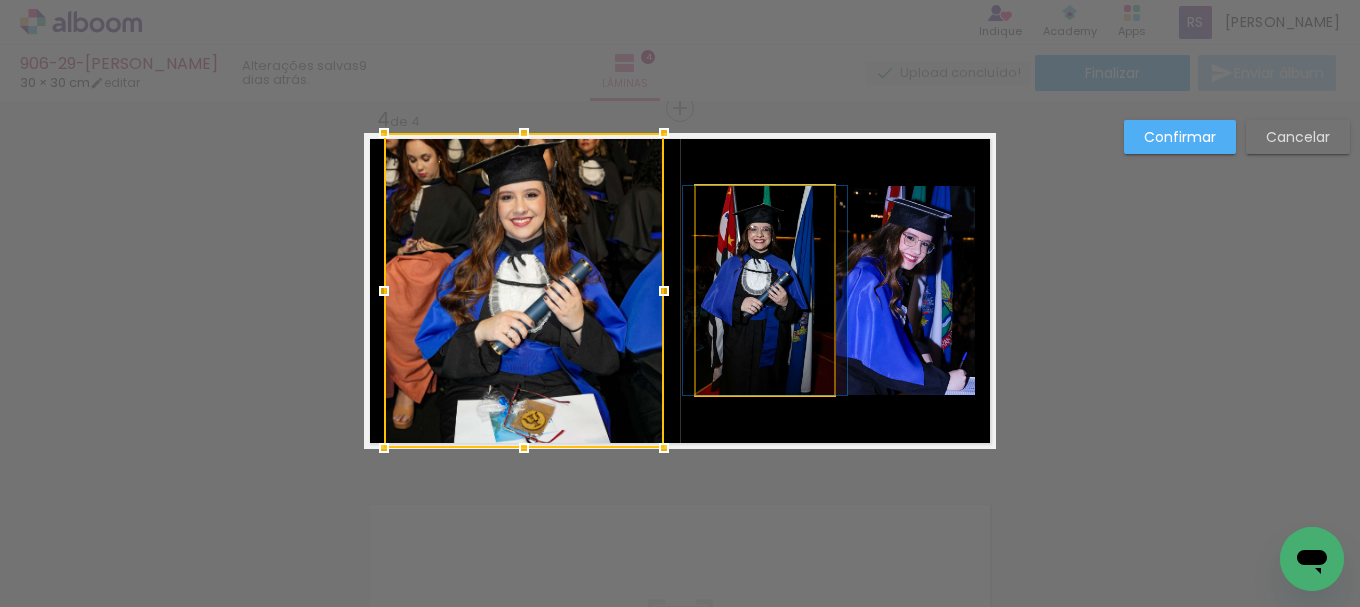click 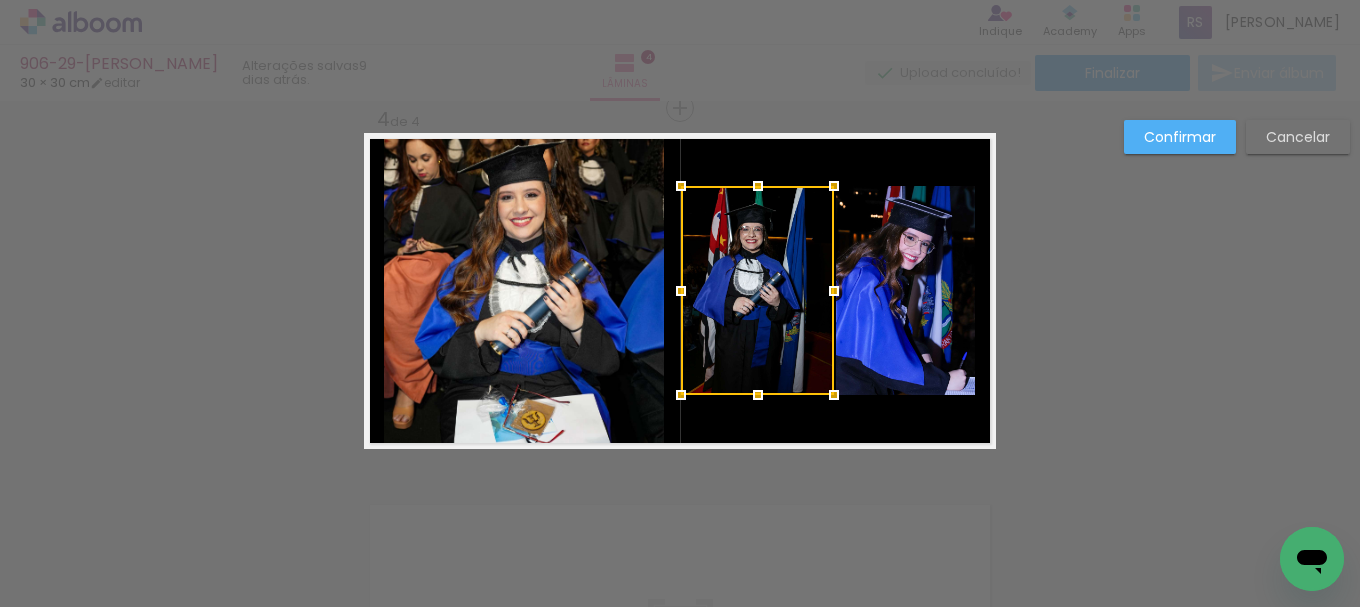 drag, startPoint x: 683, startPoint y: 284, endPoint x: 668, endPoint y: 282, distance: 15.132746 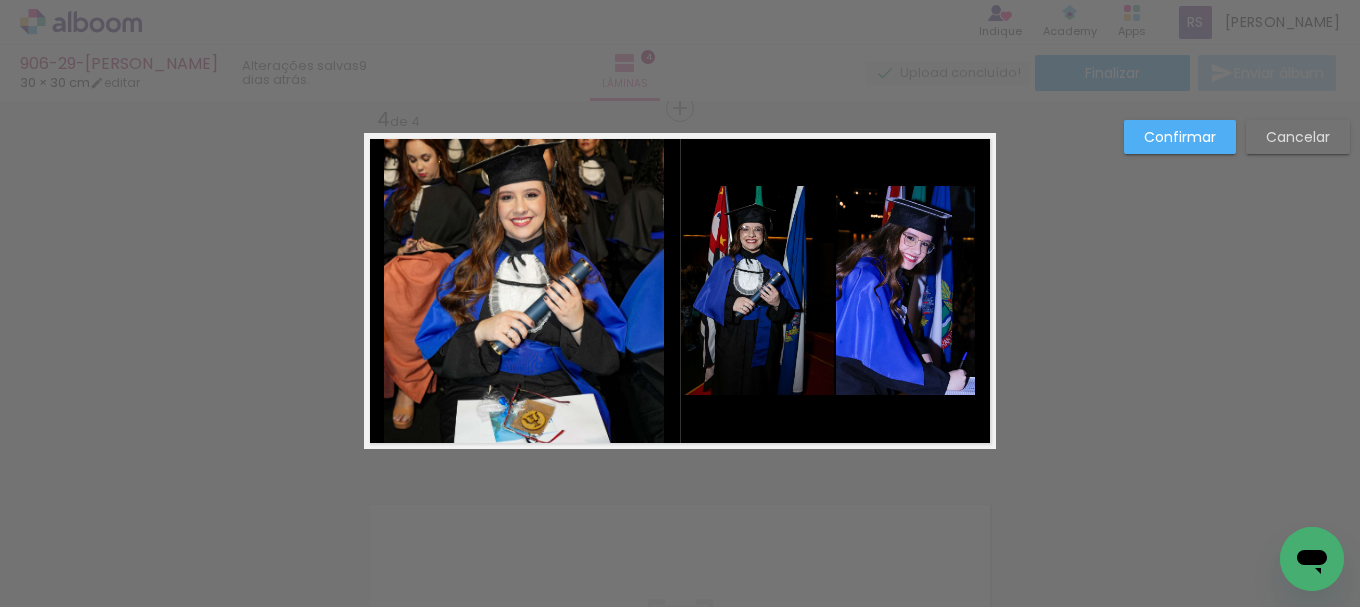 click 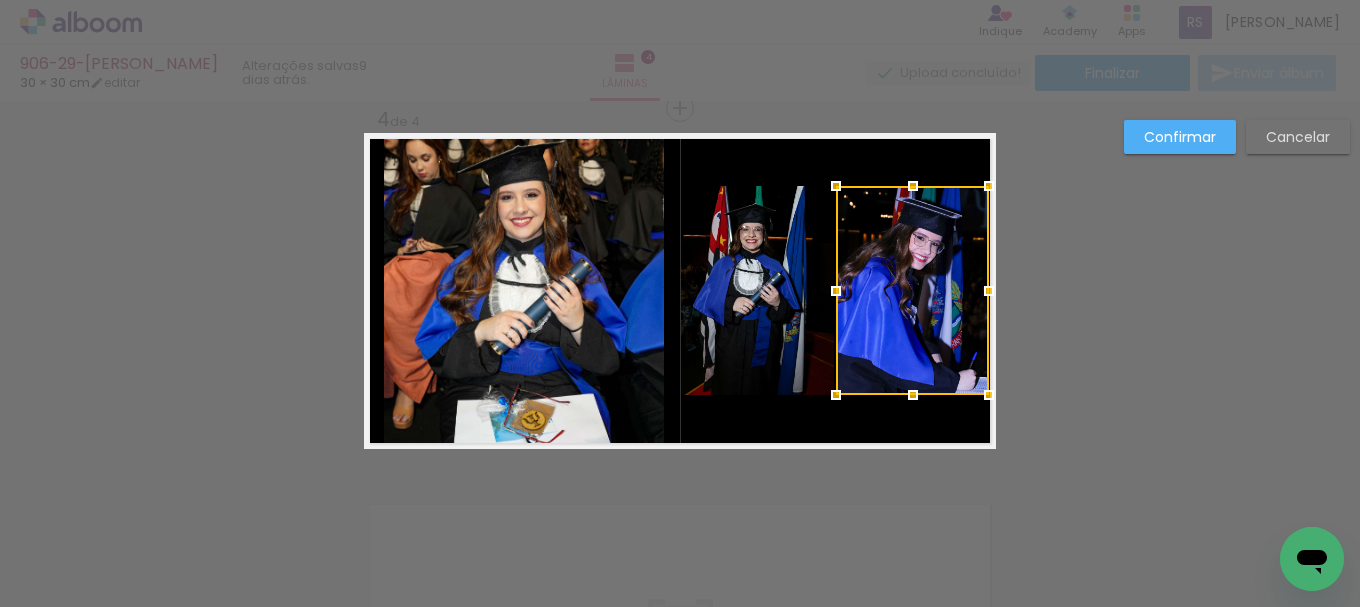 drag, startPoint x: 975, startPoint y: 287, endPoint x: 990, endPoint y: 292, distance: 15.811388 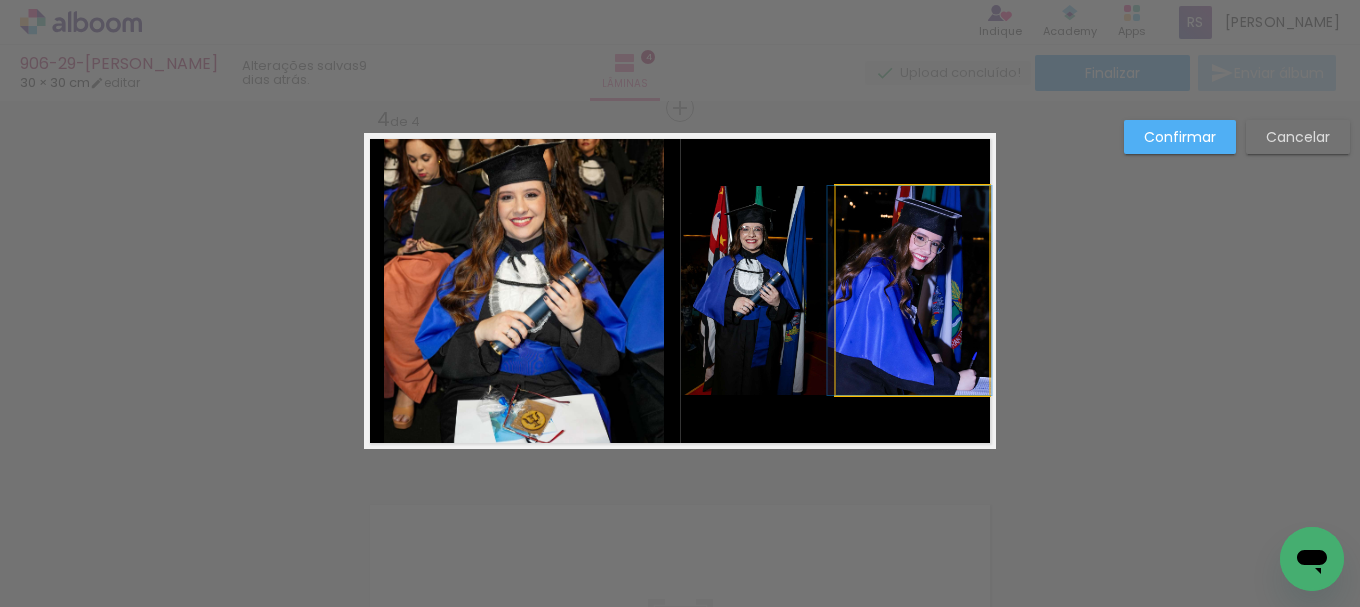 click 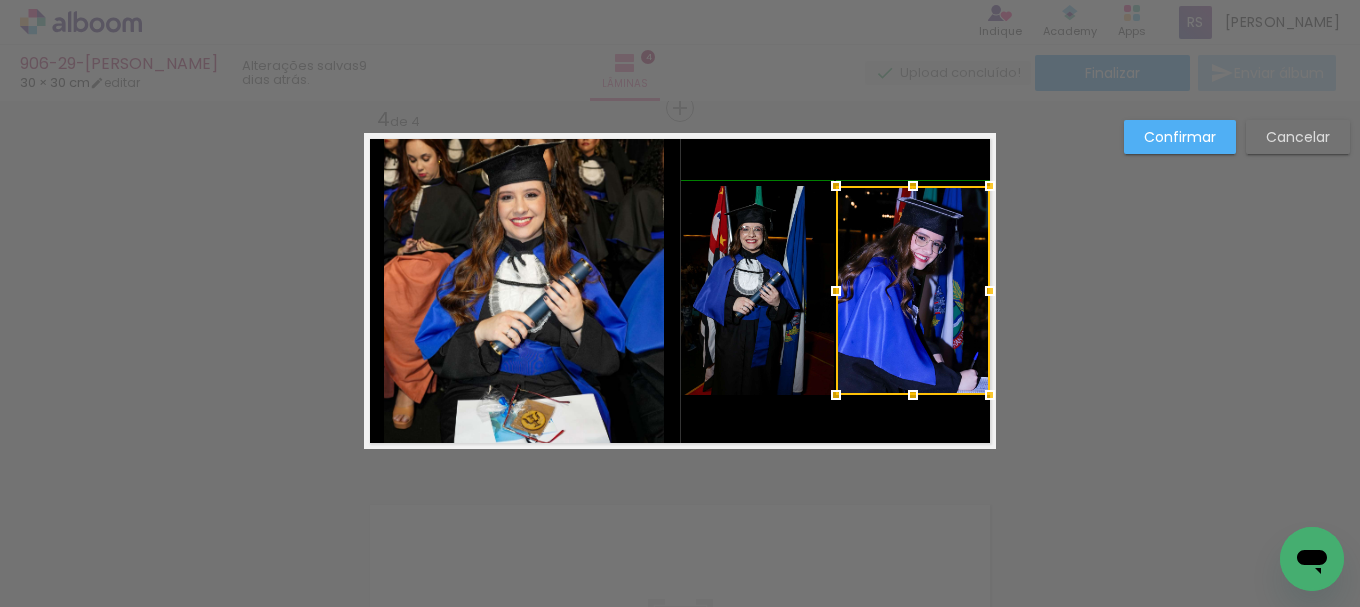 click at bounding box center [990, 291] 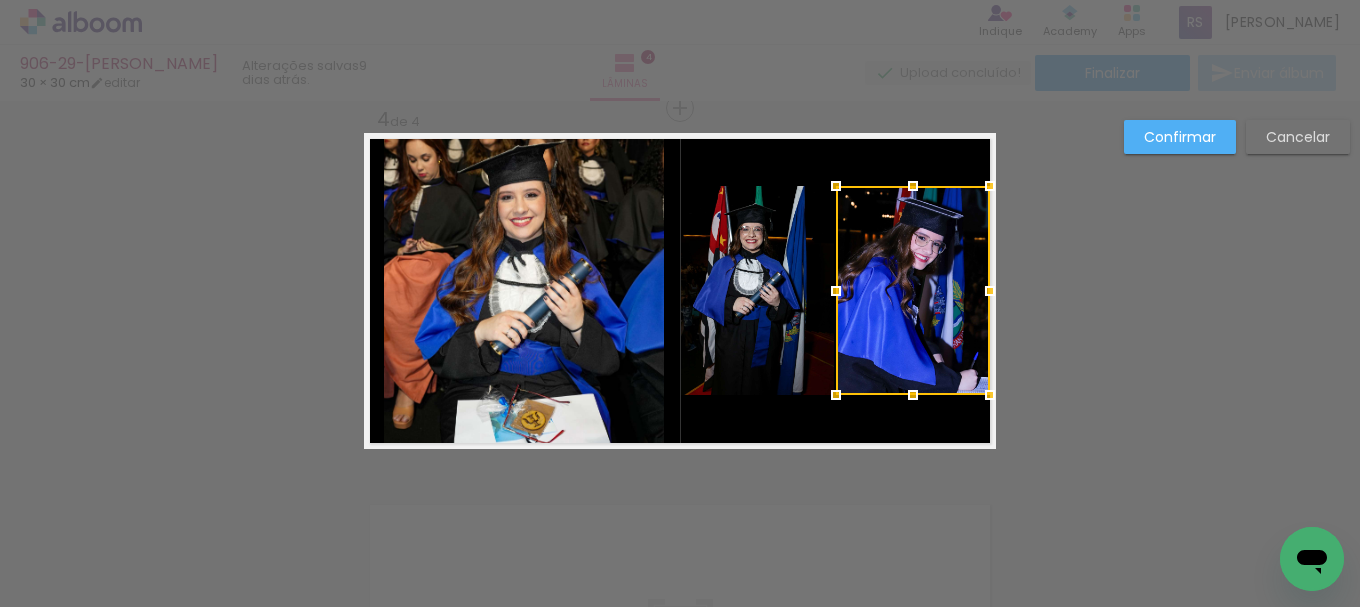 click on "Confirmar" at bounding box center [1180, 137] 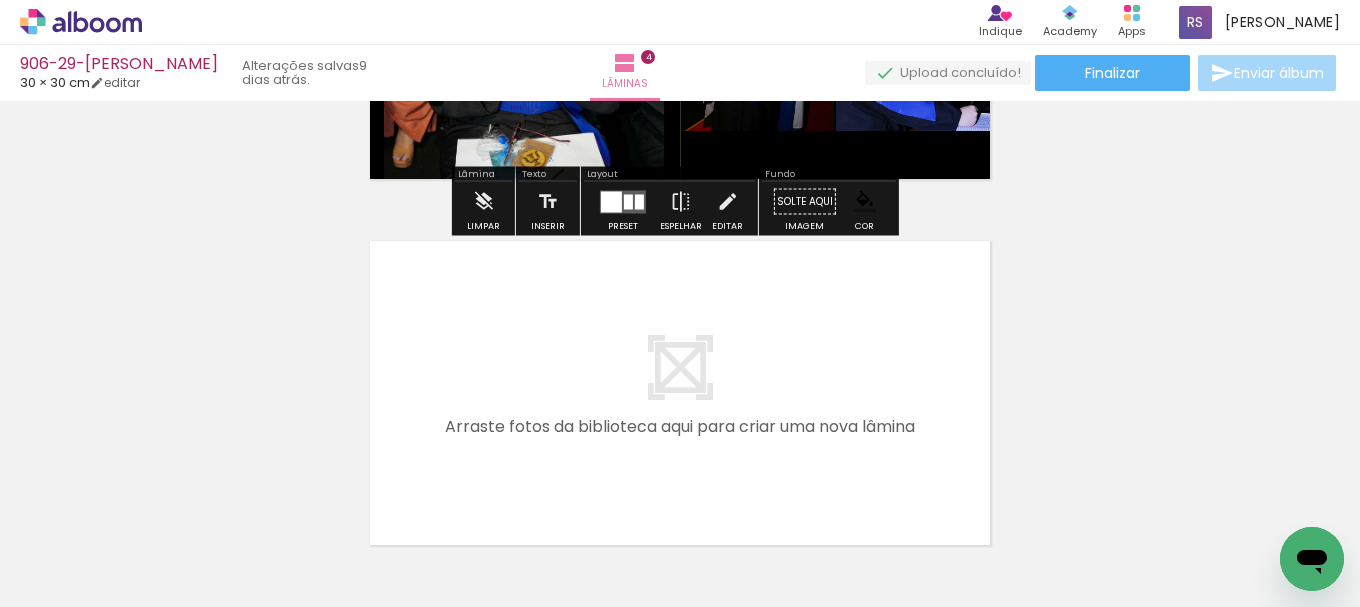 scroll, scrollTop: 1424, scrollLeft: 0, axis: vertical 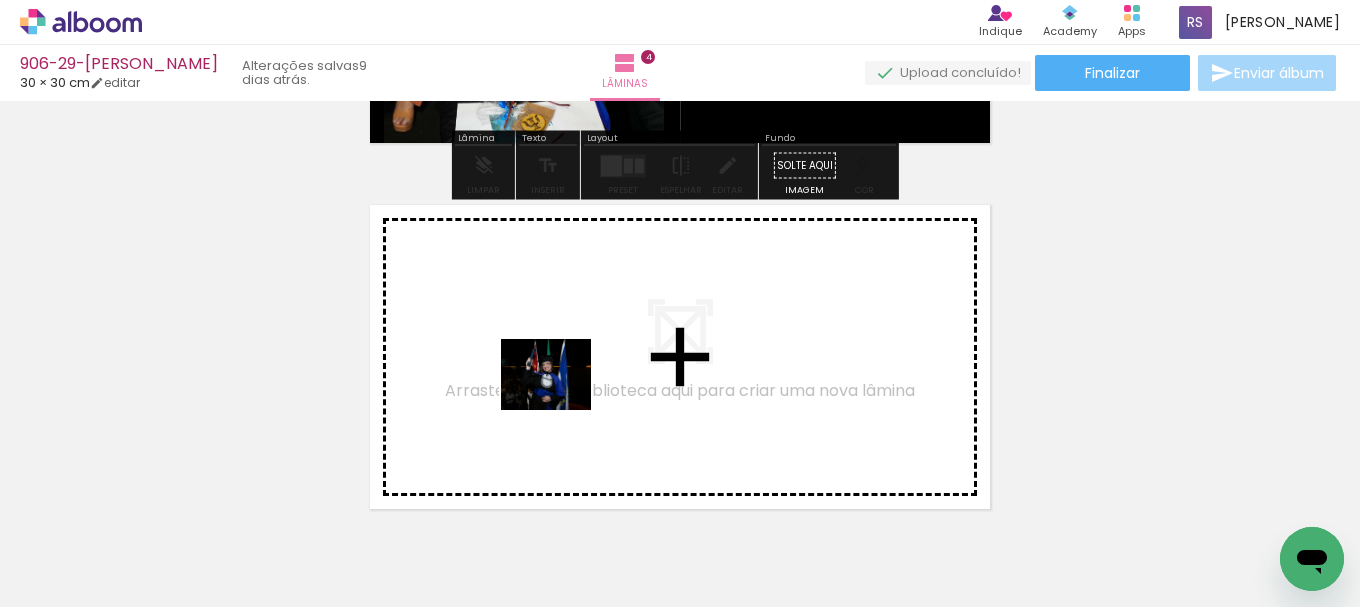 drag, startPoint x: 473, startPoint y: 539, endPoint x: 564, endPoint y: 394, distance: 171.18996 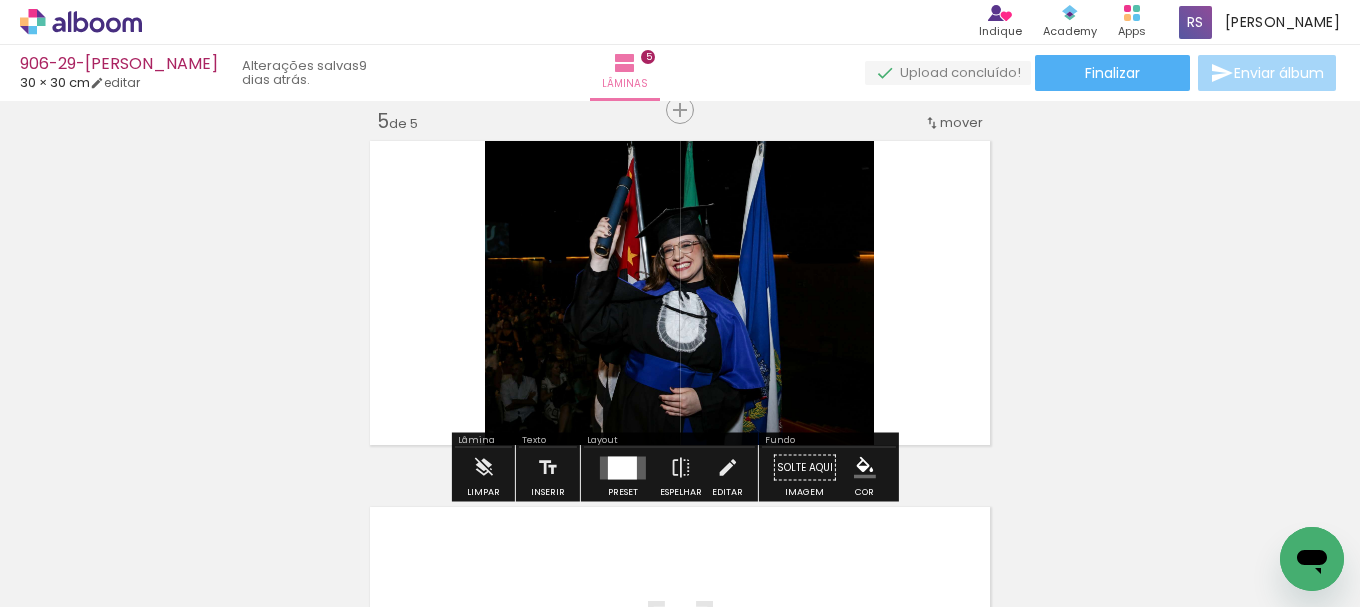 scroll, scrollTop: 1490, scrollLeft: 0, axis: vertical 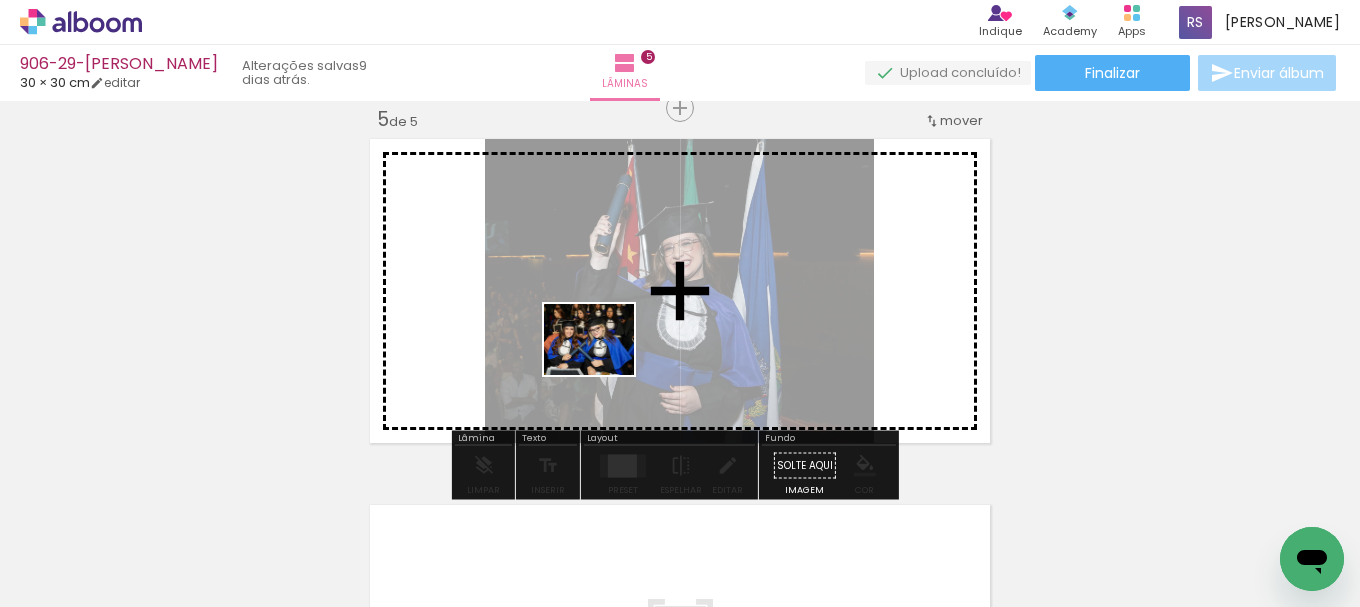 drag, startPoint x: 480, startPoint y: 535, endPoint x: 604, endPoint y: 364, distance: 211.22737 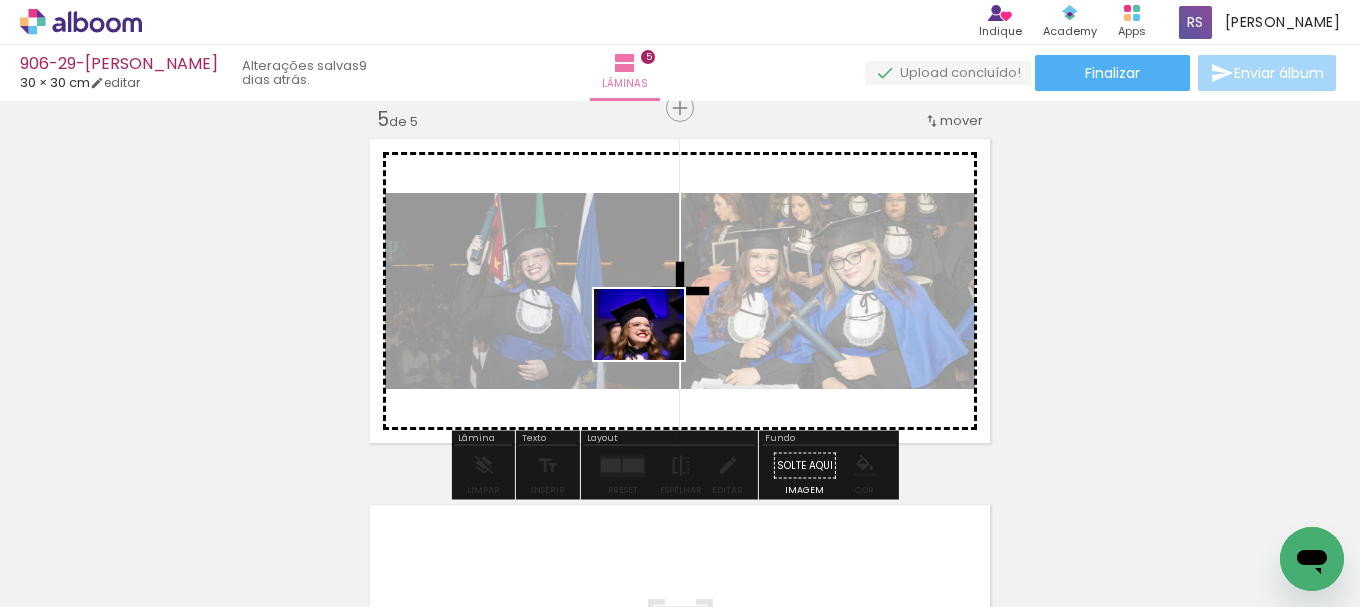 drag, startPoint x: 475, startPoint y: 529, endPoint x: 654, endPoint y: 349, distance: 253.85233 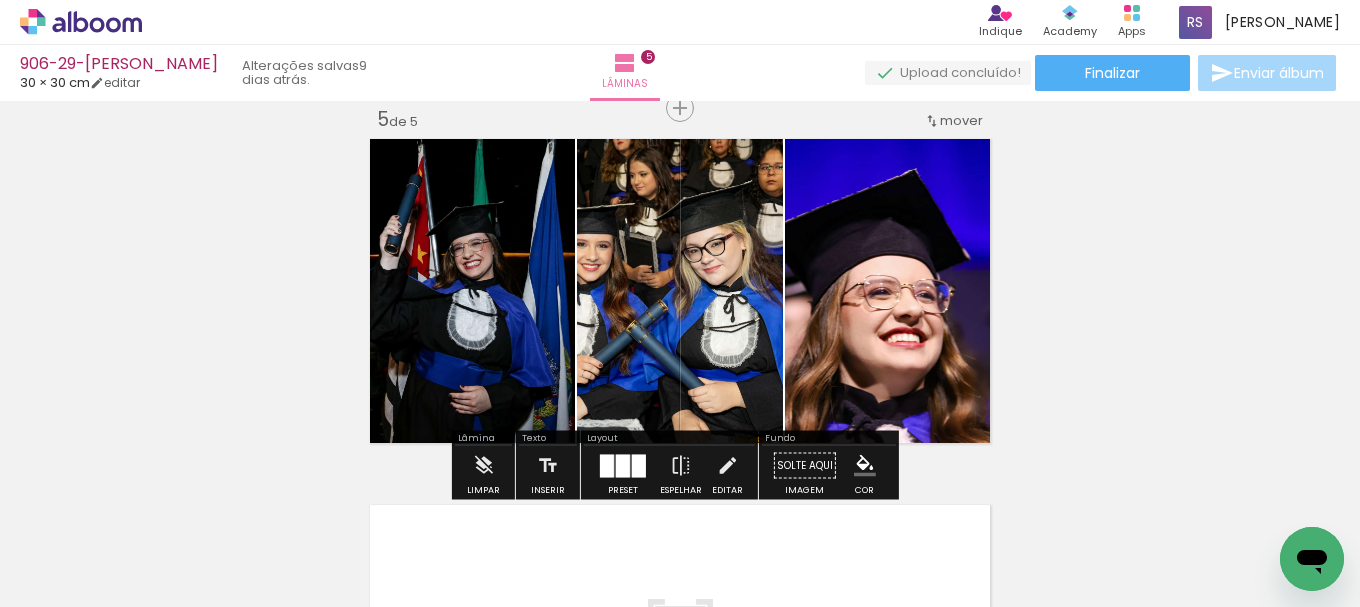 click at bounding box center (639, 465) 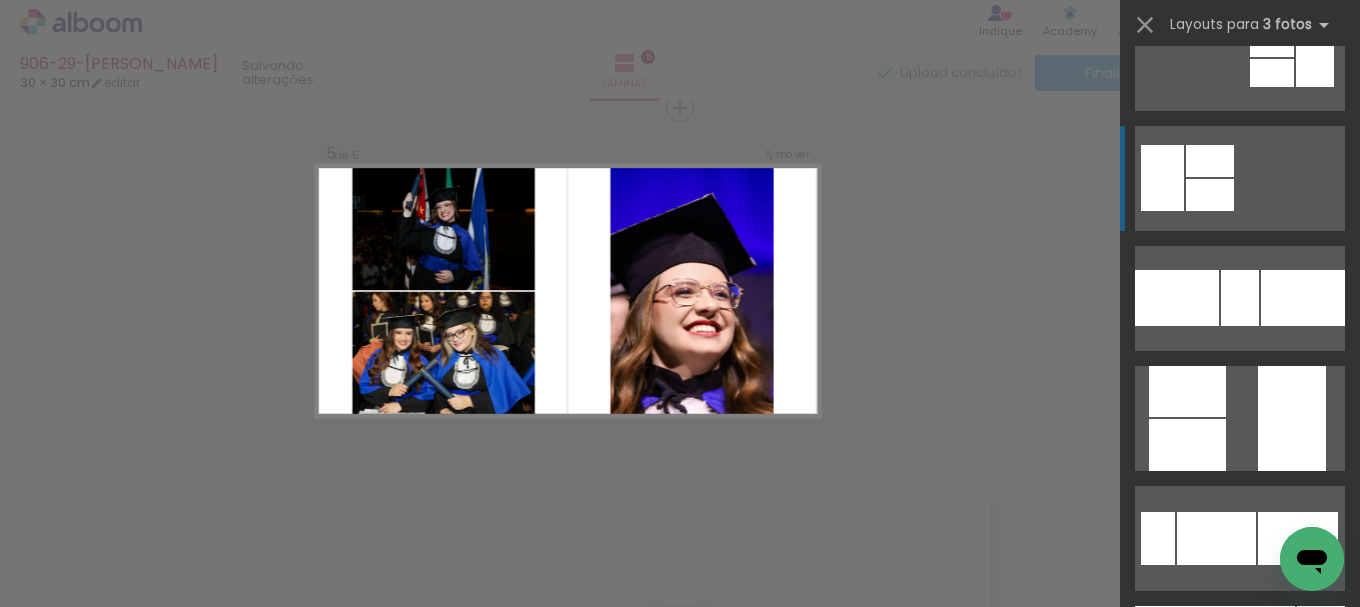 scroll, scrollTop: 8700, scrollLeft: 0, axis: vertical 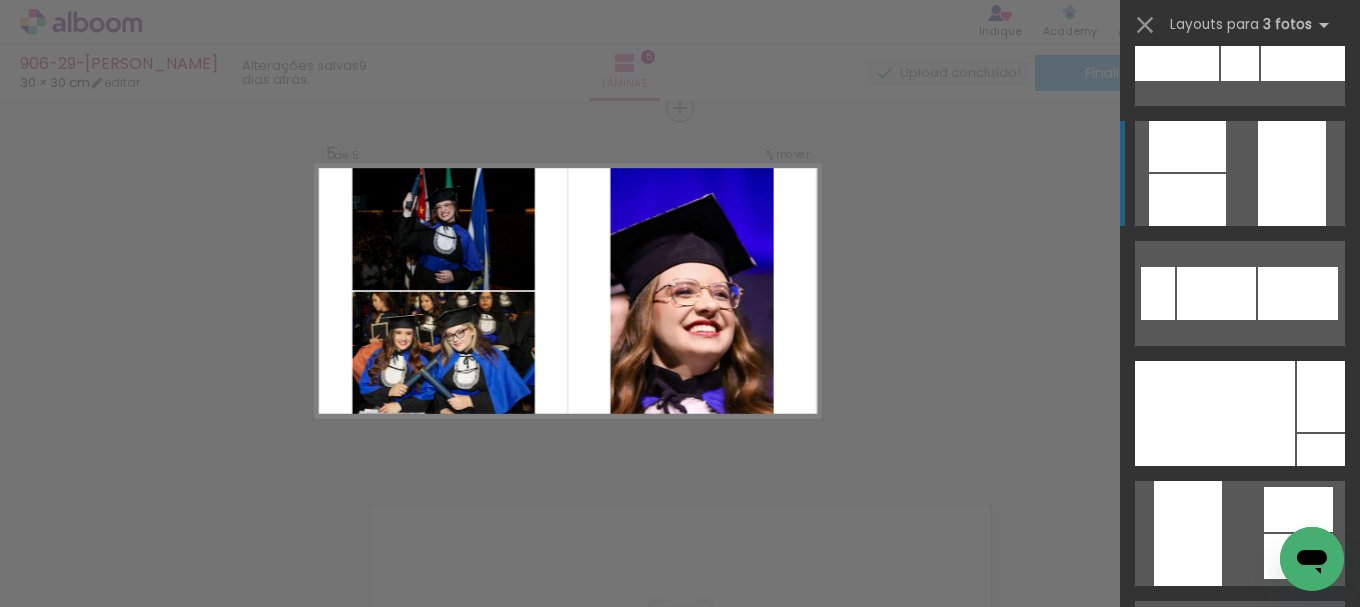 click at bounding box center (1240, 173) 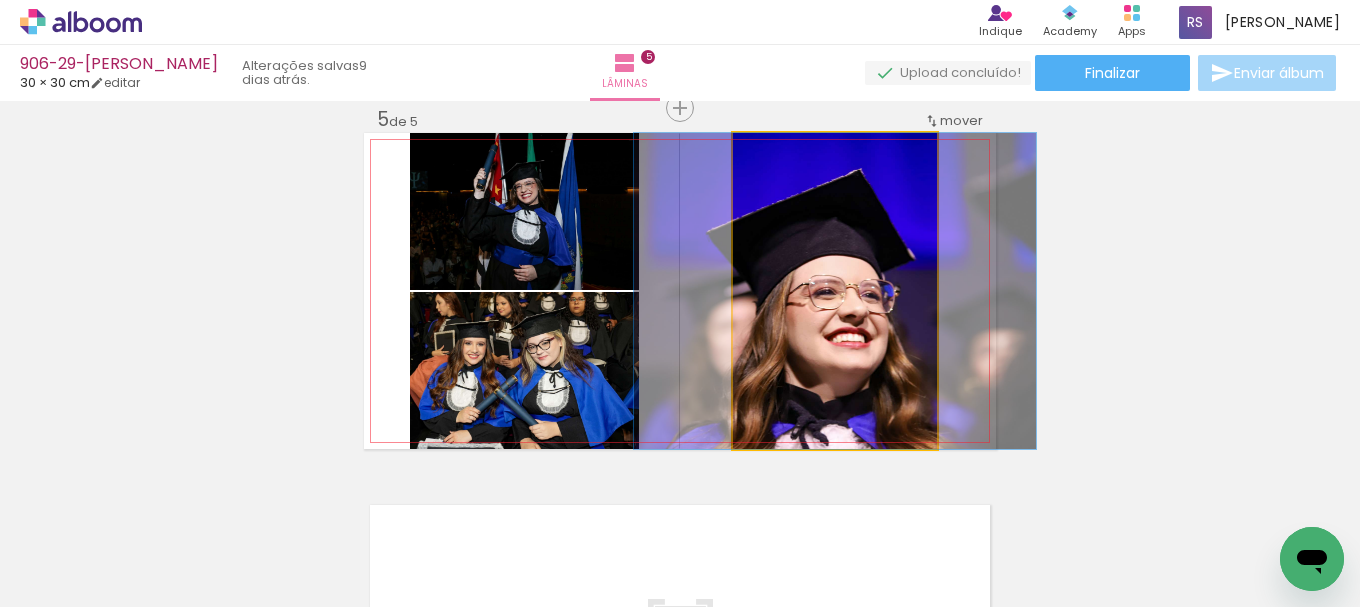 click 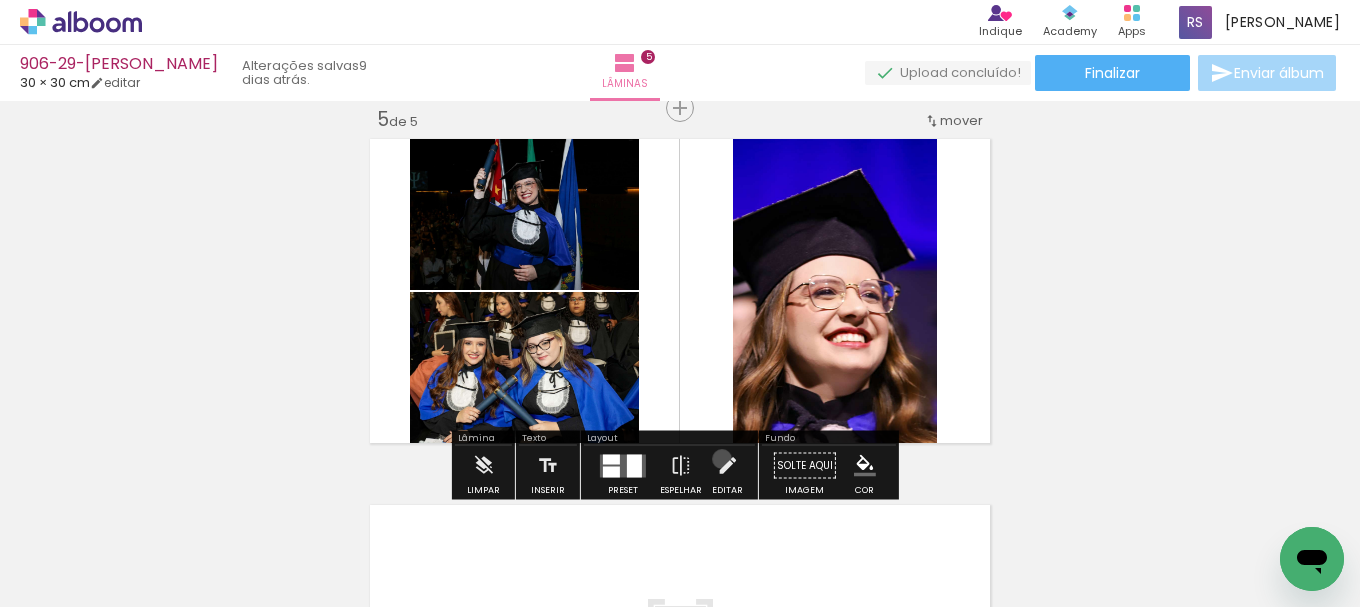 drag, startPoint x: 717, startPoint y: 459, endPoint x: 741, endPoint y: 389, distance: 74 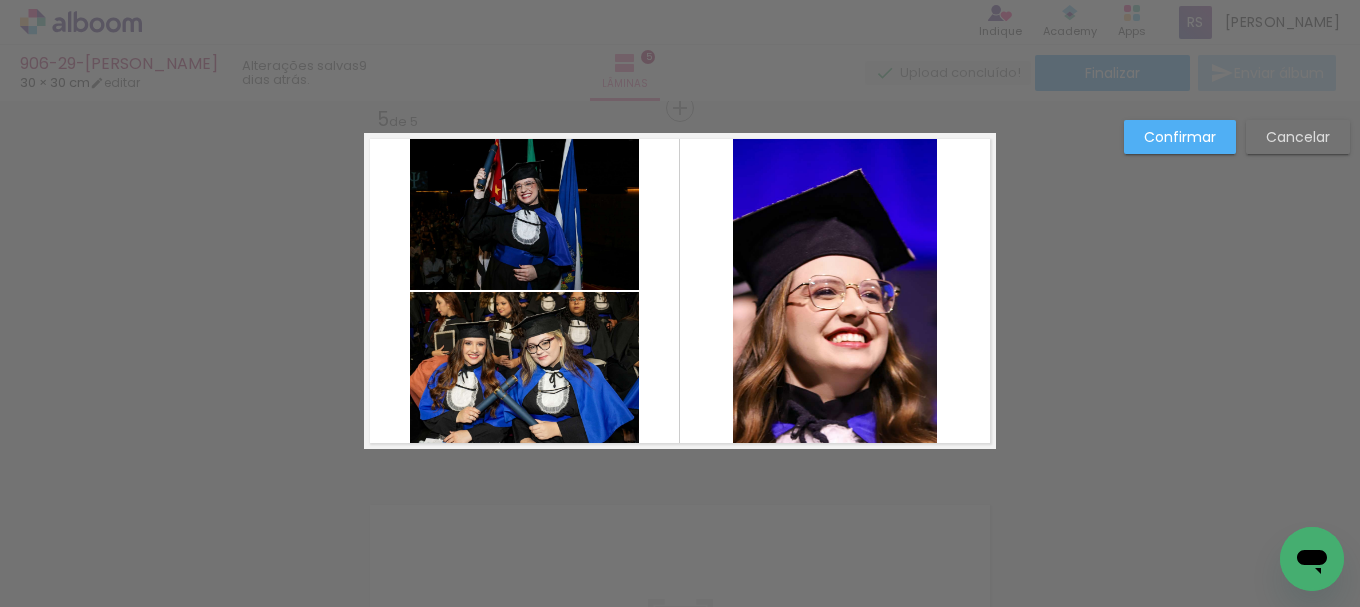 click 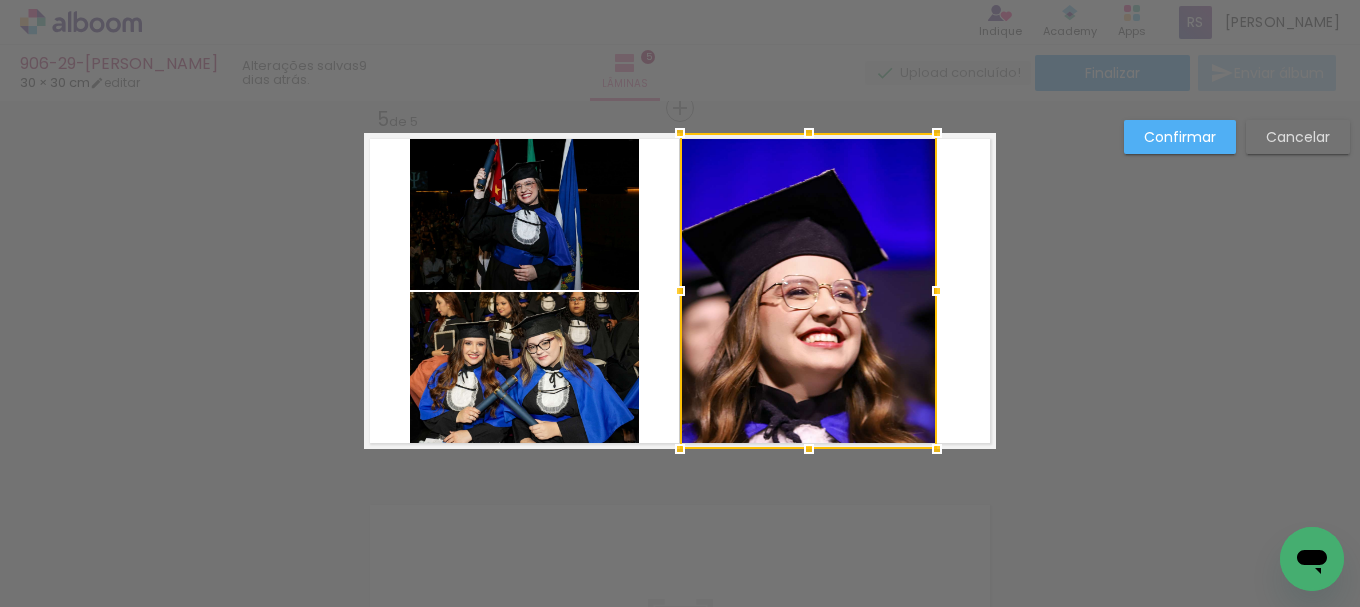 drag, startPoint x: 737, startPoint y: 301, endPoint x: 680, endPoint y: 288, distance: 58.463665 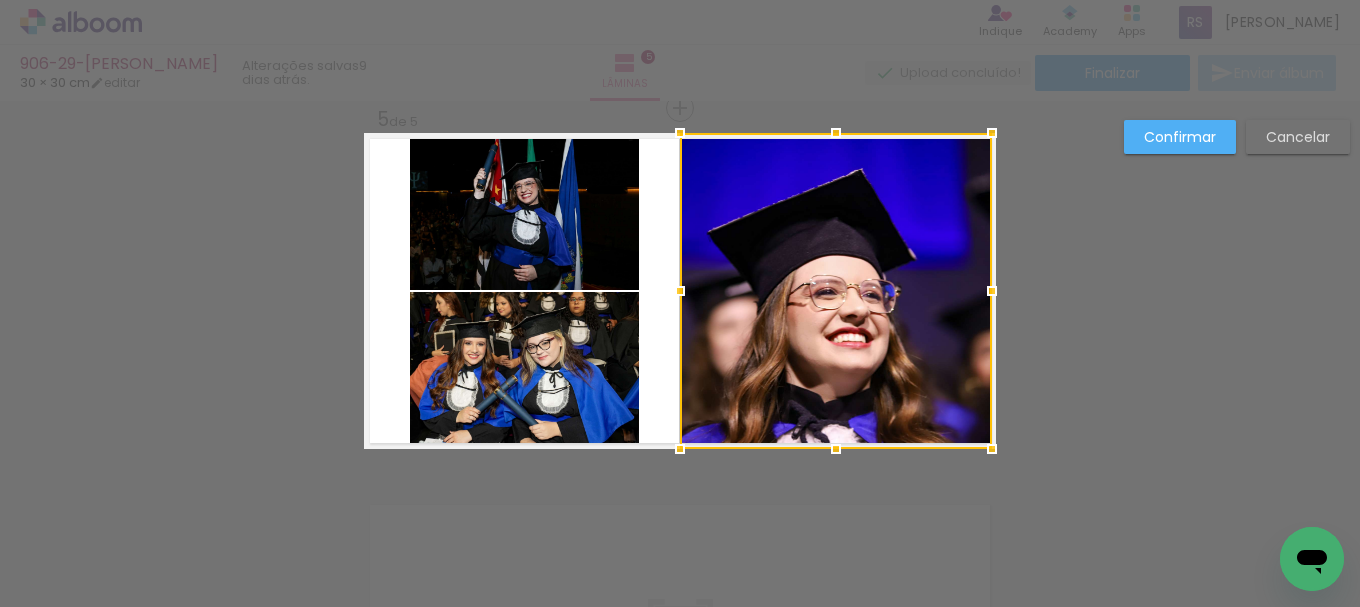 drag, startPoint x: 944, startPoint y: 293, endPoint x: 993, endPoint y: 289, distance: 49.162994 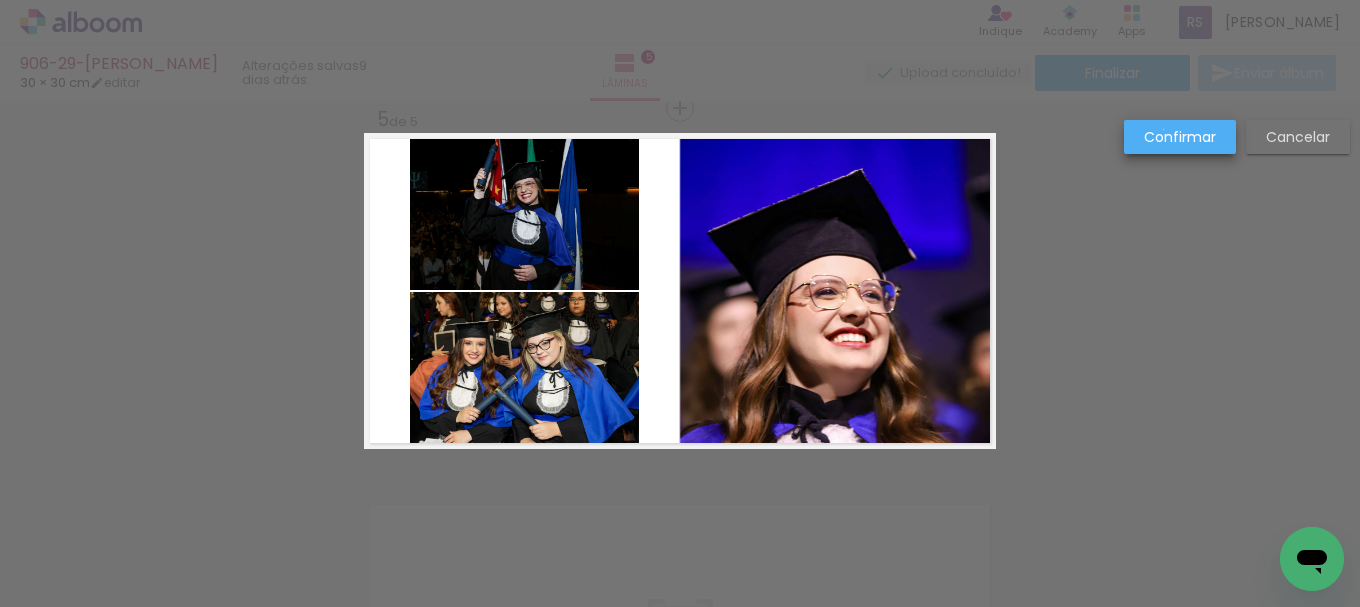 click on "Confirmar" at bounding box center [0, 0] 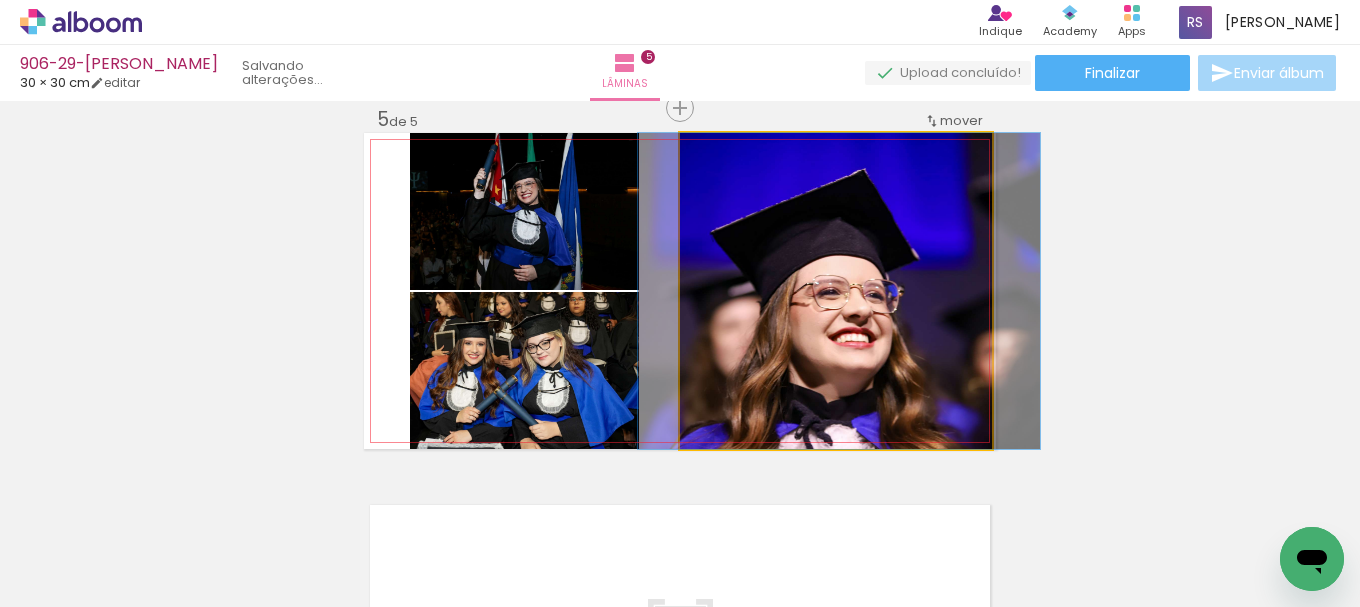 drag, startPoint x: 942, startPoint y: 319, endPoint x: 942, endPoint y: 295, distance: 24 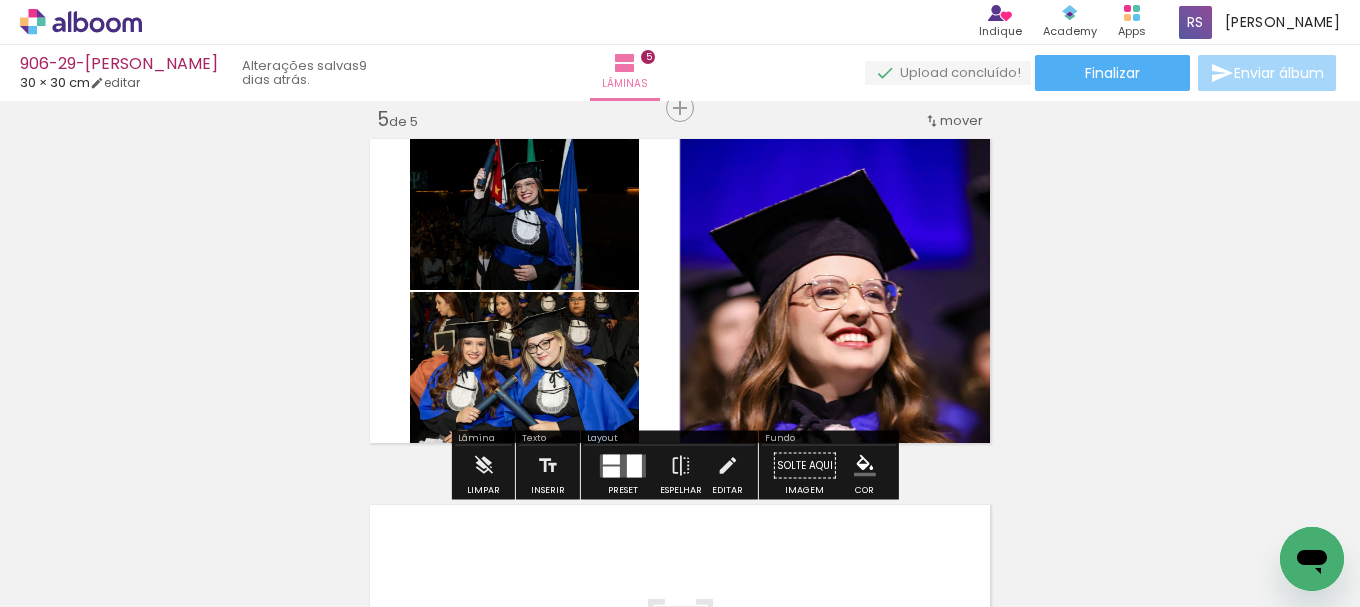 click at bounding box center [865, 466] 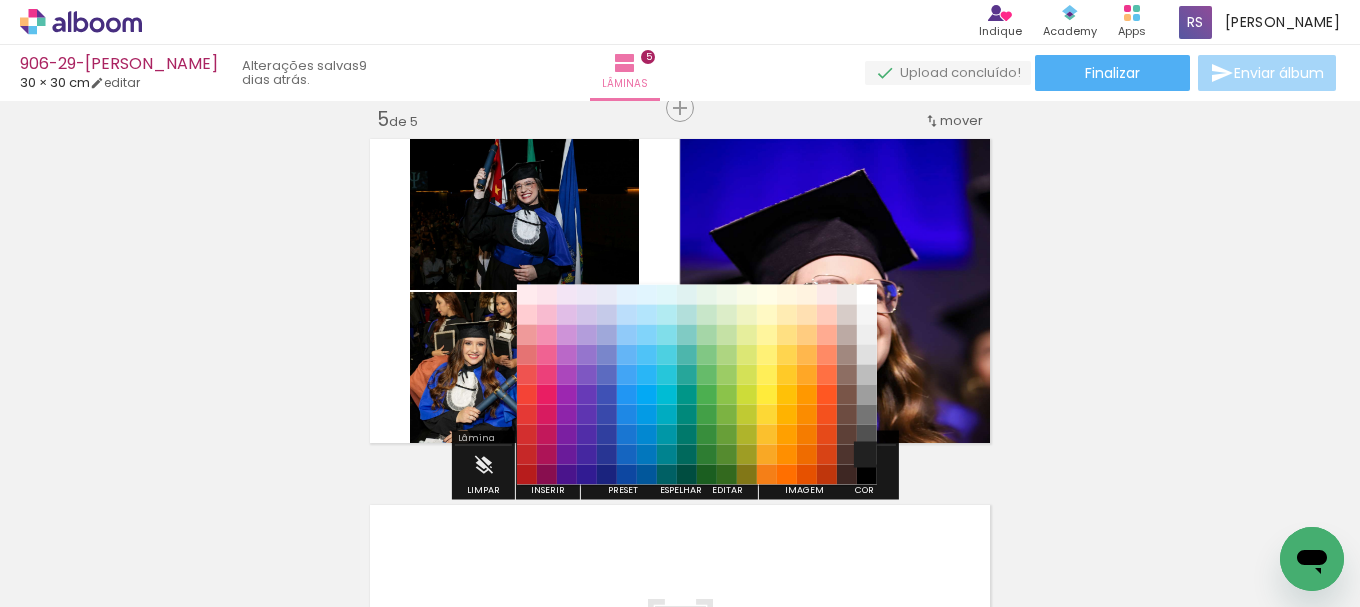 click on "#212121" at bounding box center [867, 455] 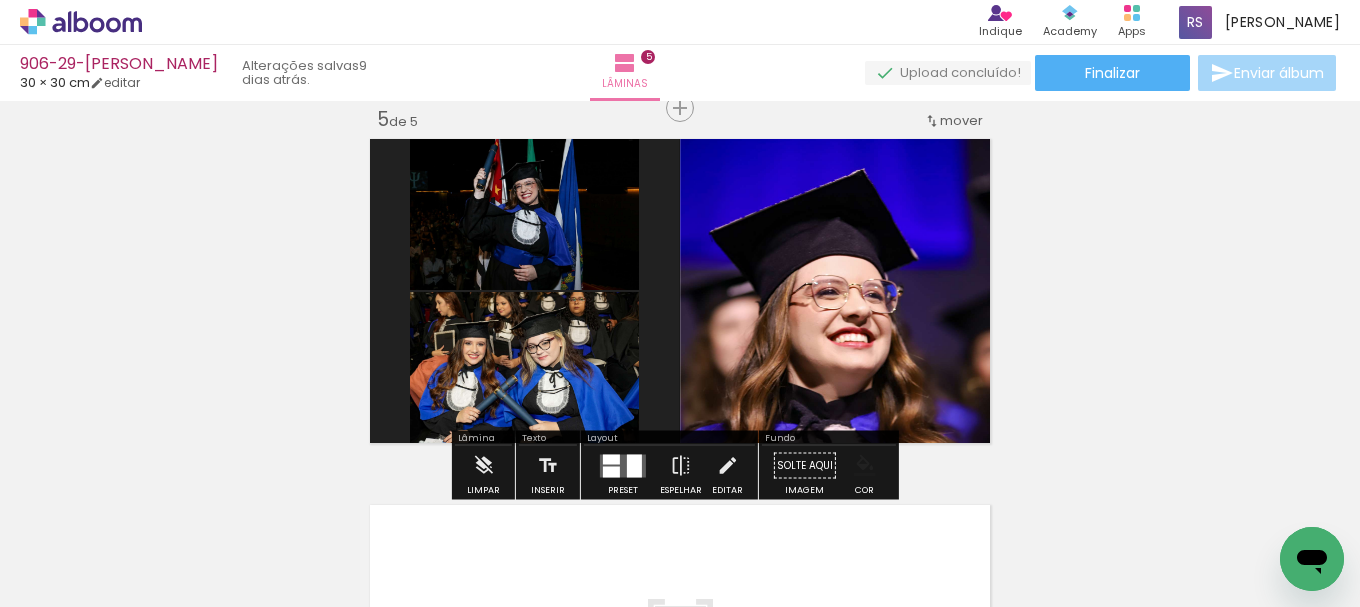 click at bounding box center (865, 466) 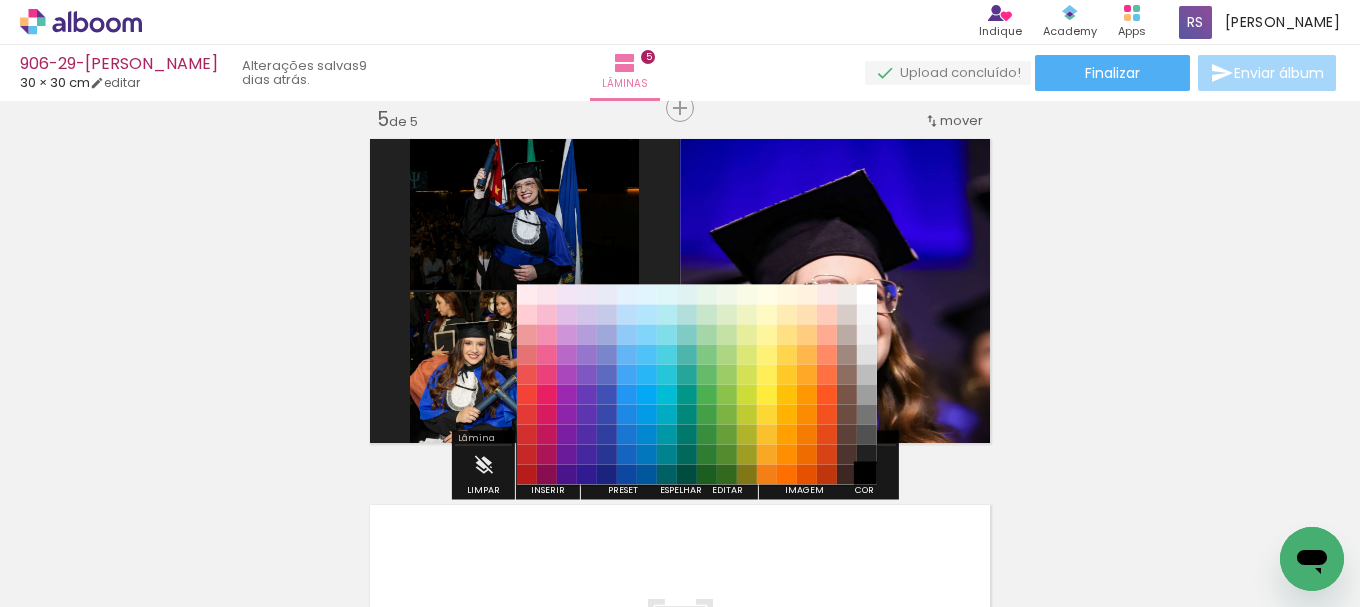 click on "#000000" at bounding box center (867, 475) 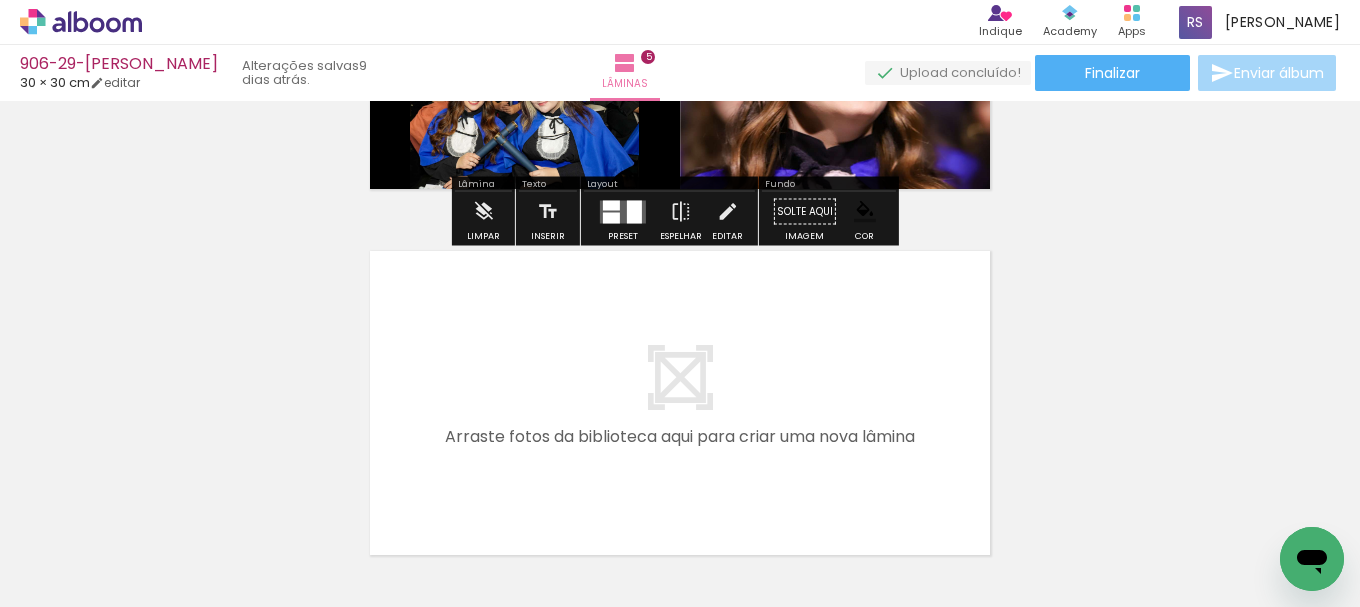 scroll, scrollTop: 1790, scrollLeft: 0, axis: vertical 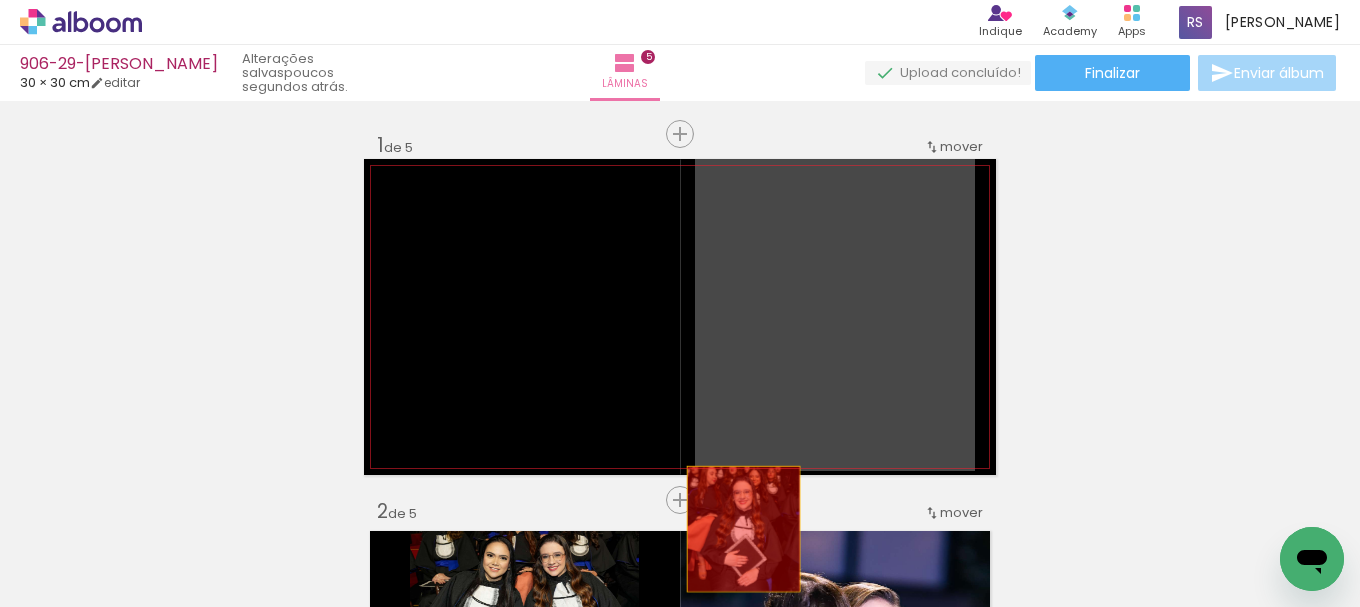 drag, startPoint x: 912, startPoint y: 362, endPoint x: 728, endPoint y: 534, distance: 251.87299 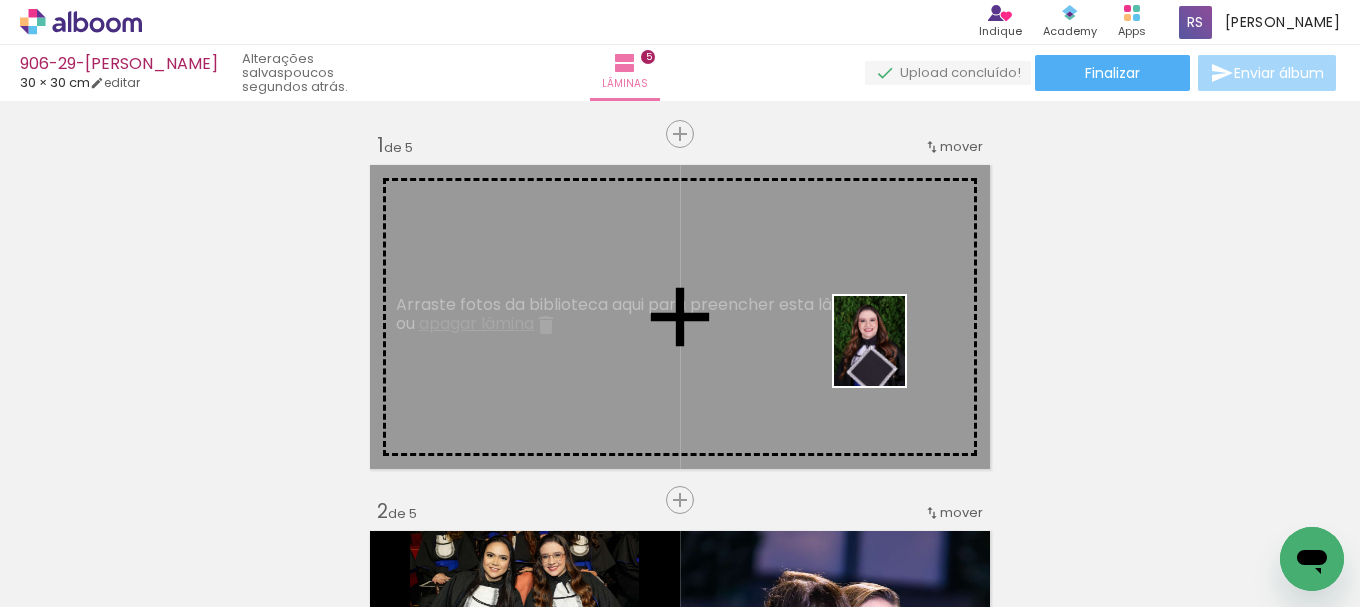 drag, startPoint x: 505, startPoint y: 544, endPoint x: 894, endPoint y: 356, distance: 432.04745 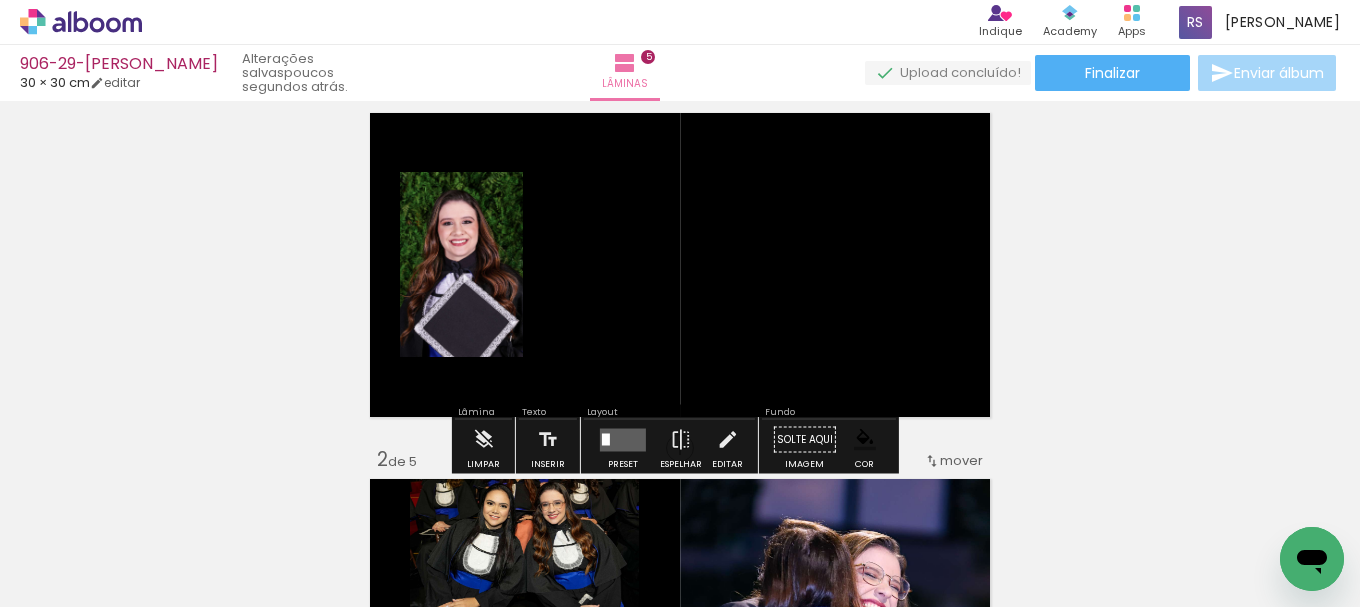 scroll, scrollTop: 100, scrollLeft: 0, axis: vertical 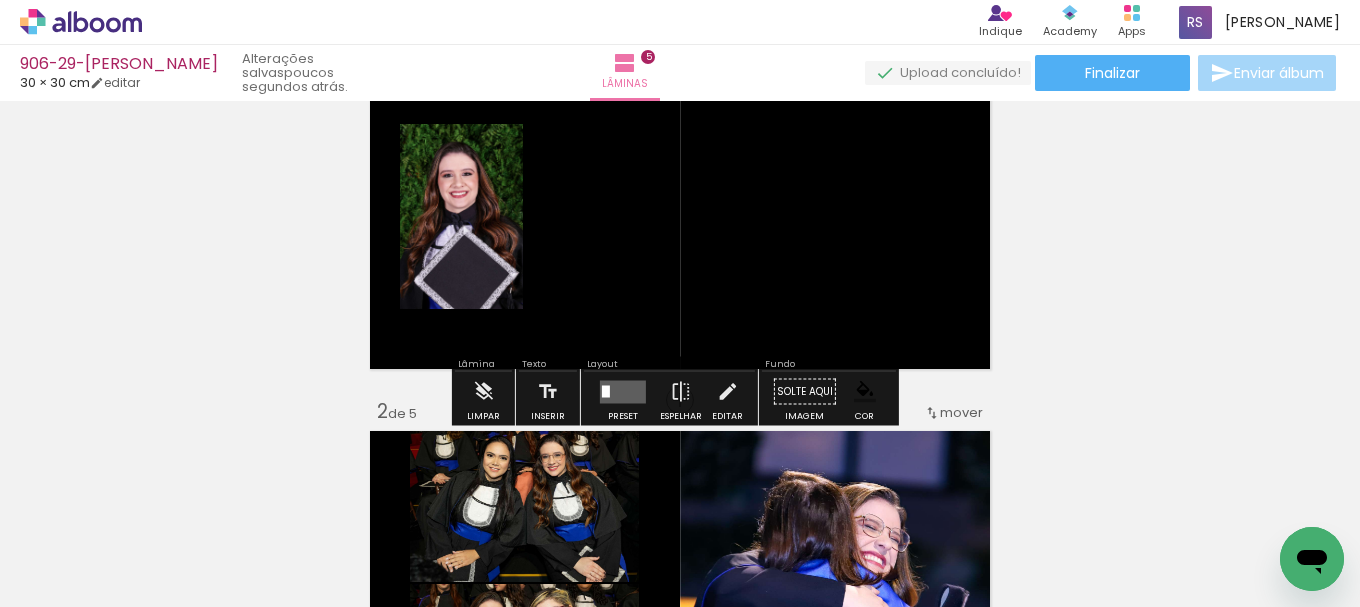 click at bounding box center [623, 391] 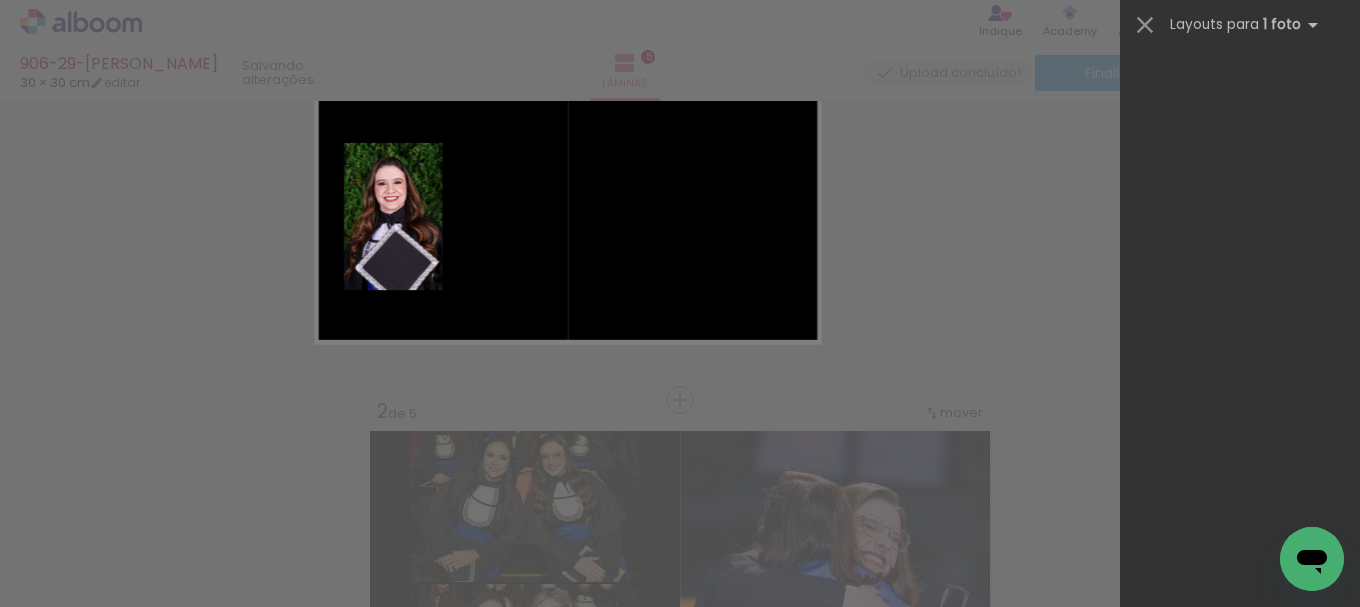 scroll, scrollTop: 0, scrollLeft: 0, axis: both 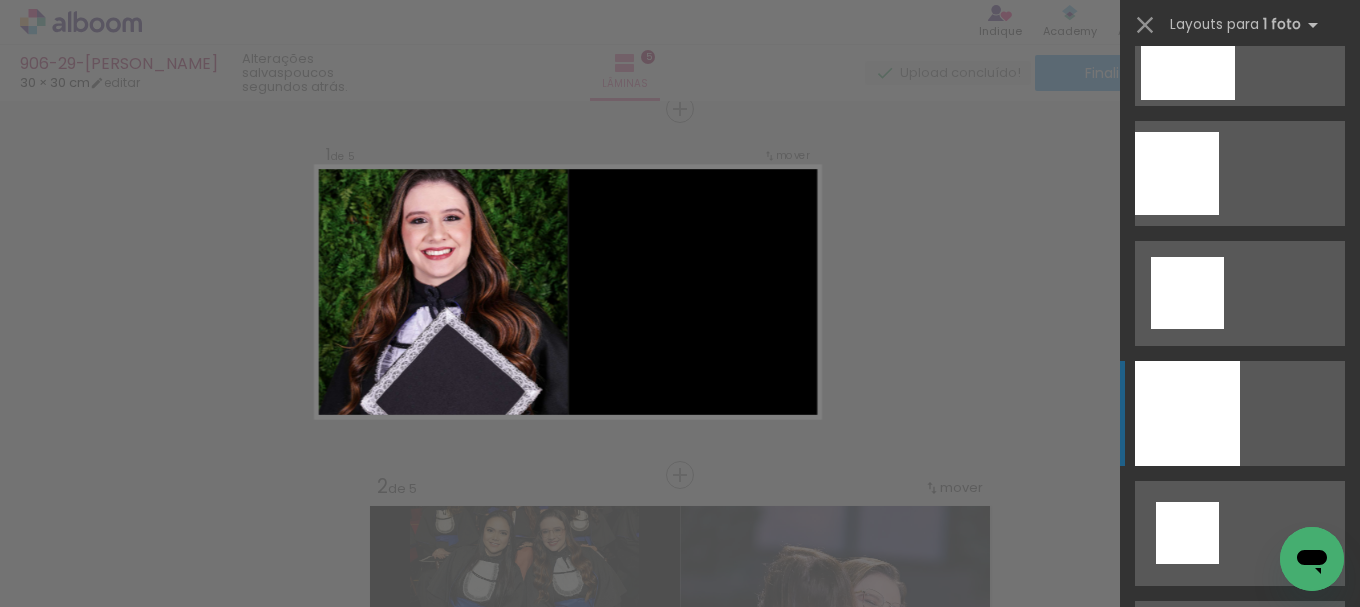 click at bounding box center [1177, 173] 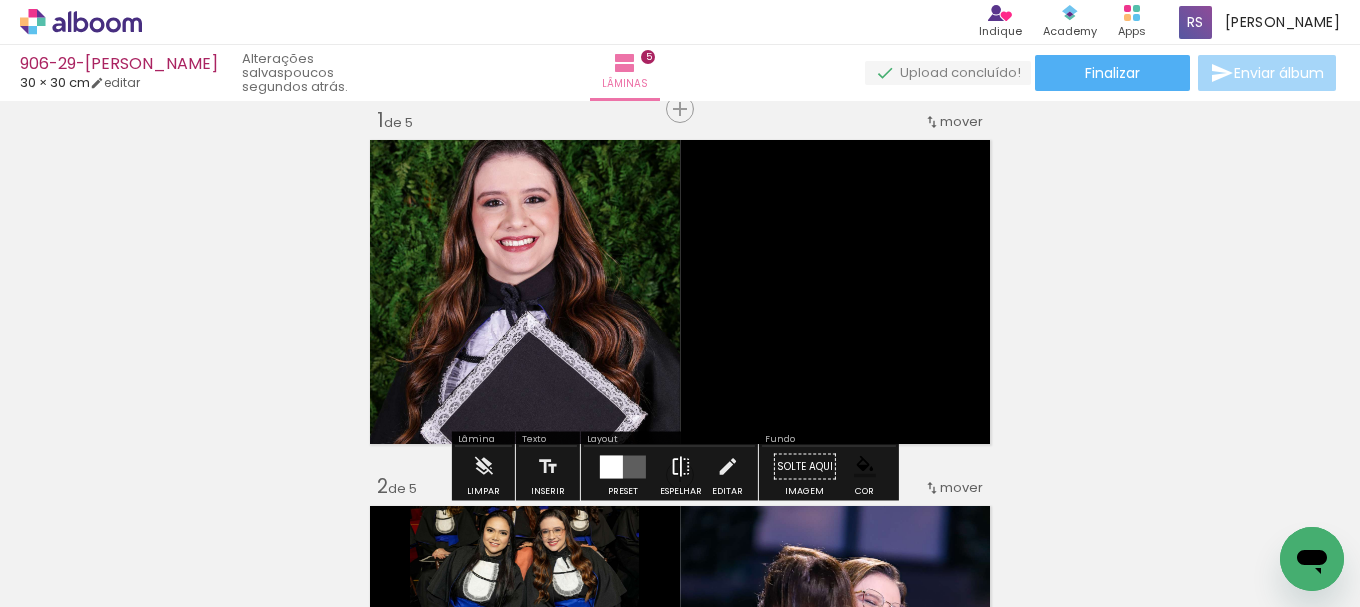 click 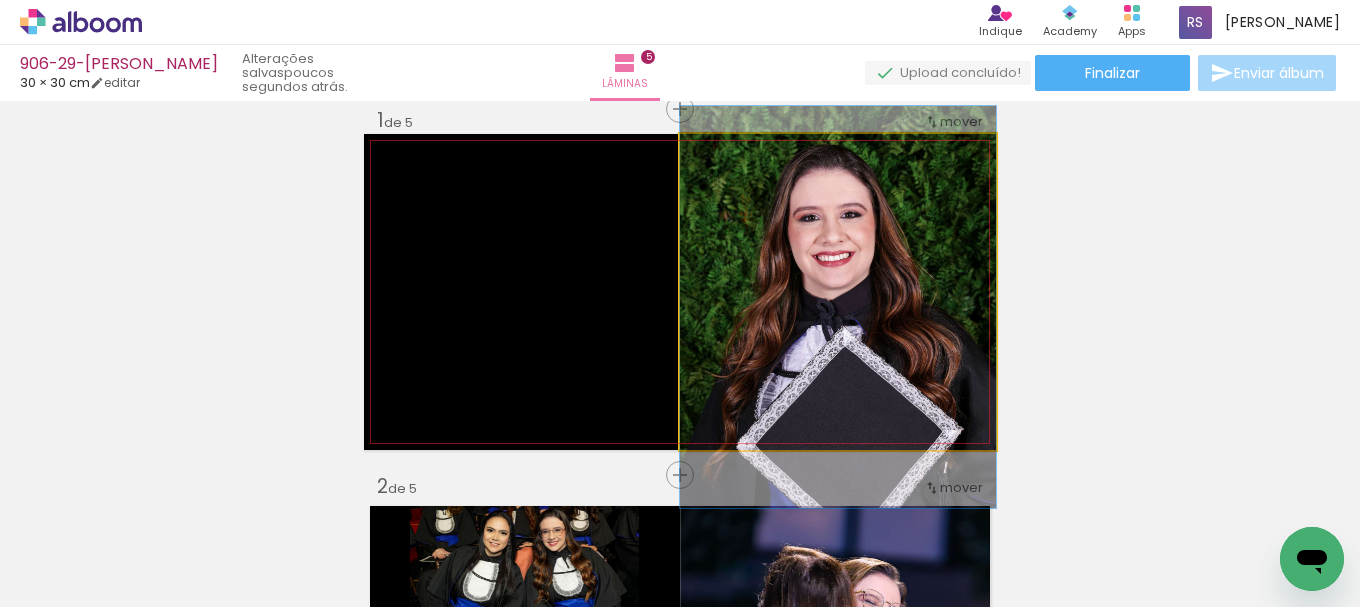 drag, startPoint x: 902, startPoint y: 297, endPoint x: 901, endPoint y: 312, distance: 15.033297 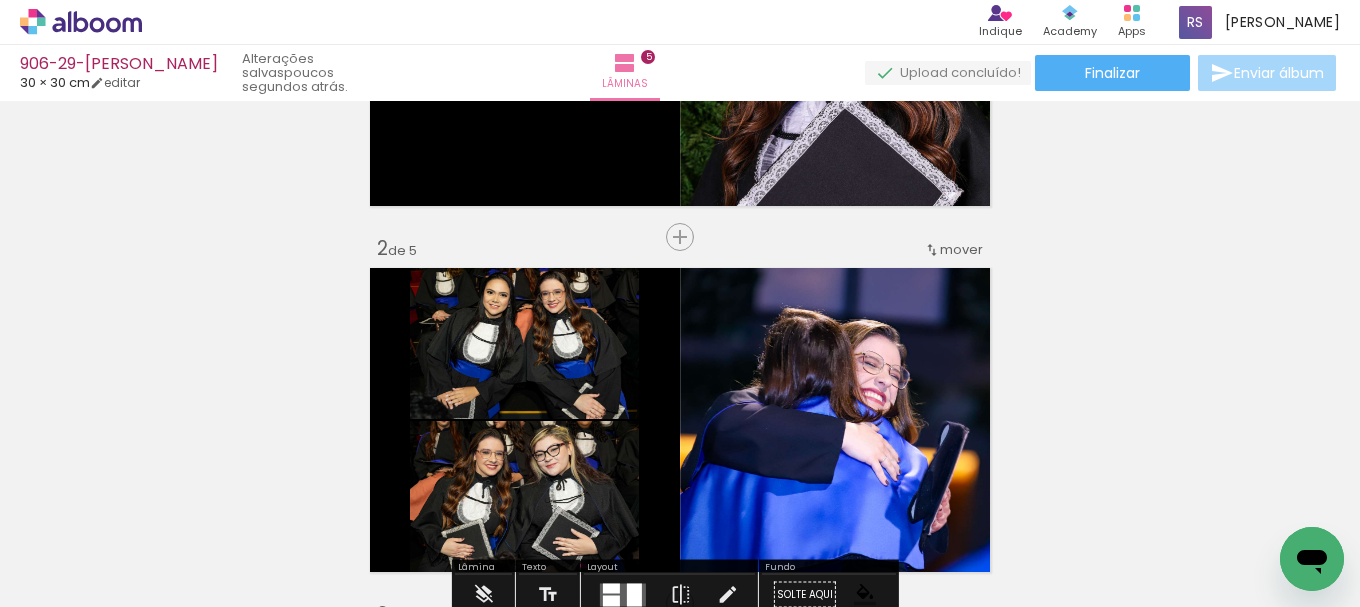 scroll, scrollTop: 325, scrollLeft: 0, axis: vertical 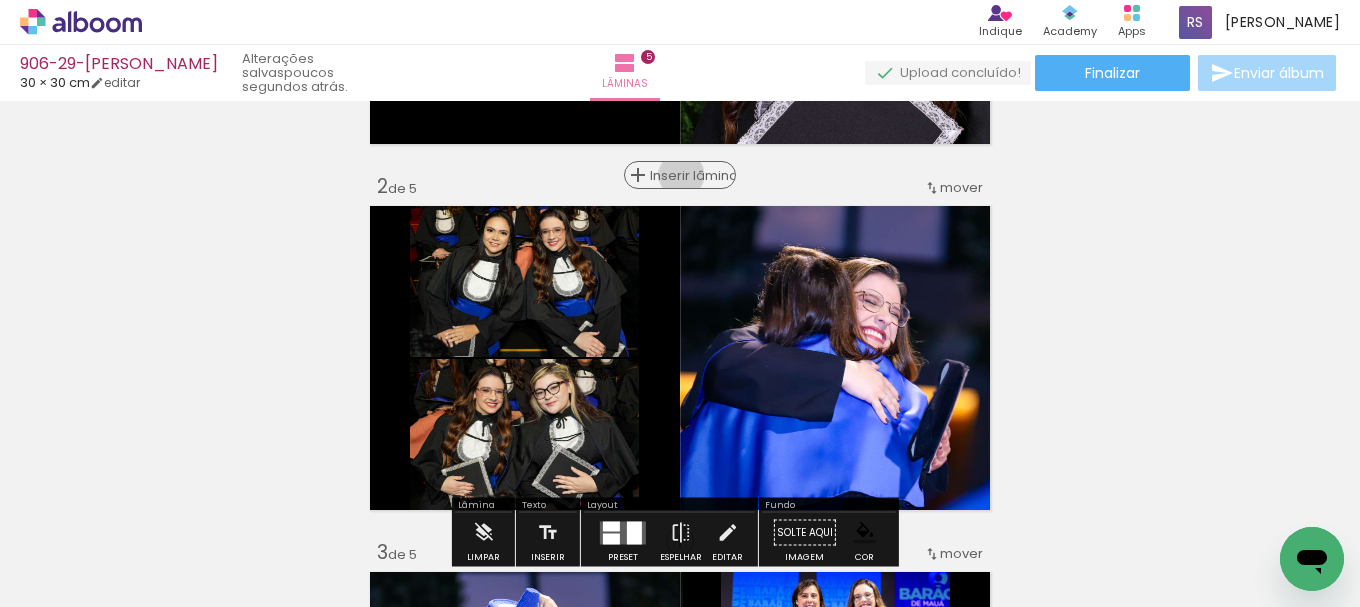 click on "Inserir lâmina" 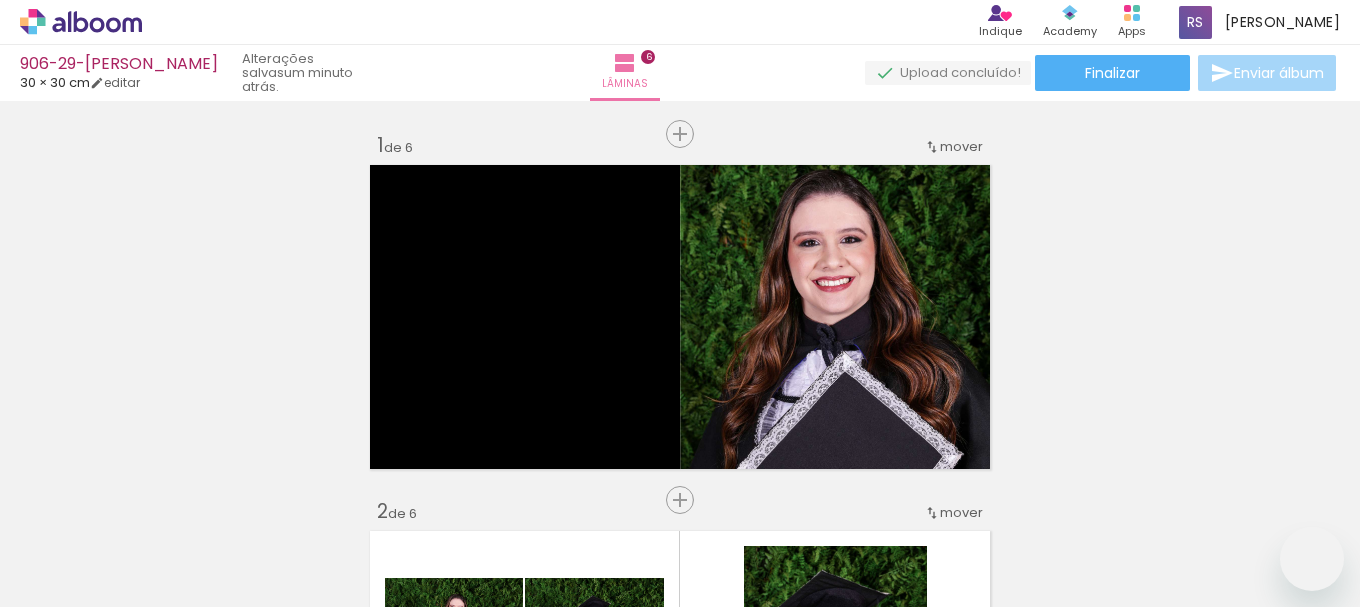 click at bounding box center [623, 858] 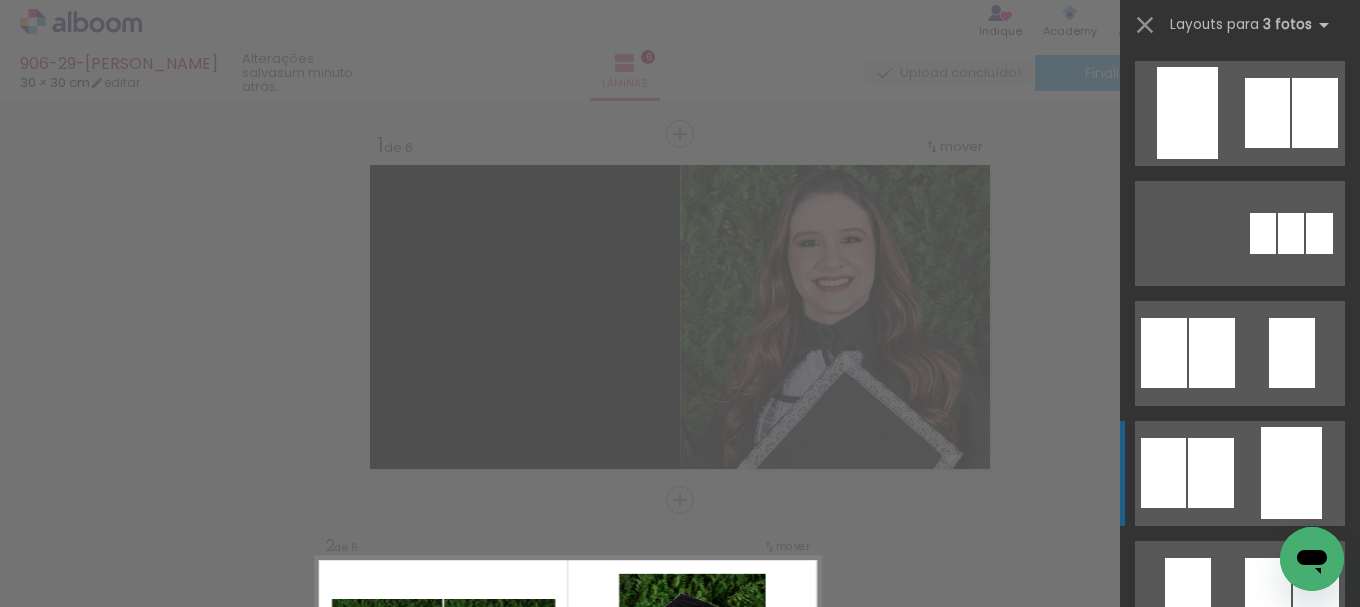 scroll, scrollTop: 360, scrollLeft: 0, axis: vertical 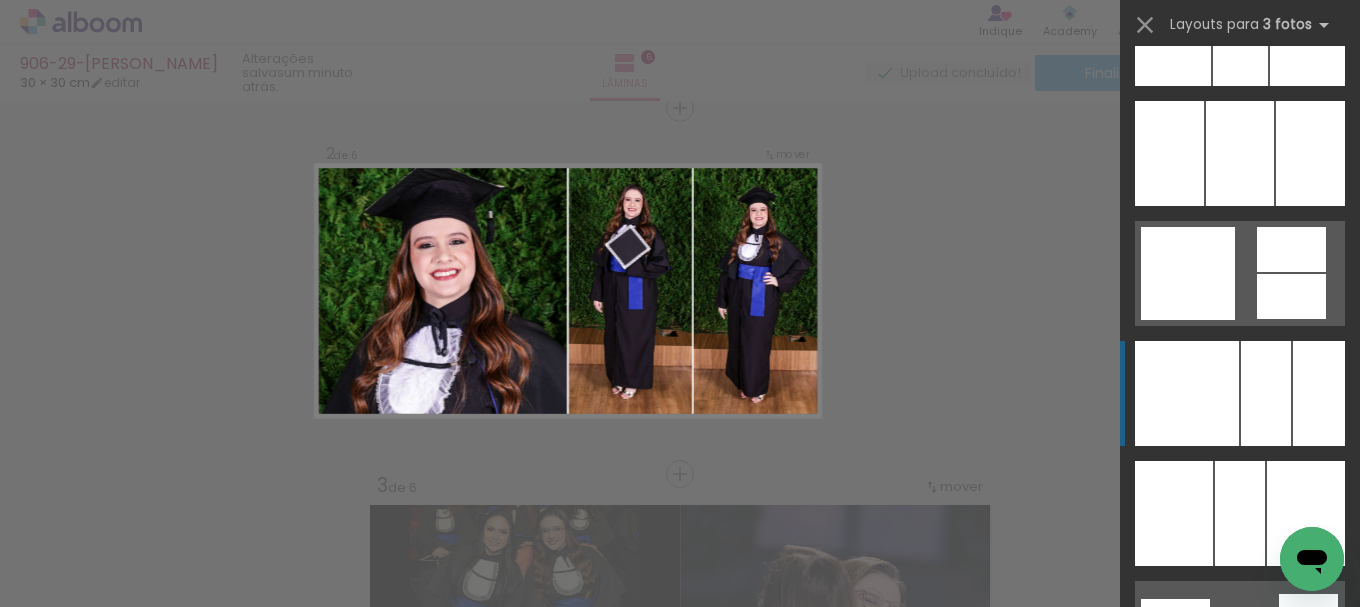 click at bounding box center [1307, 33] 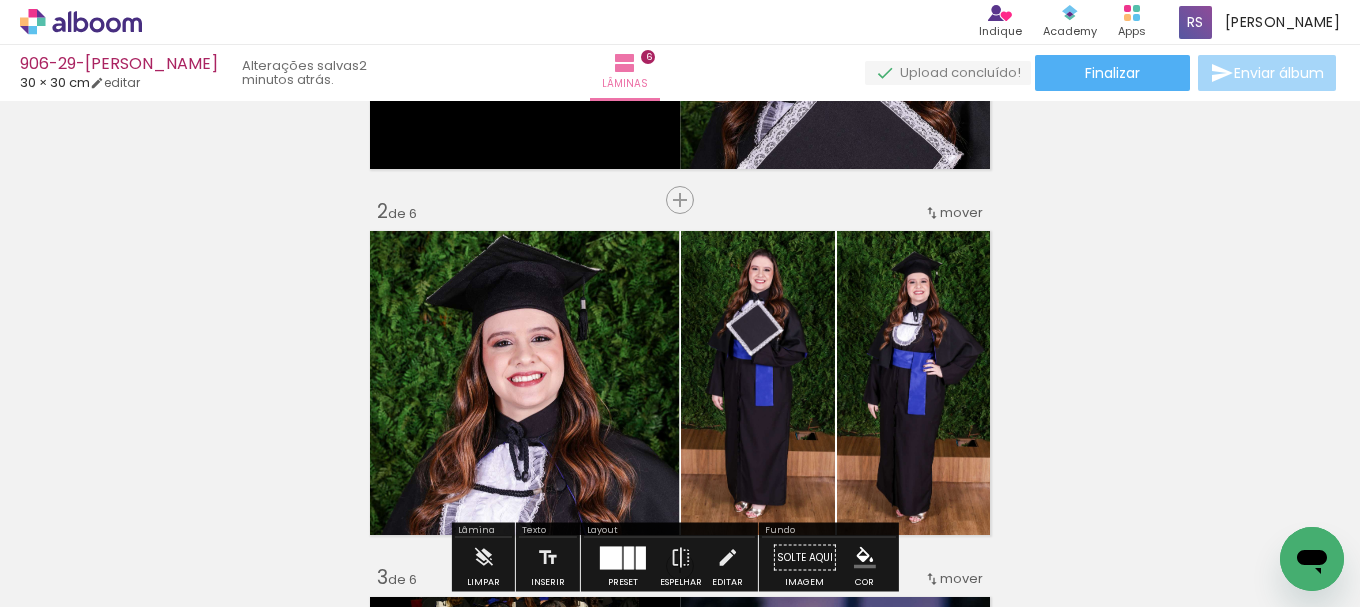 scroll, scrollTop: 400, scrollLeft: 0, axis: vertical 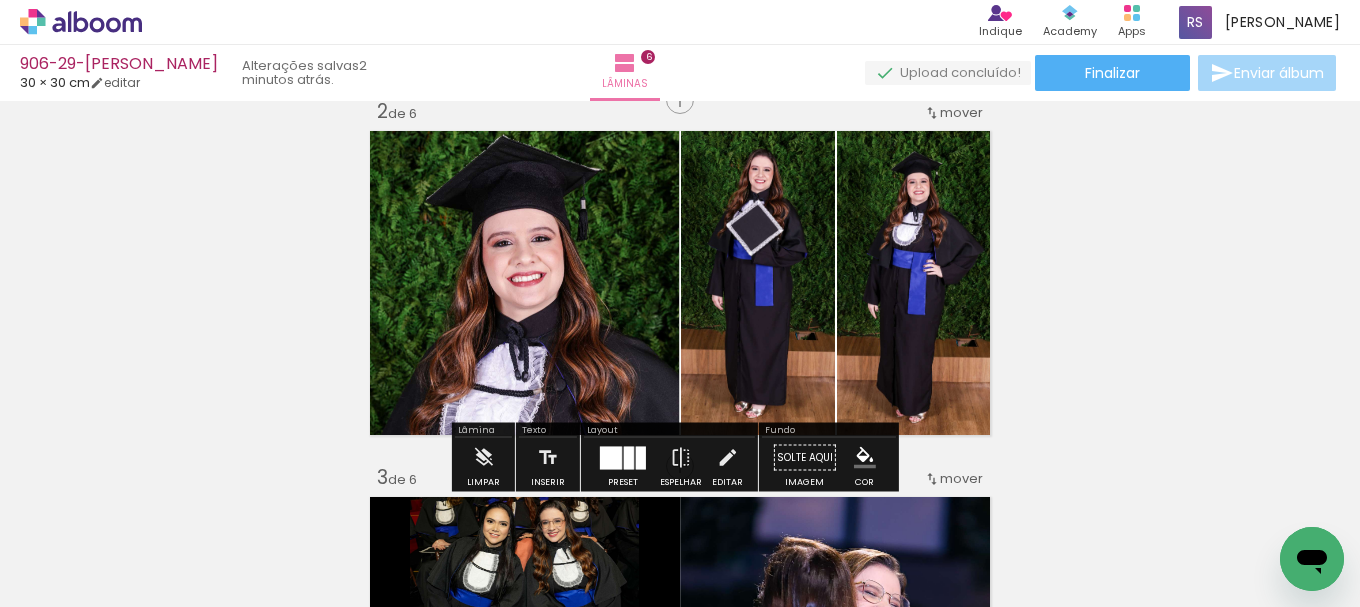 click at bounding box center [865, 458] 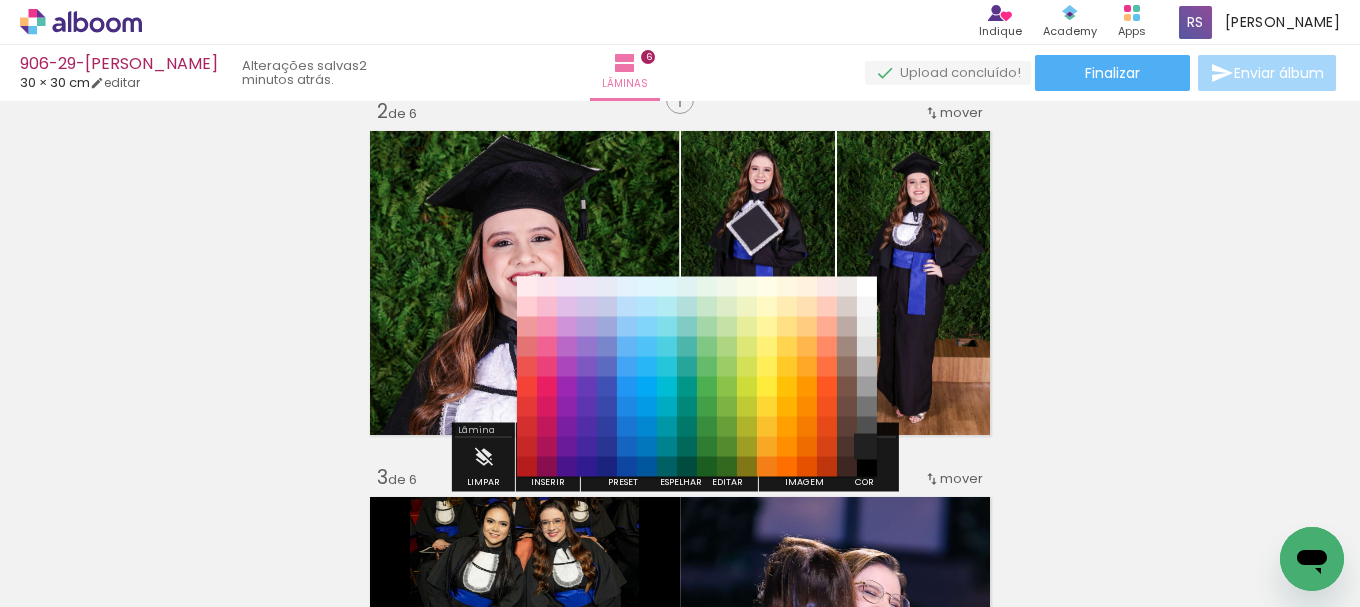click on "#212121" at bounding box center (867, 447) 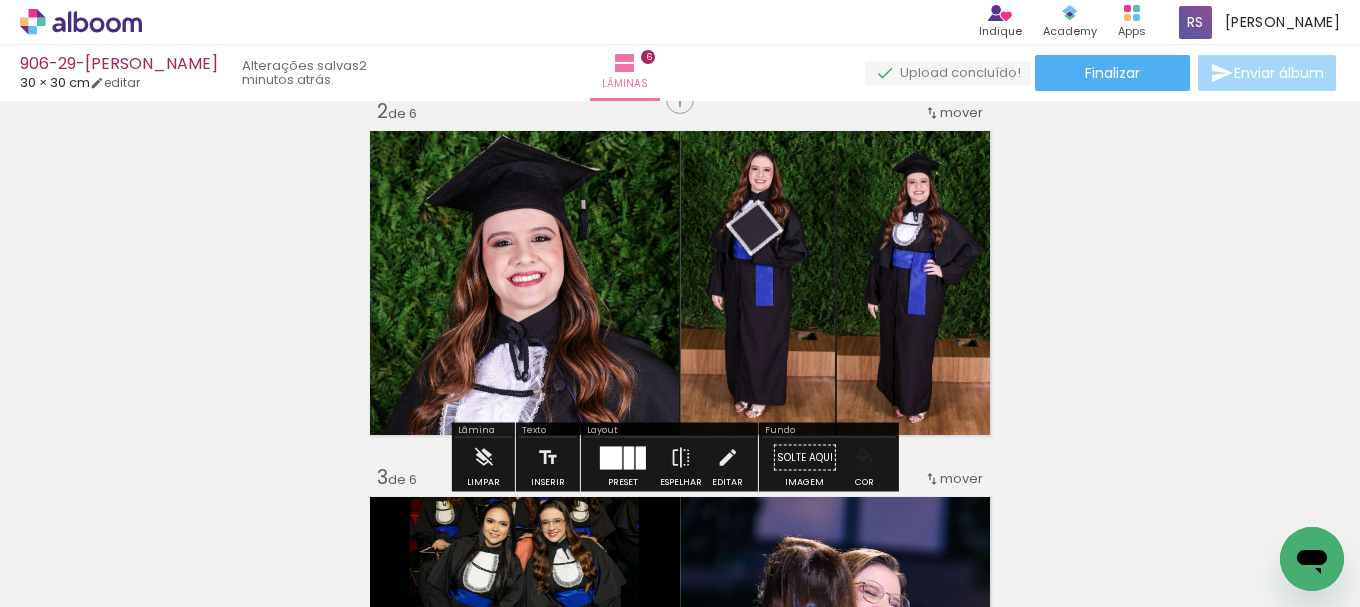click at bounding box center (865, 458) 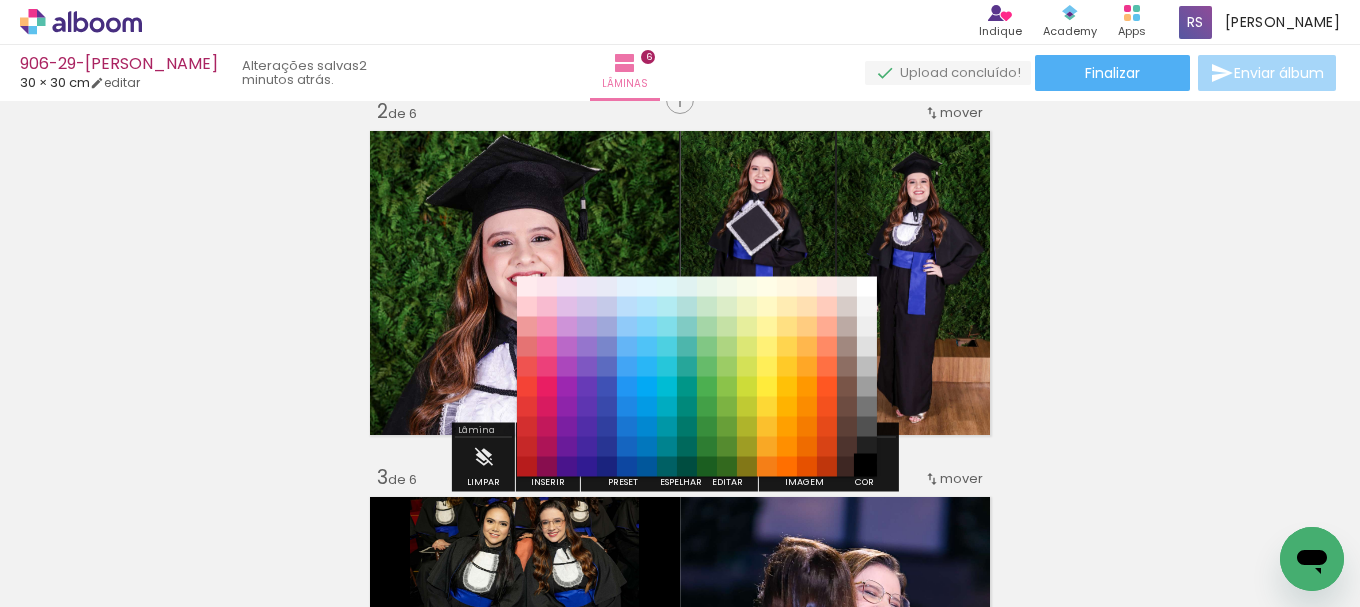 click on "#000000" at bounding box center [867, 467] 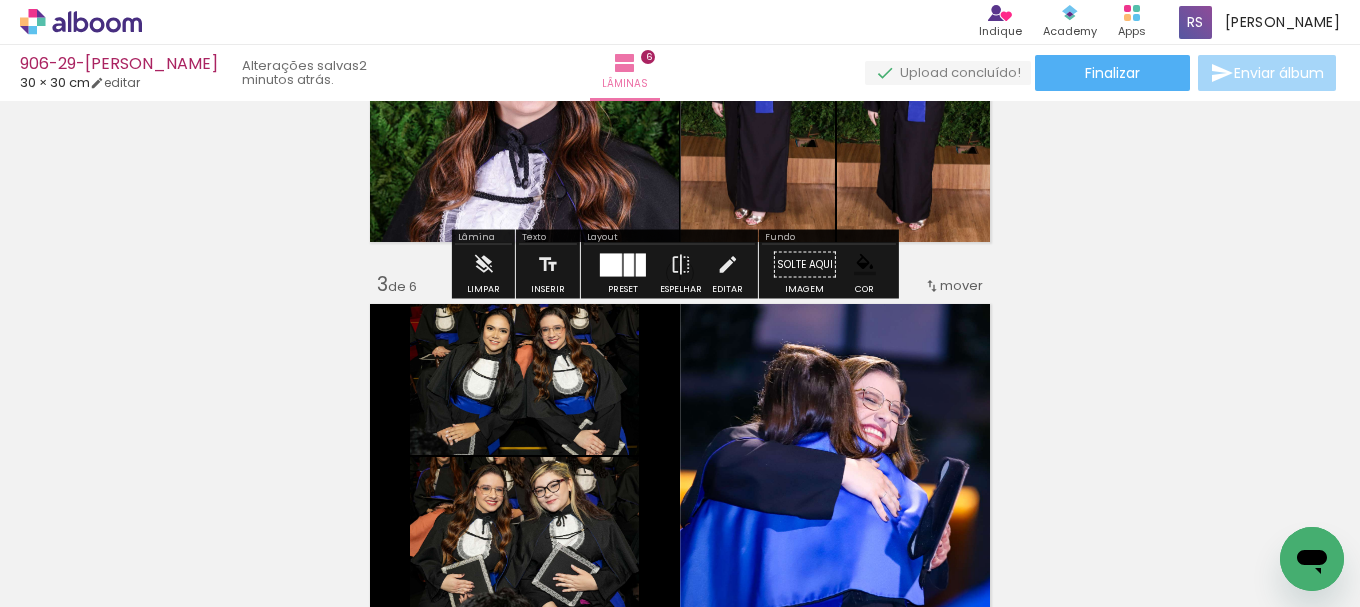 scroll, scrollTop: 600, scrollLeft: 0, axis: vertical 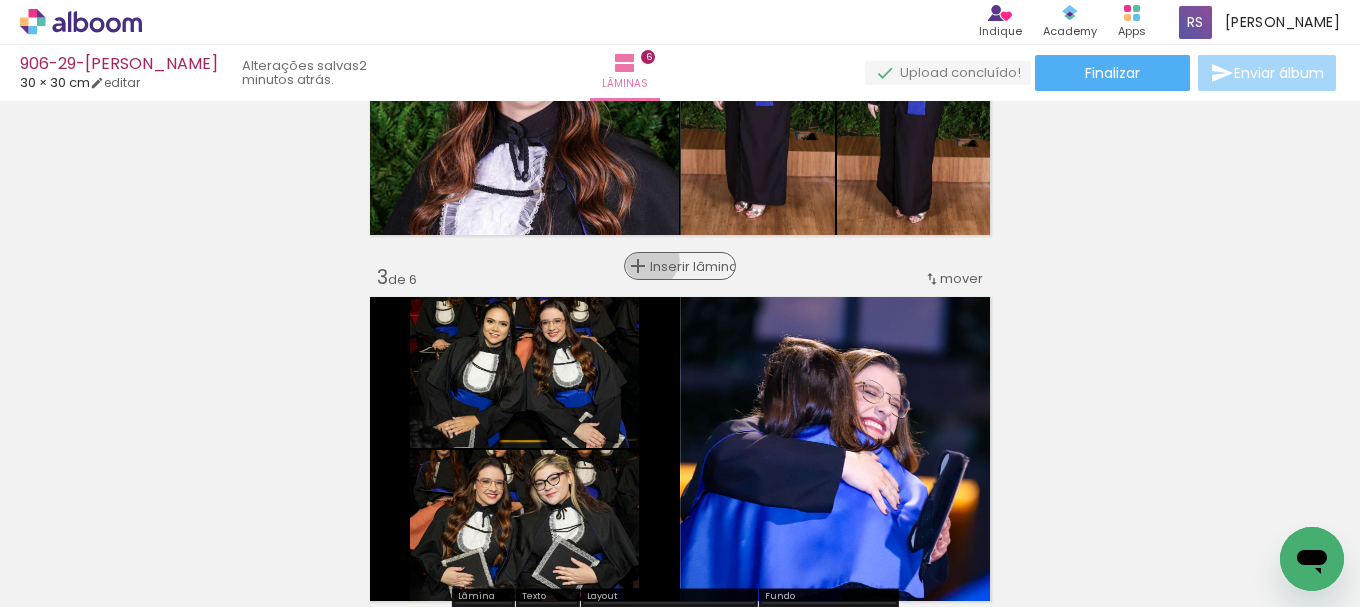 click on "Inserir lâmina" at bounding box center [689, 266] 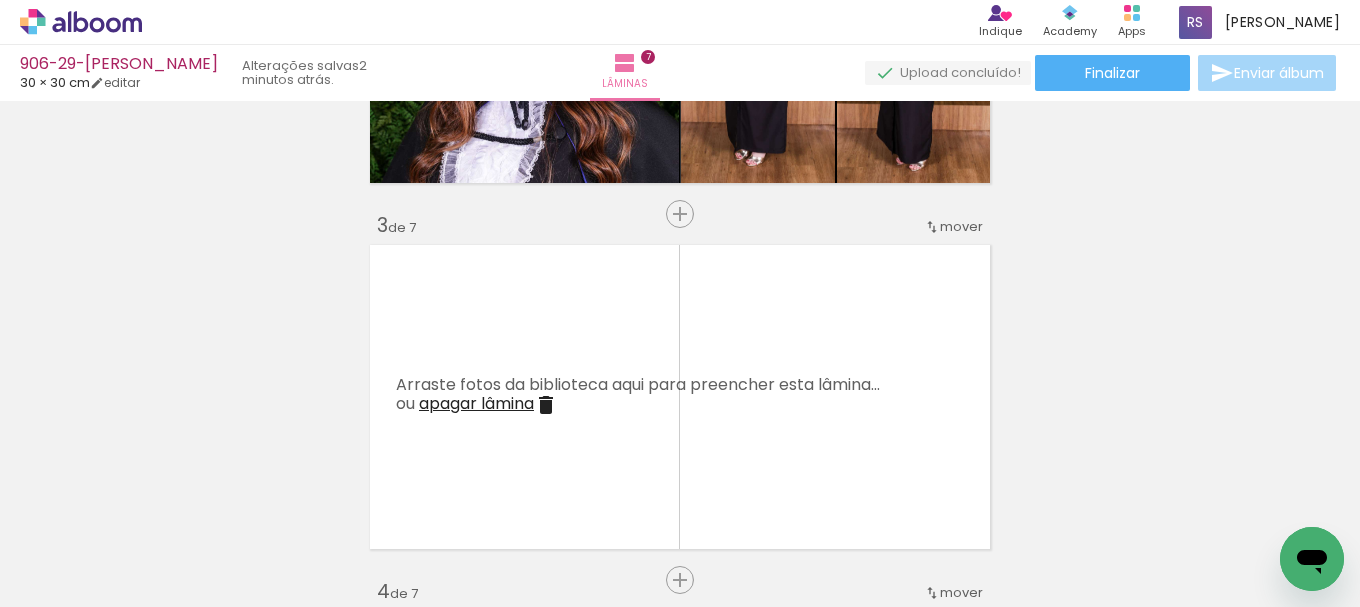 scroll, scrollTop: 700, scrollLeft: 0, axis: vertical 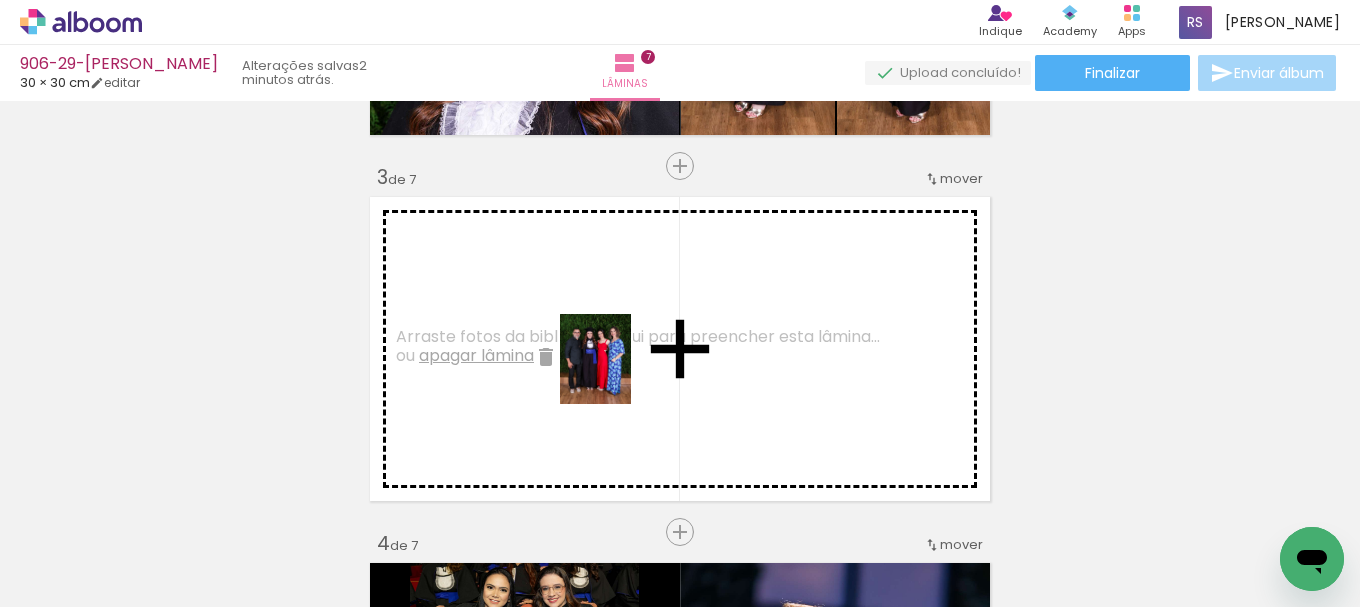 drag, startPoint x: 616, startPoint y: 520, endPoint x: 620, endPoint y: 374, distance: 146.05478 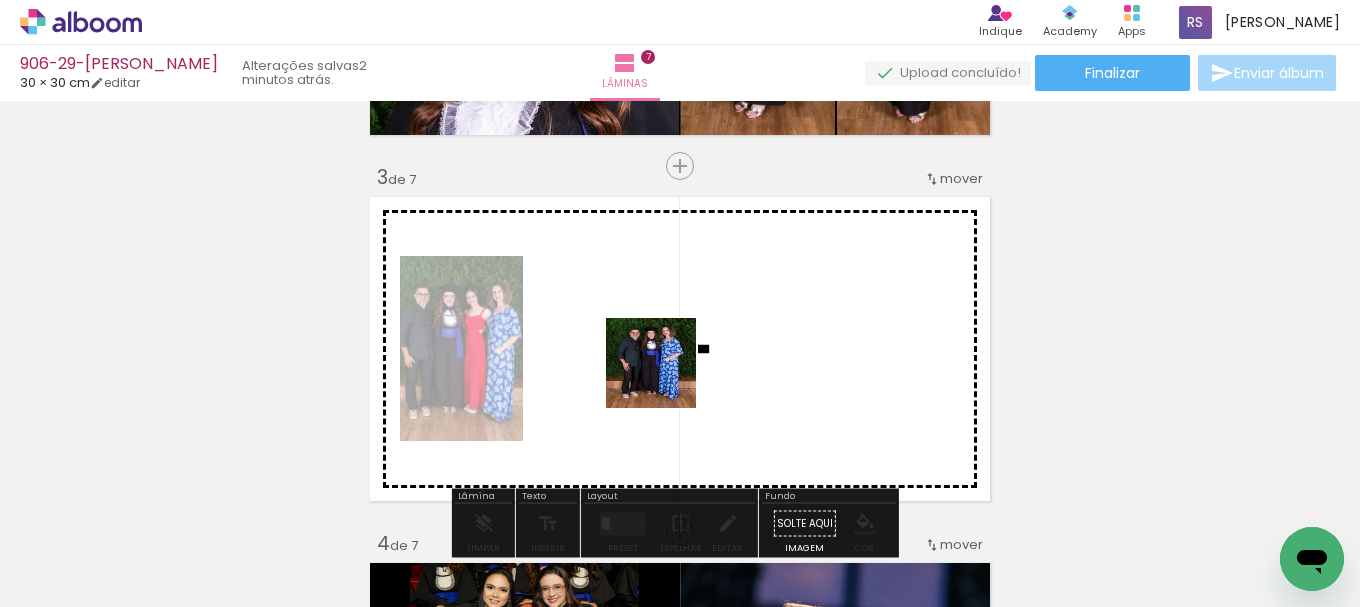 drag, startPoint x: 602, startPoint y: 539, endPoint x: 760, endPoint y: 442, distance: 185.39957 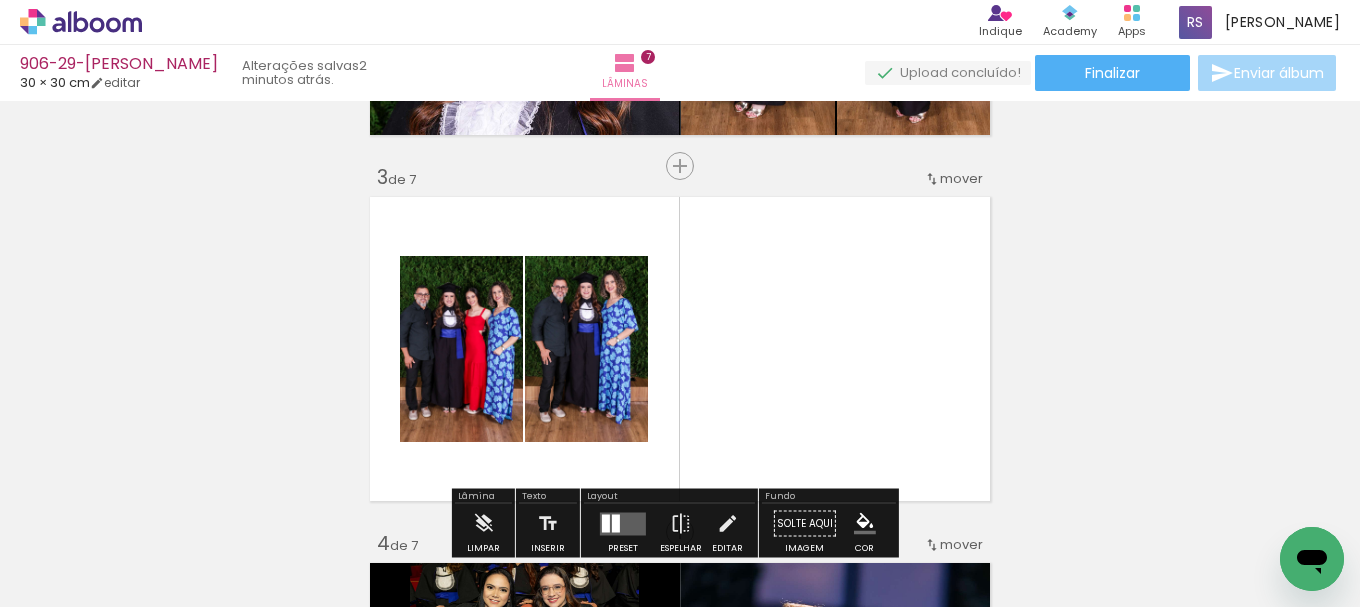 scroll, scrollTop: 800, scrollLeft: 0, axis: vertical 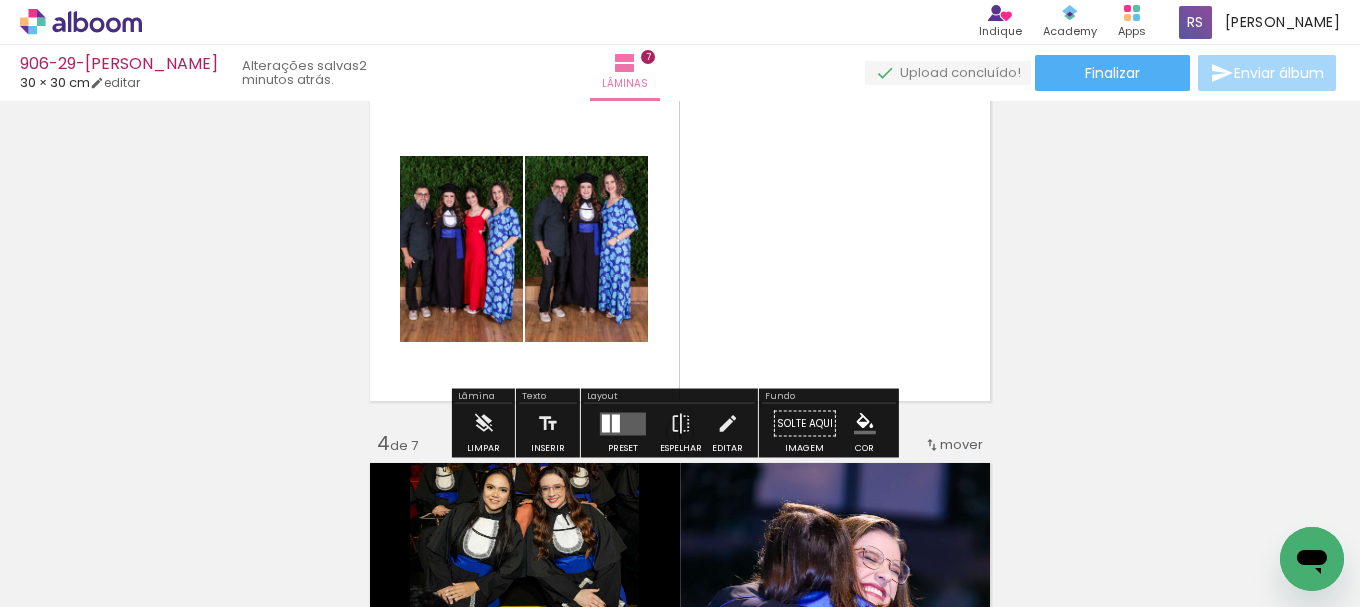 click at bounding box center (623, 423) 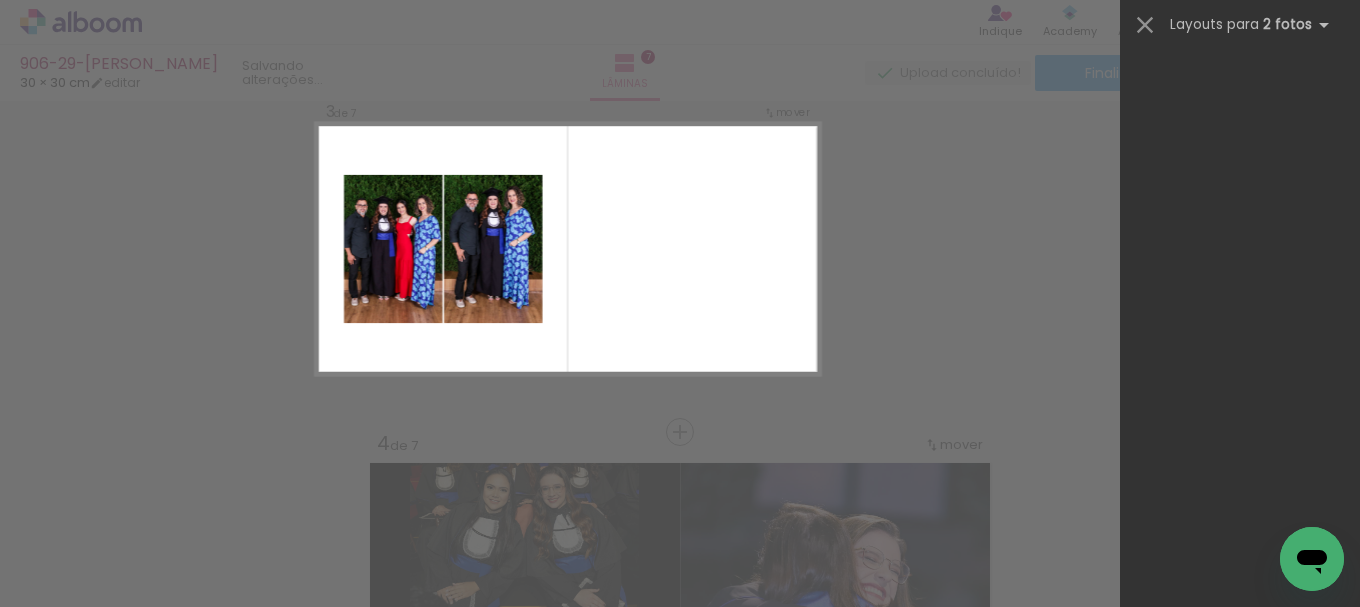scroll, scrollTop: 0, scrollLeft: 0, axis: both 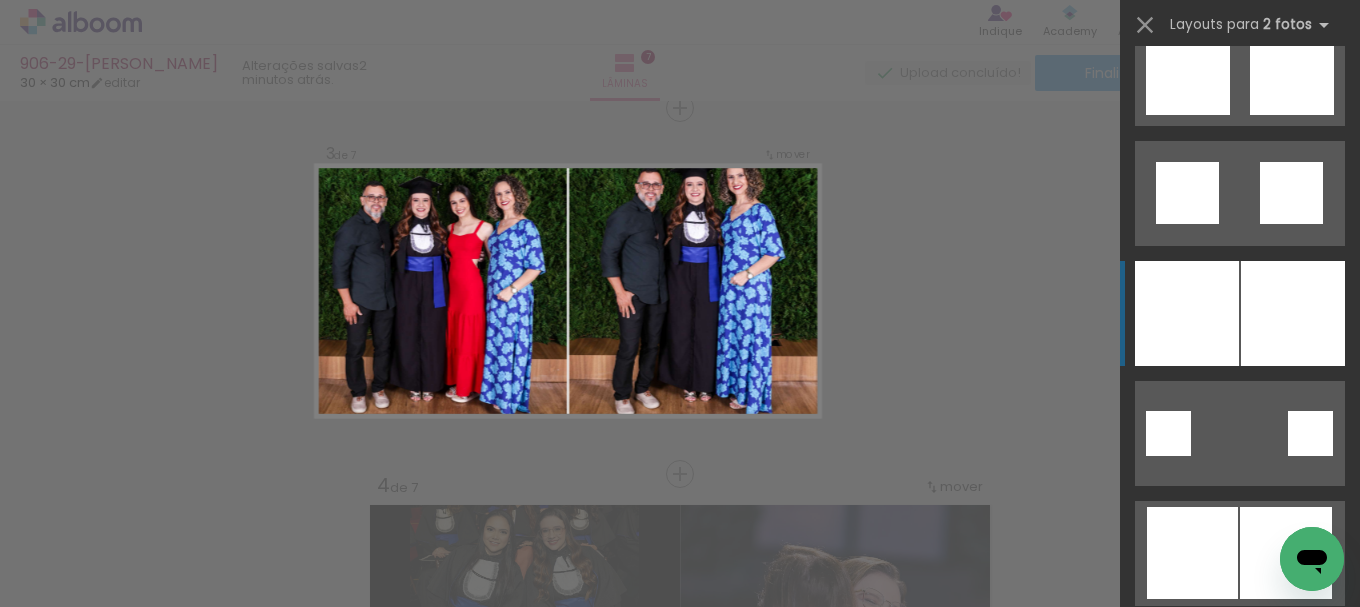 click at bounding box center (1292, -167) 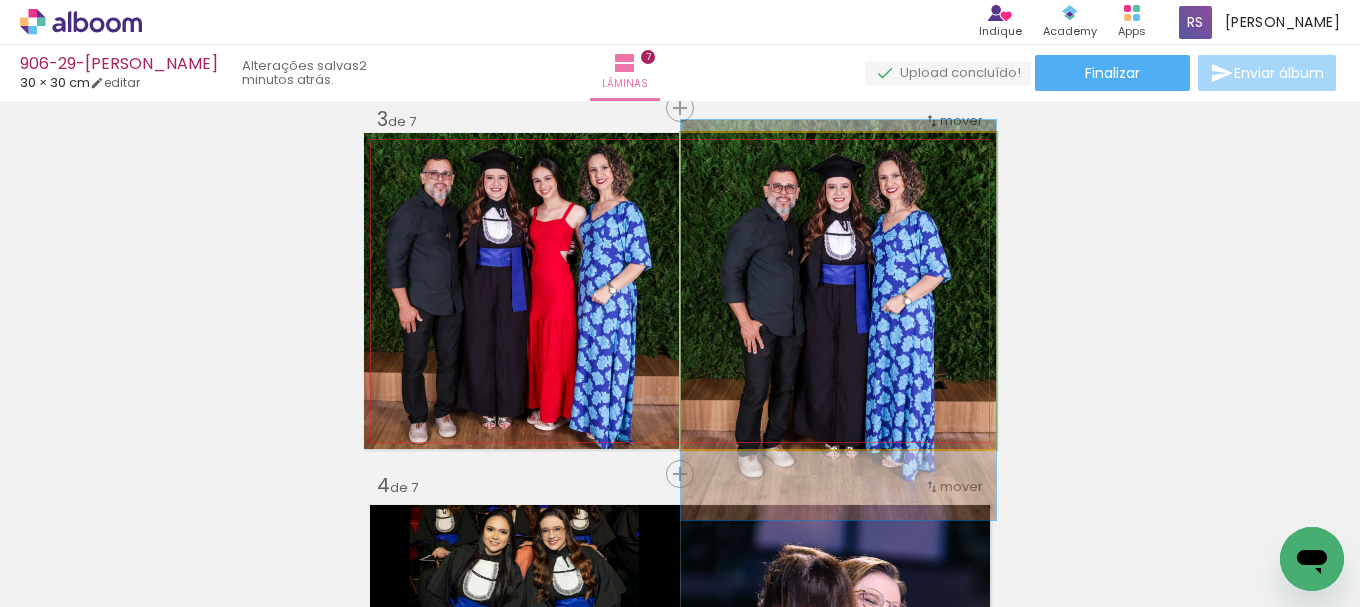 drag, startPoint x: 834, startPoint y: 249, endPoint x: 834, endPoint y: 278, distance: 29 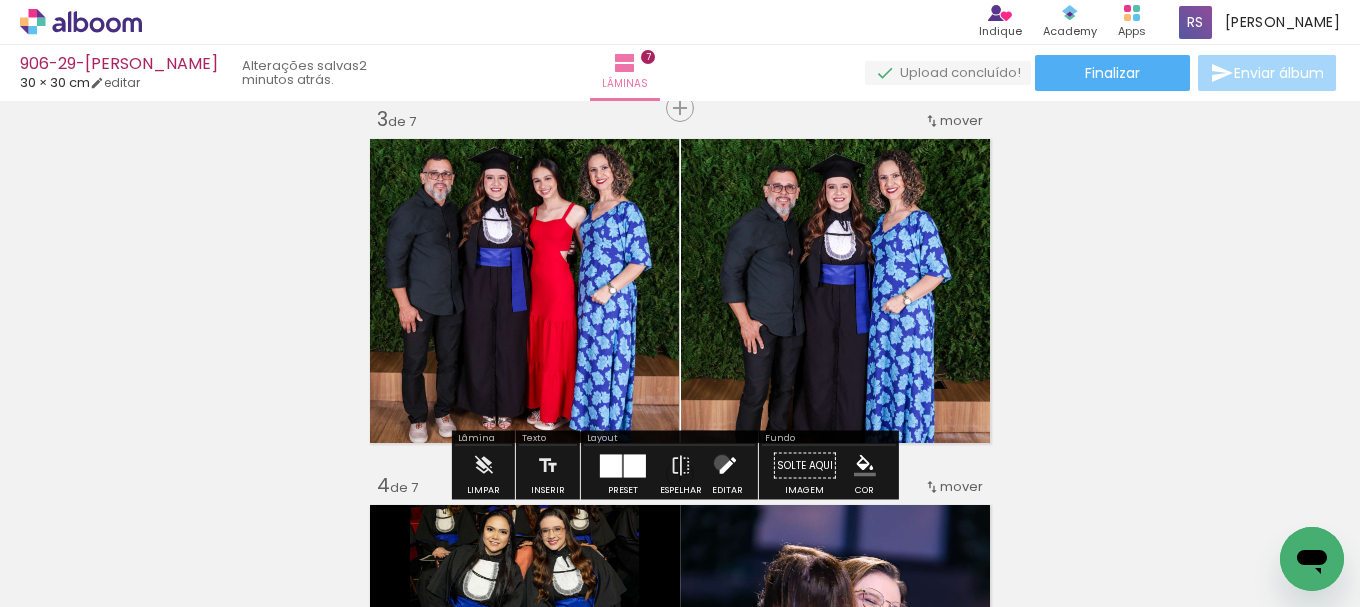 click at bounding box center [727, 466] 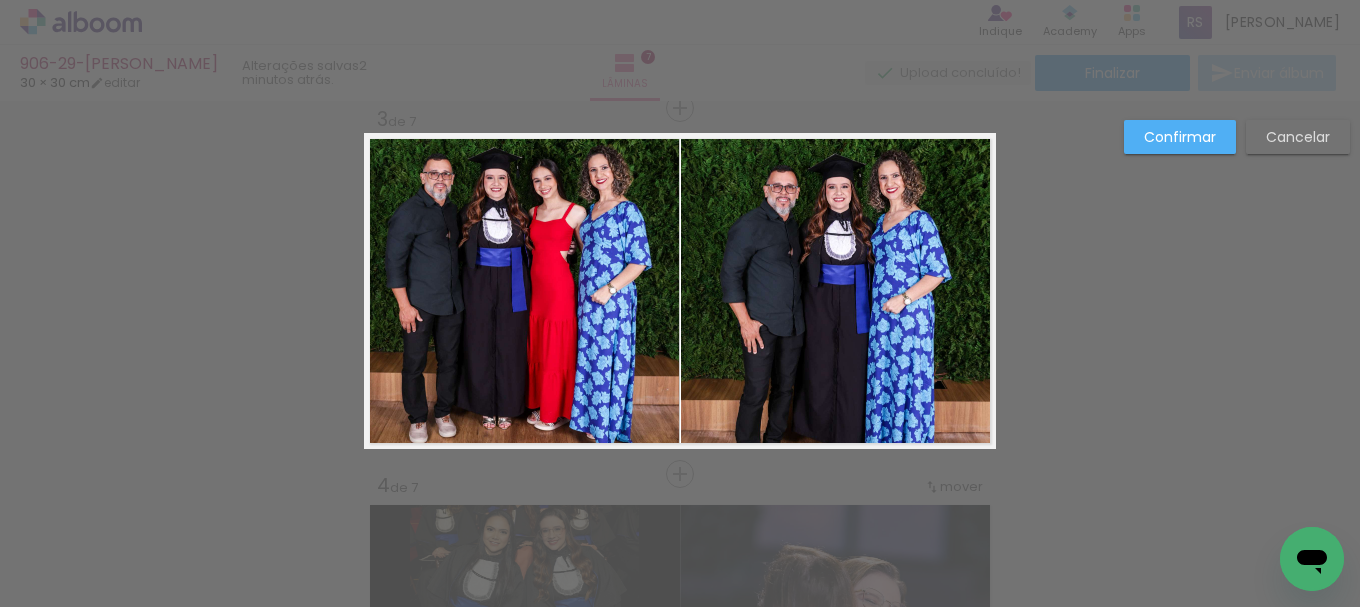 click 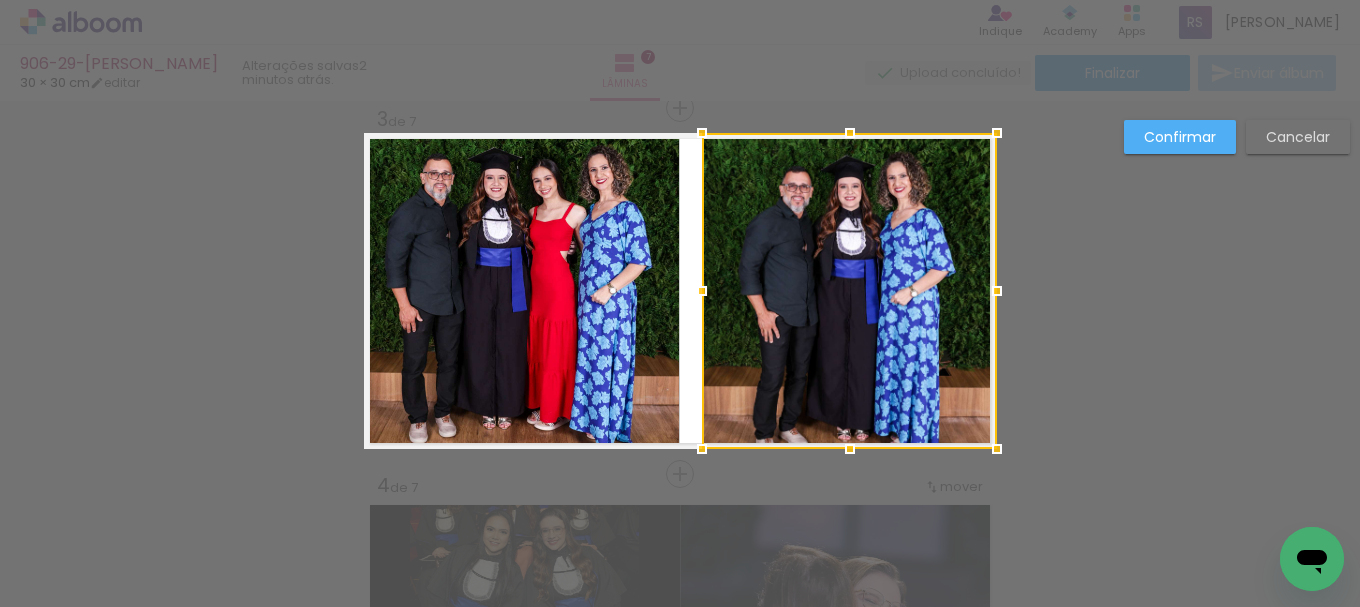 drag, startPoint x: 667, startPoint y: 291, endPoint x: 682, endPoint y: 291, distance: 15 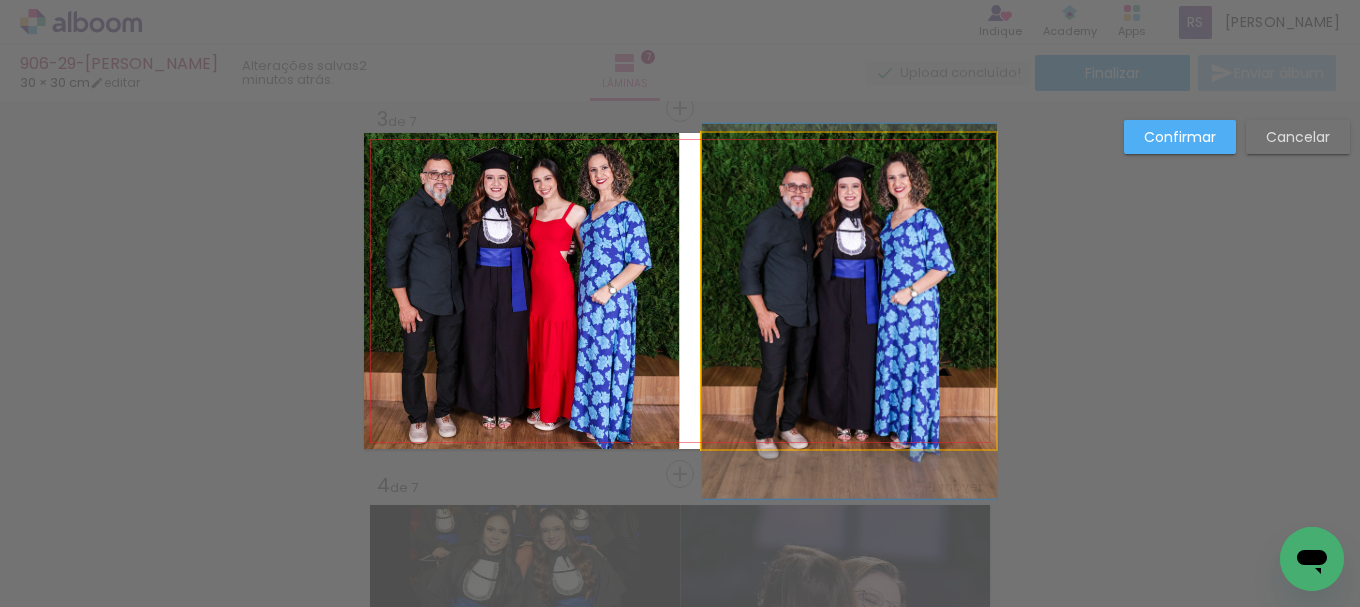 click 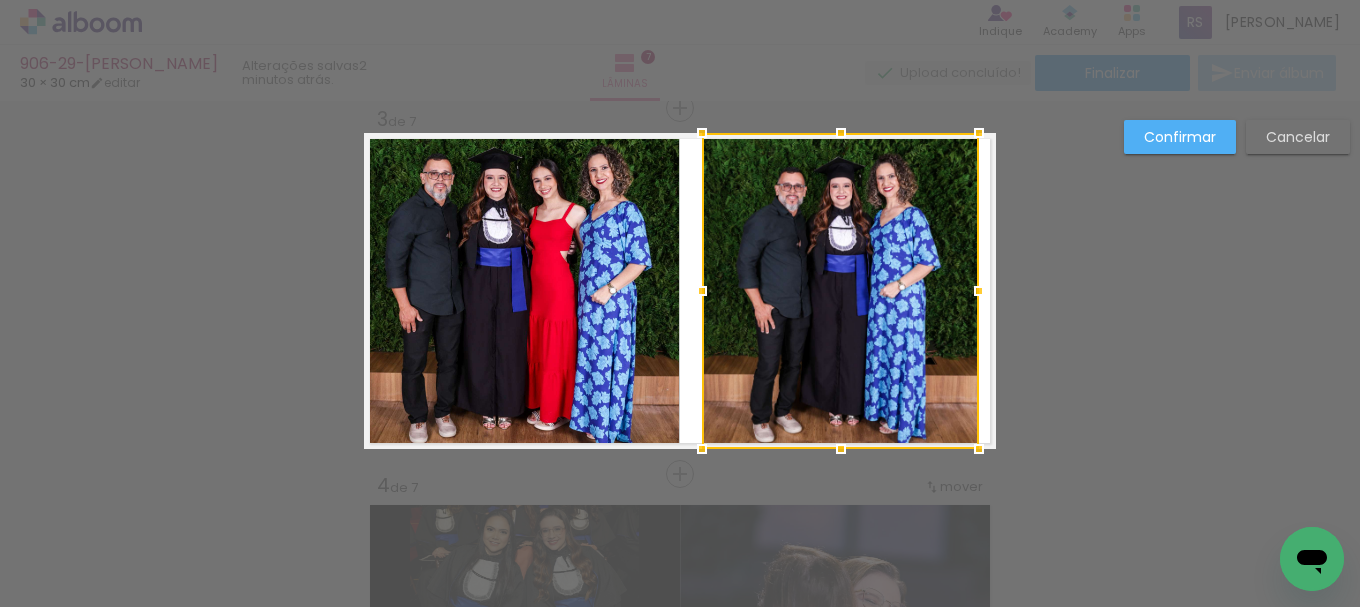 drag, startPoint x: 988, startPoint y: 293, endPoint x: 971, endPoint y: 292, distance: 17.029387 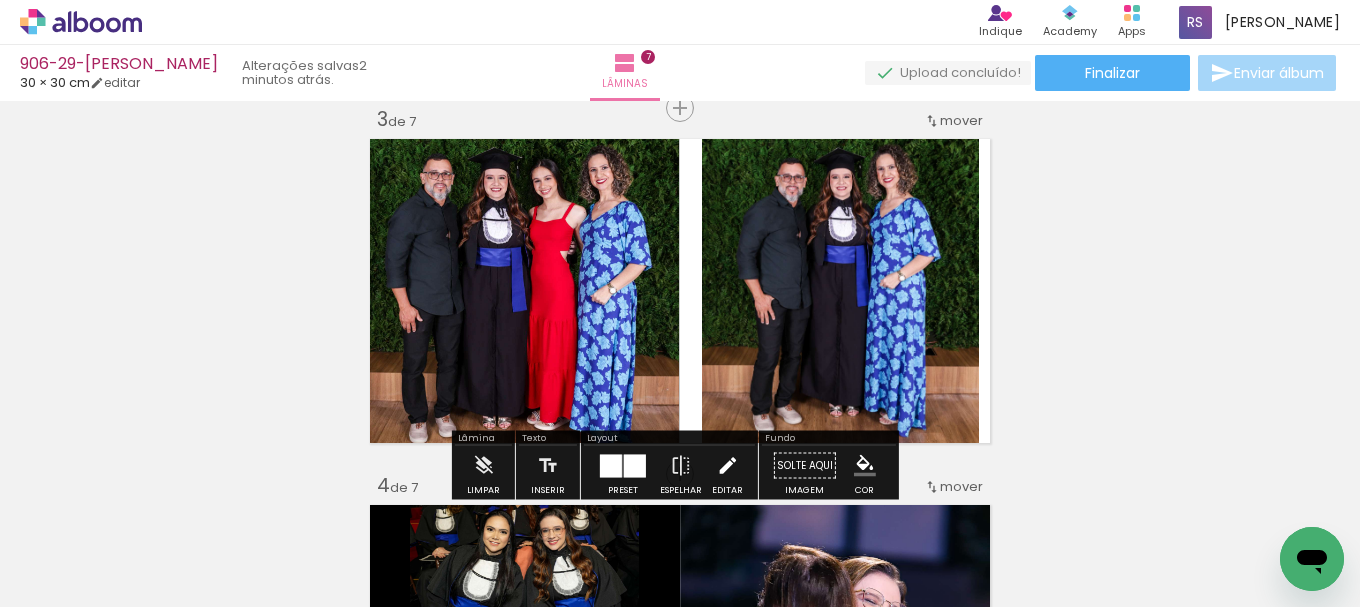click at bounding box center [727, 466] 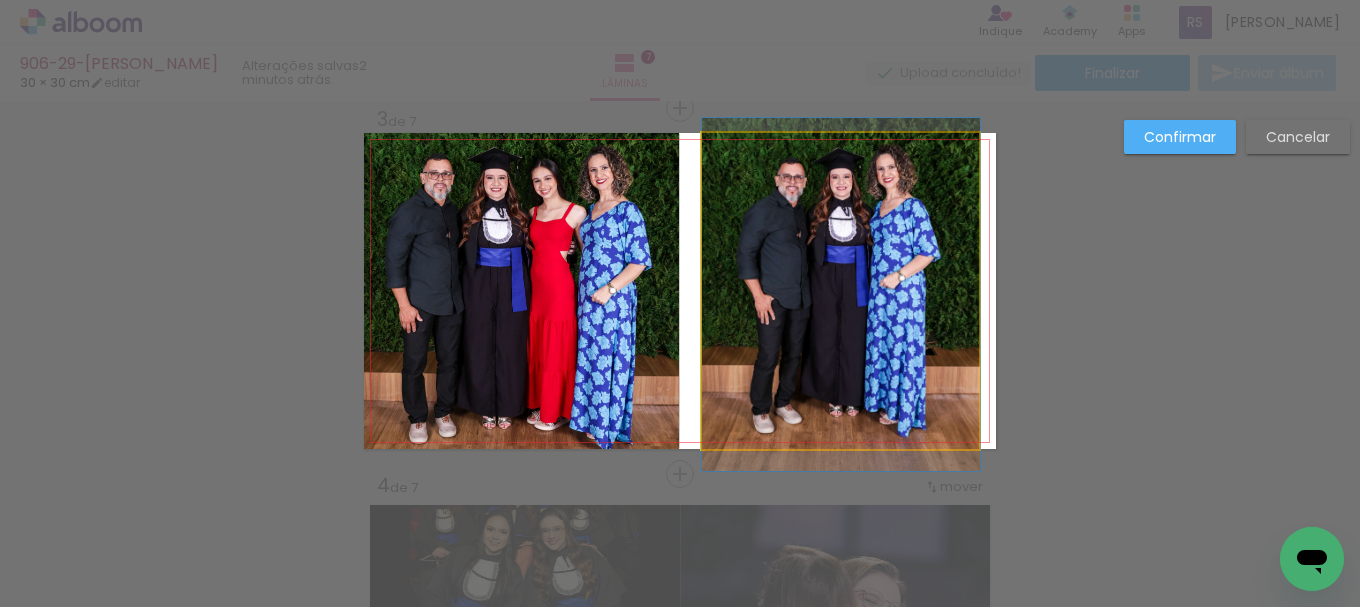 click 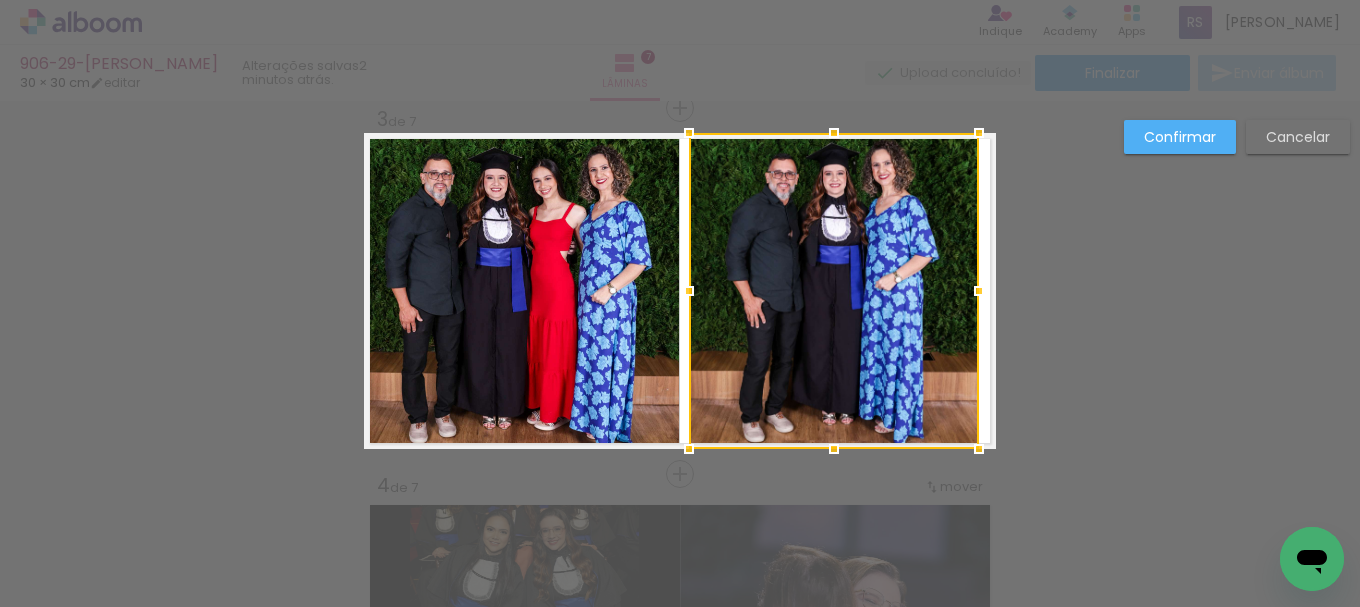 drag, startPoint x: 700, startPoint y: 294, endPoint x: 687, endPoint y: 292, distance: 13.152946 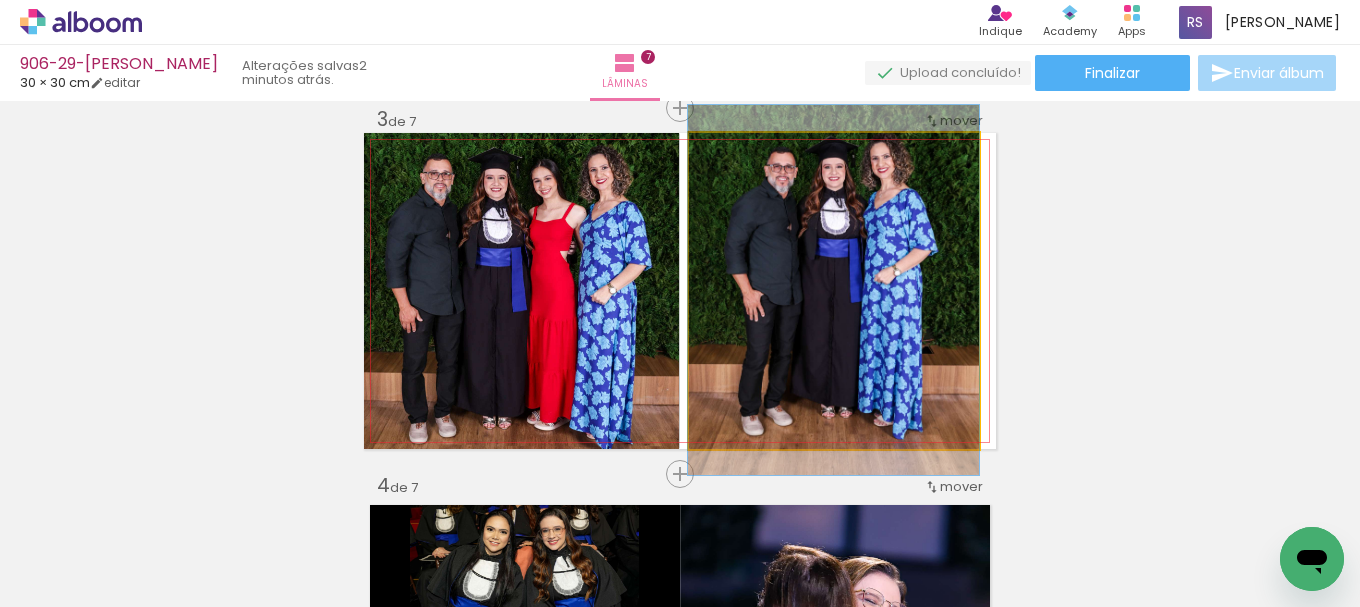drag, startPoint x: 926, startPoint y: 215, endPoint x: 920, endPoint y: 203, distance: 13.416408 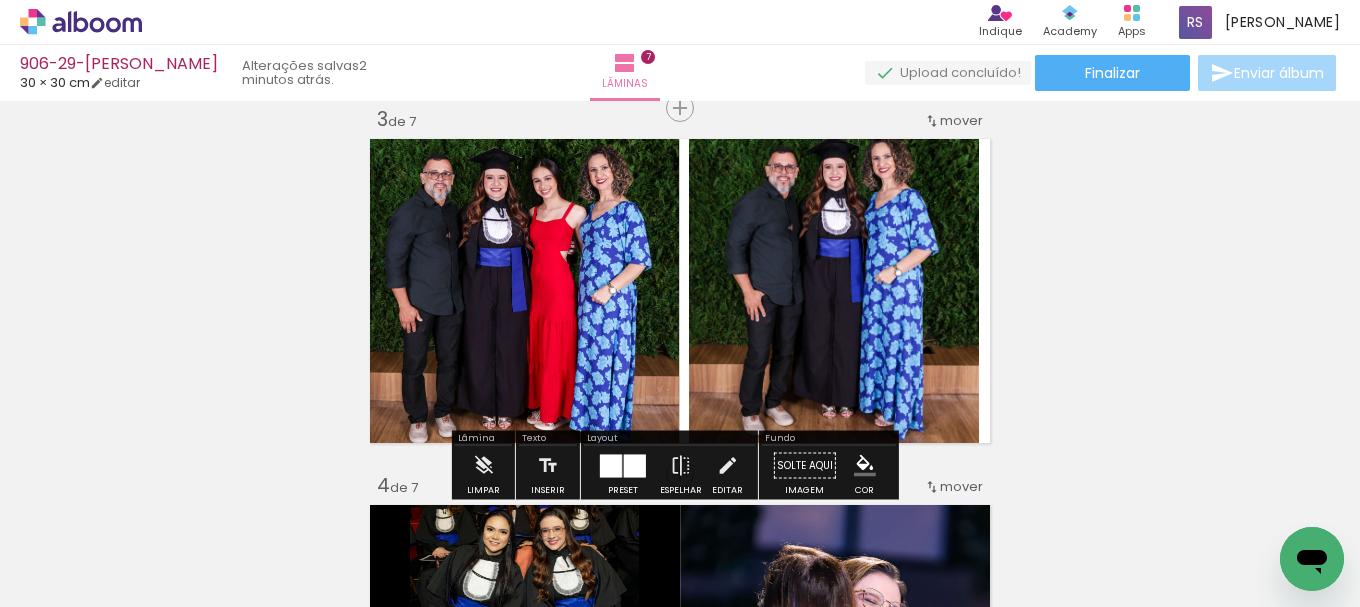 click on "Editar" at bounding box center (727, 471) 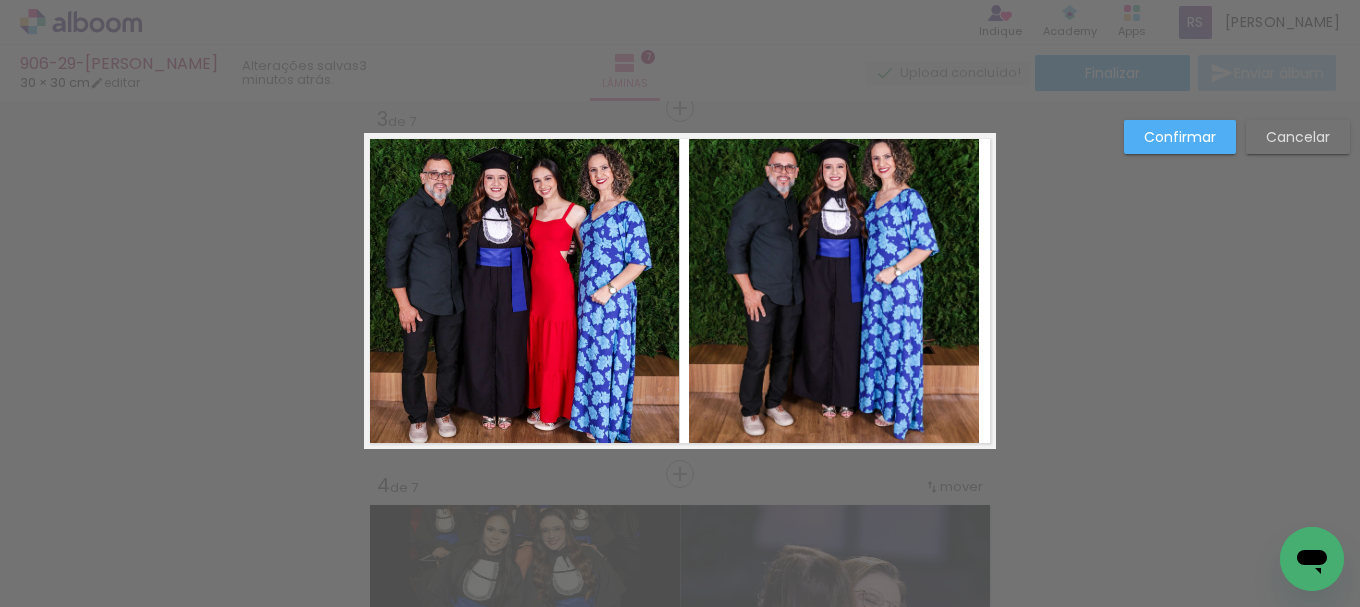 click 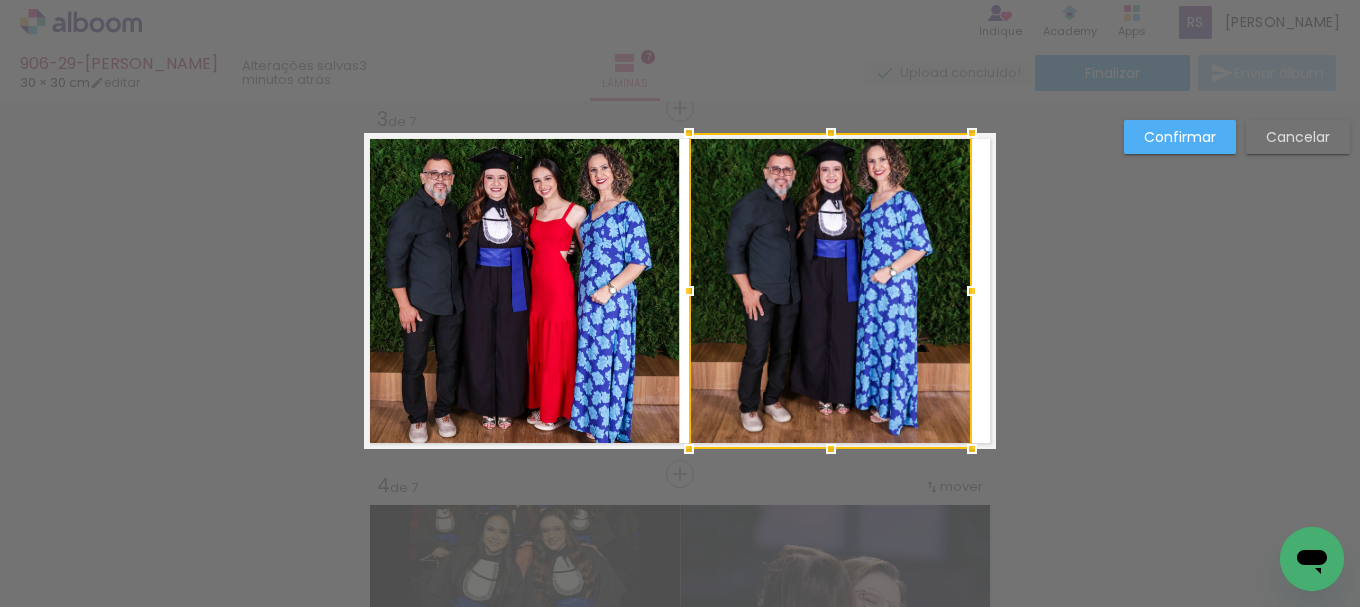 click at bounding box center [972, 291] 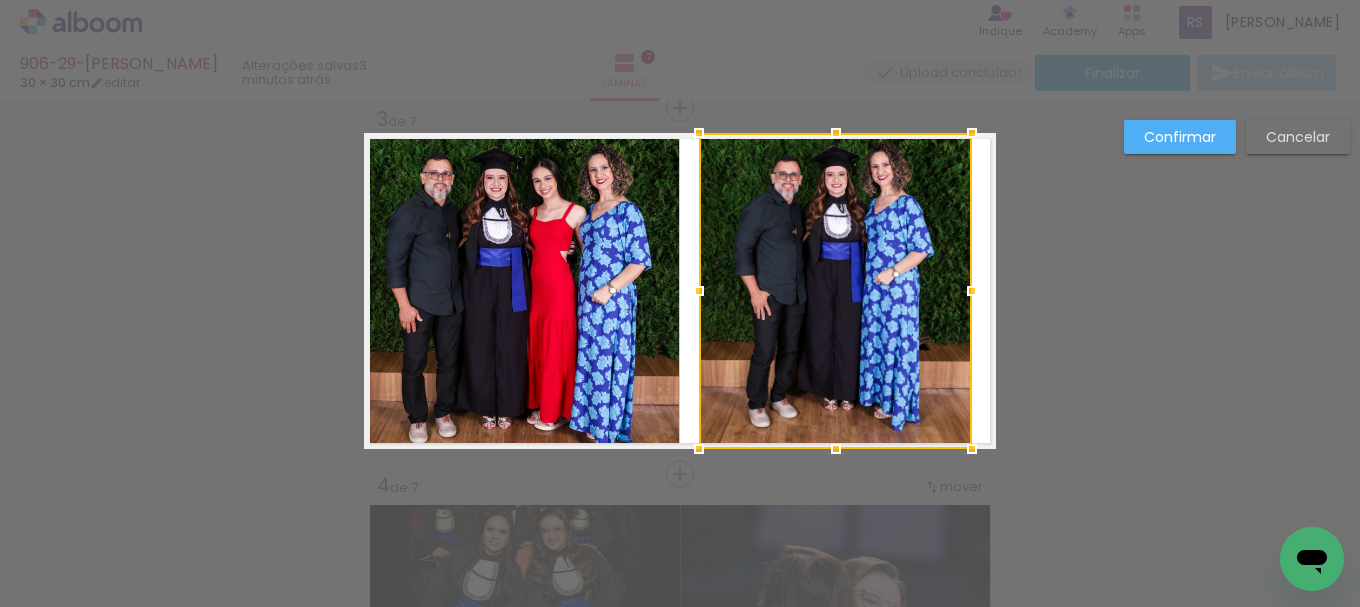 click at bounding box center (699, 291) 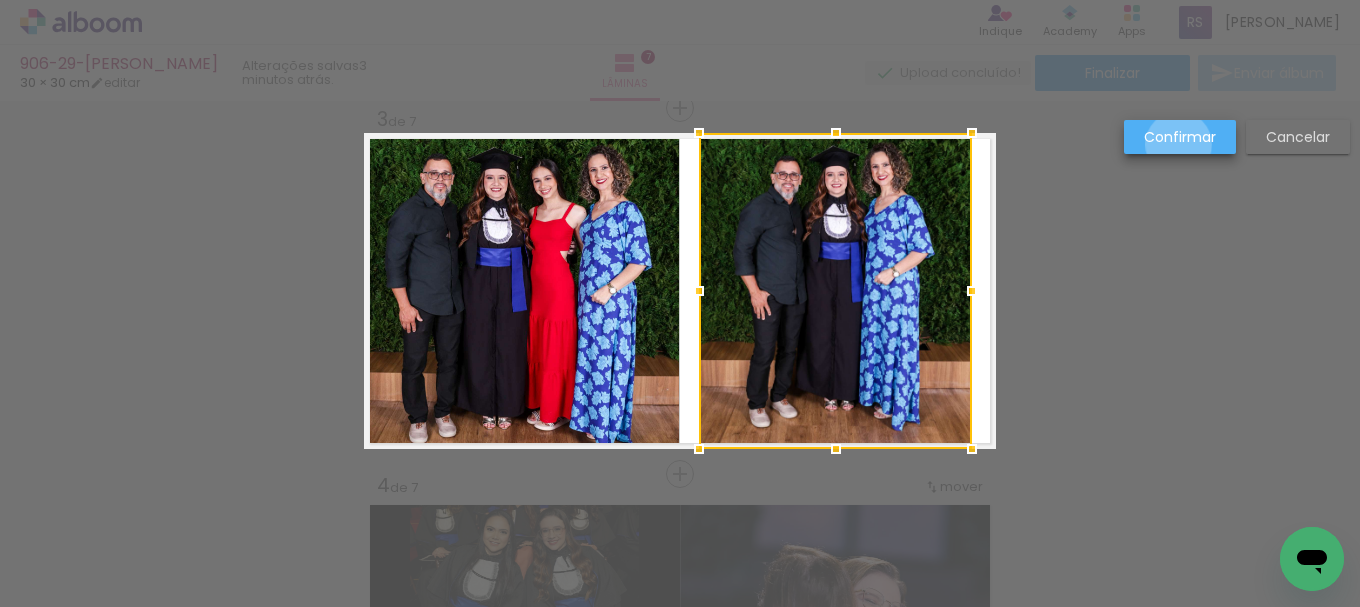 click on "Confirmar" at bounding box center (0, 0) 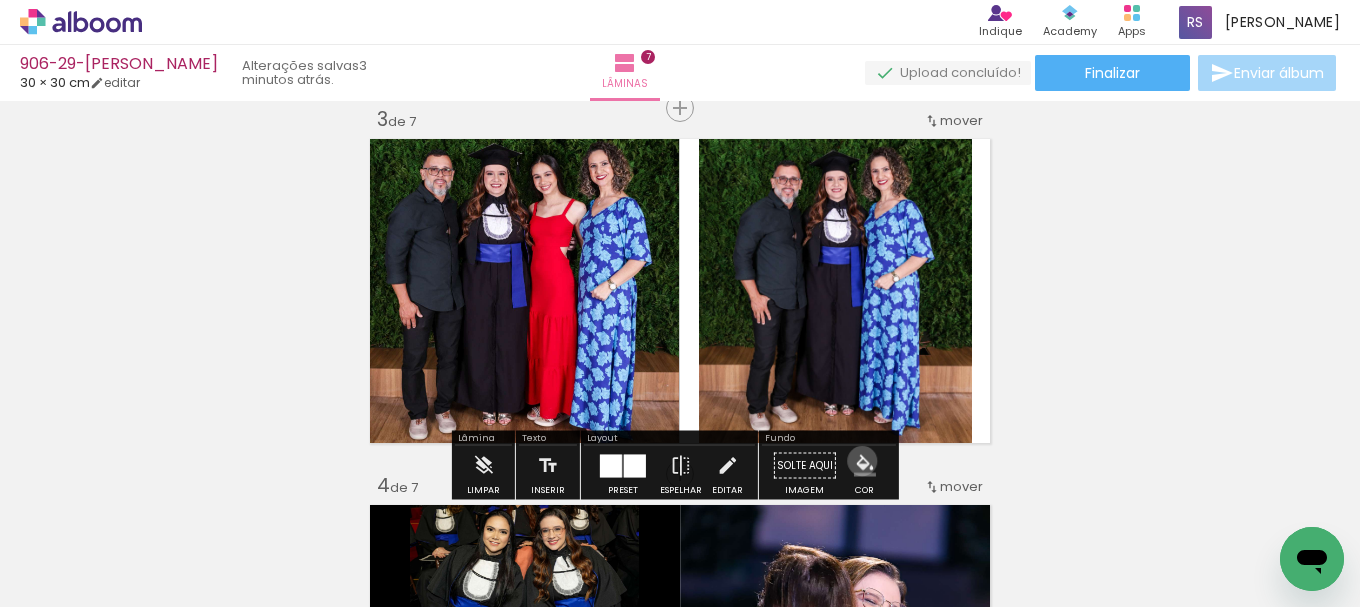 click at bounding box center [865, 466] 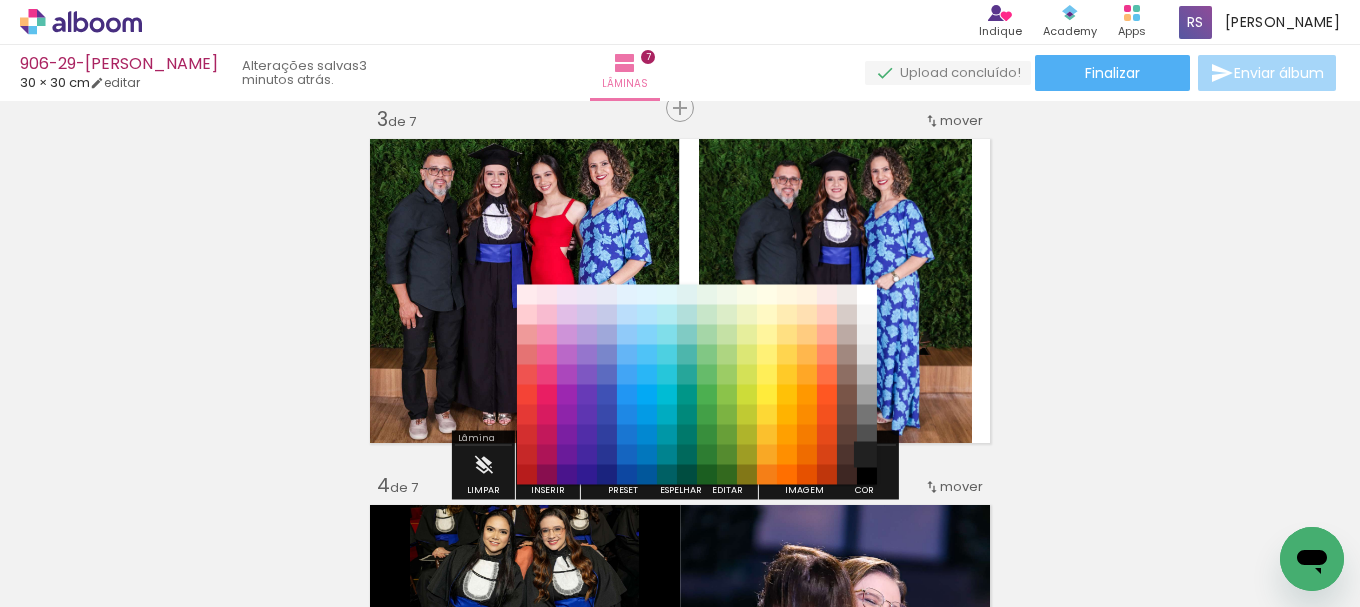 click on "#212121" at bounding box center (867, 455) 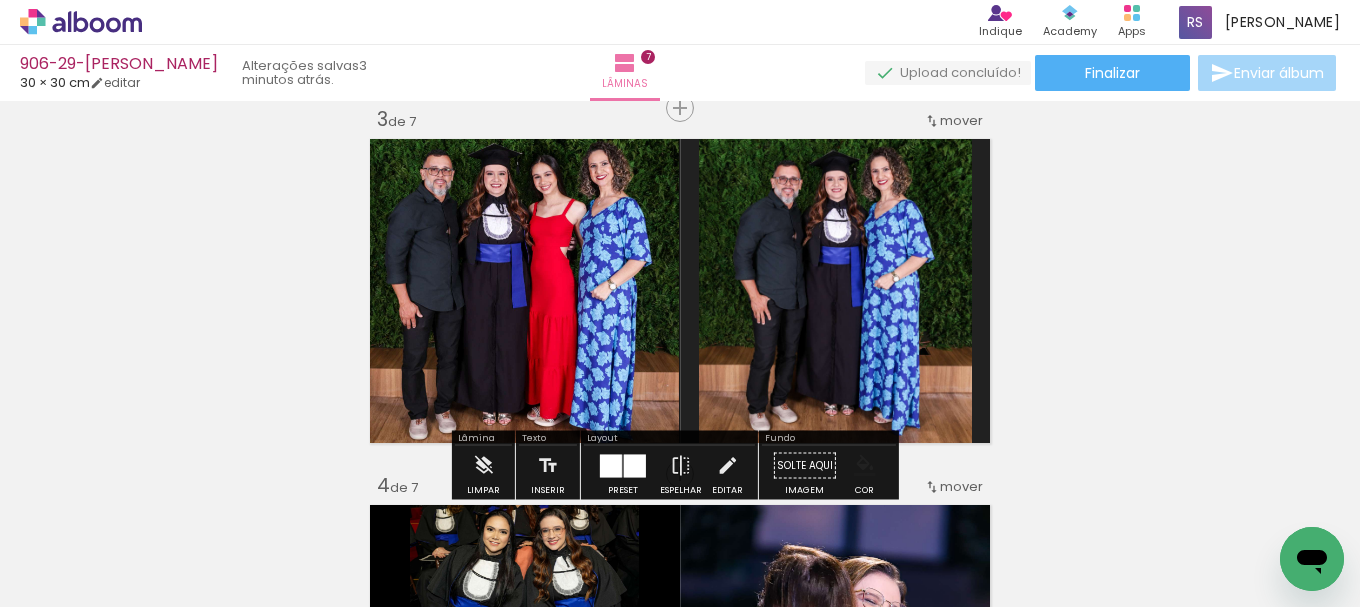 click at bounding box center [865, 466] 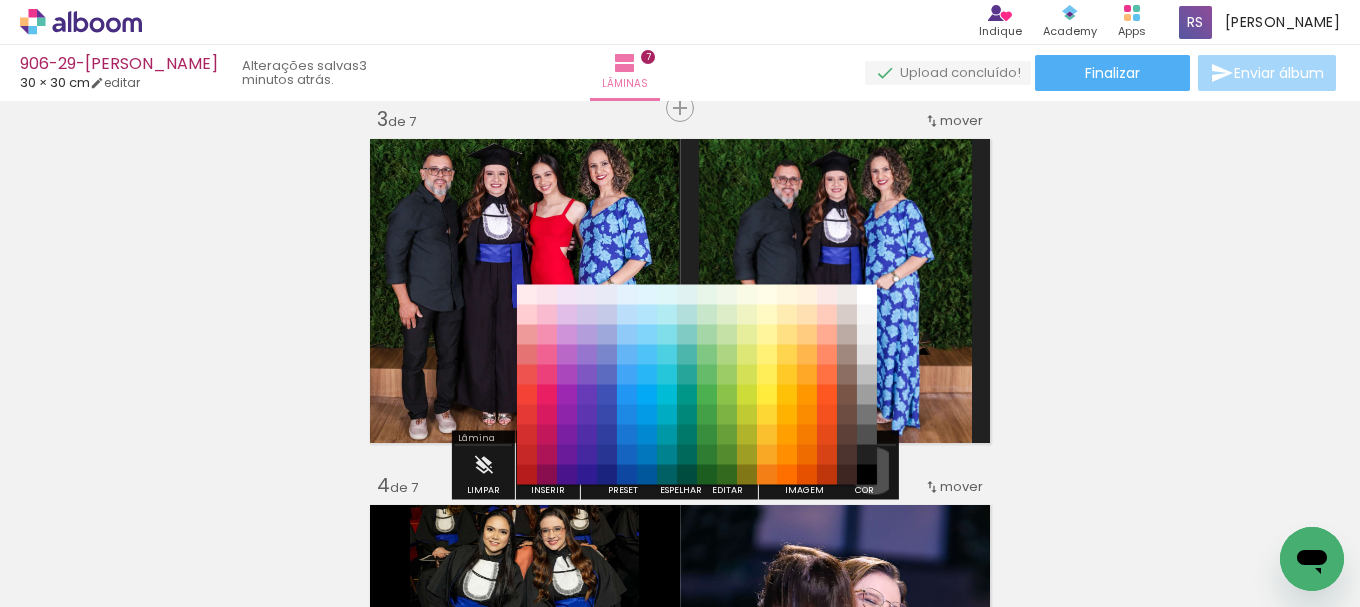 click on "#000000" at bounding box center (867, 475) 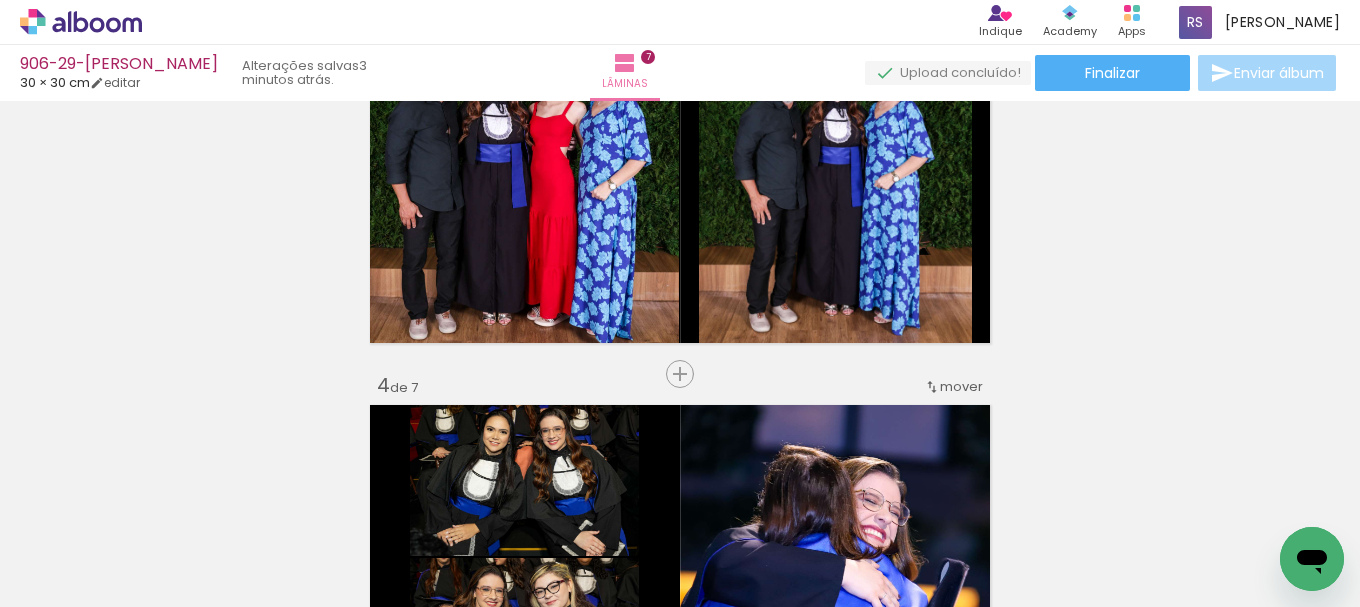 scroll, scrollTop: 758, scrollLeft: 0, axis: vertical 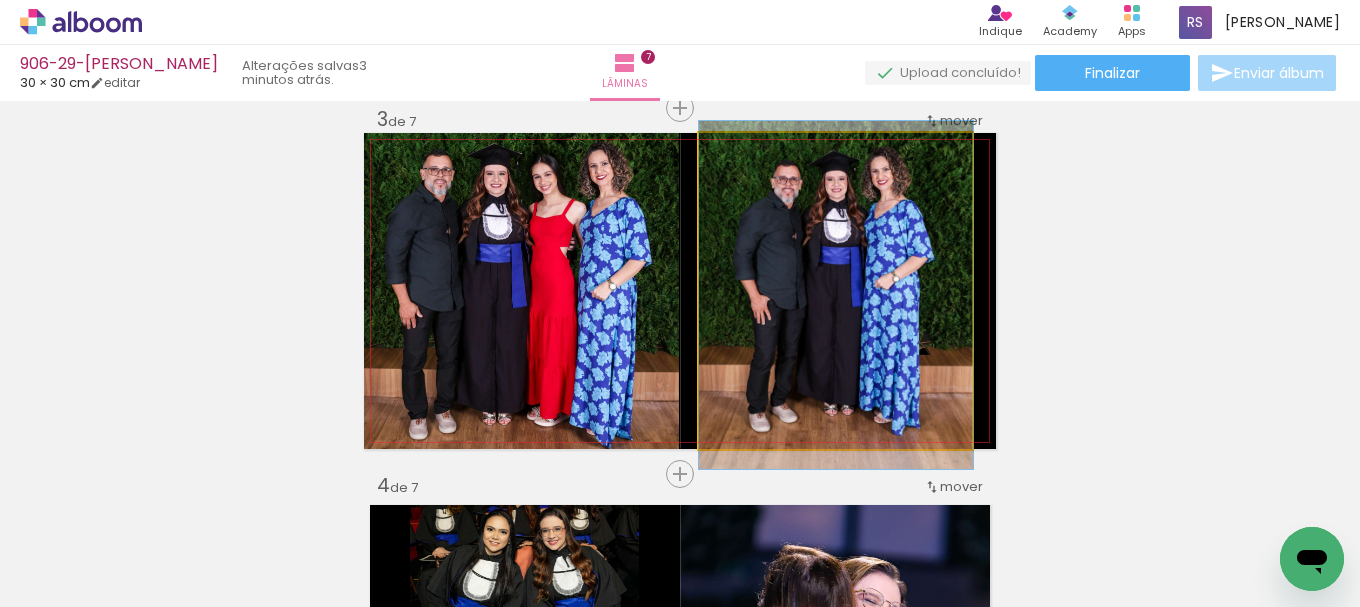 click 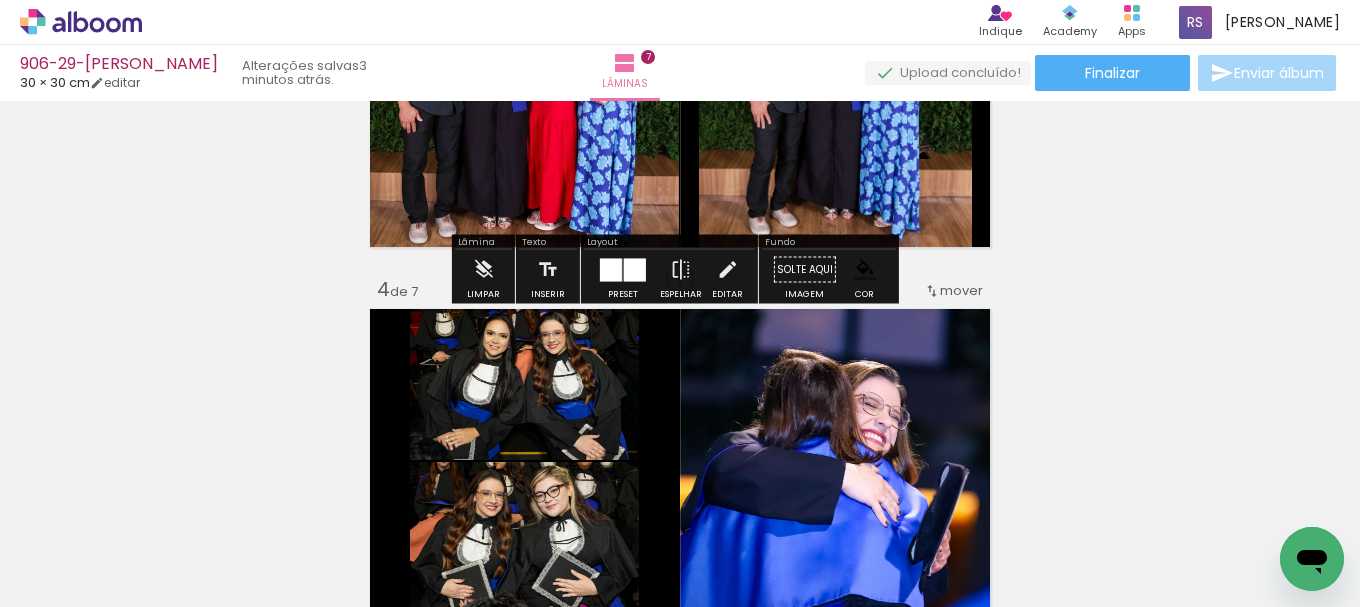 scroll, scrollTop: 958, scrollLeft: 0, axis: vertical 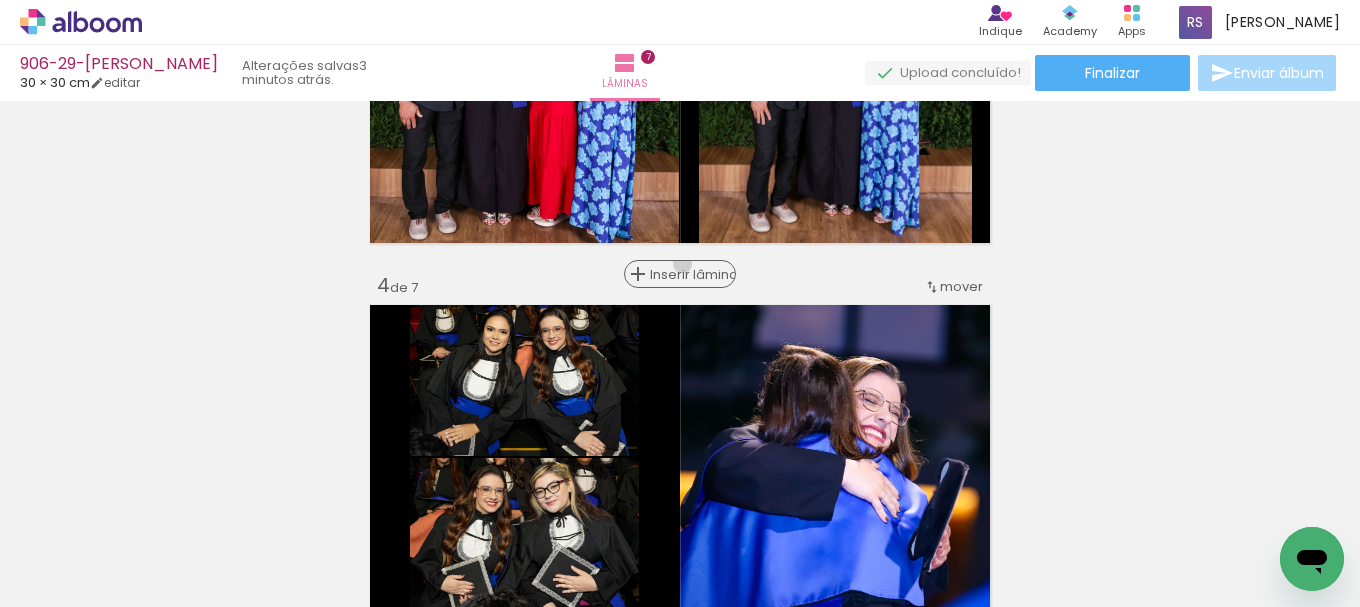 click on "Inserir lâmina" at bounding box center [680, 274] 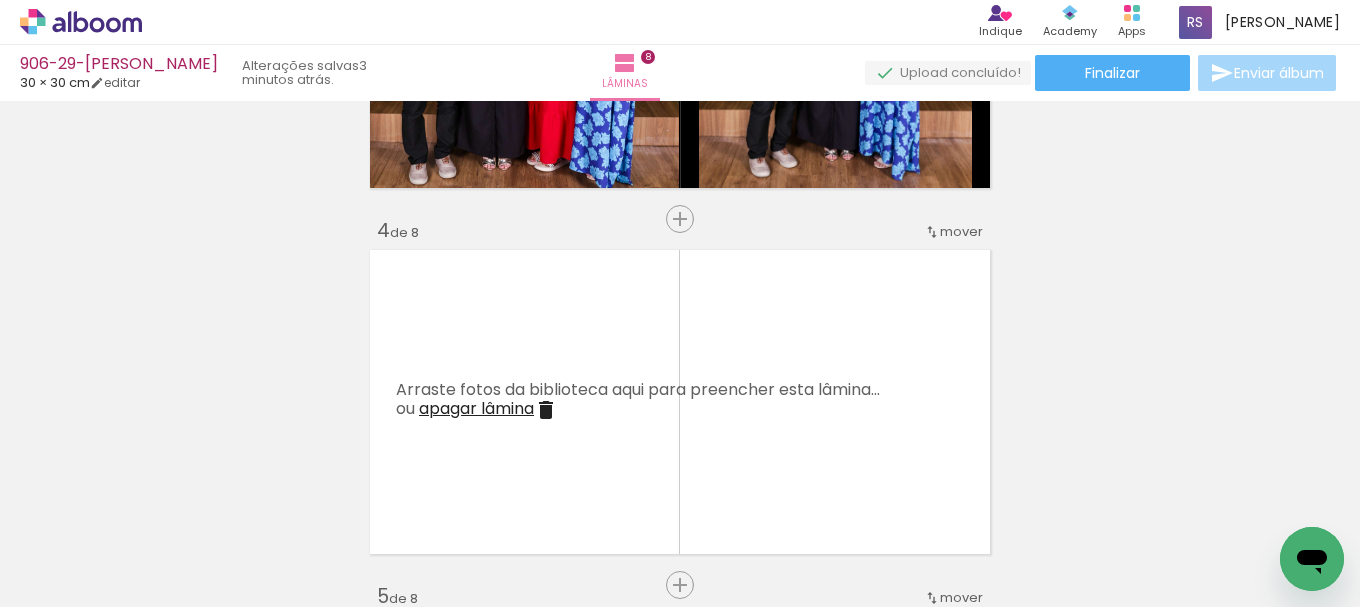 scroll, scrollTop: 1058, scrollLeft: 0, axis: vertical 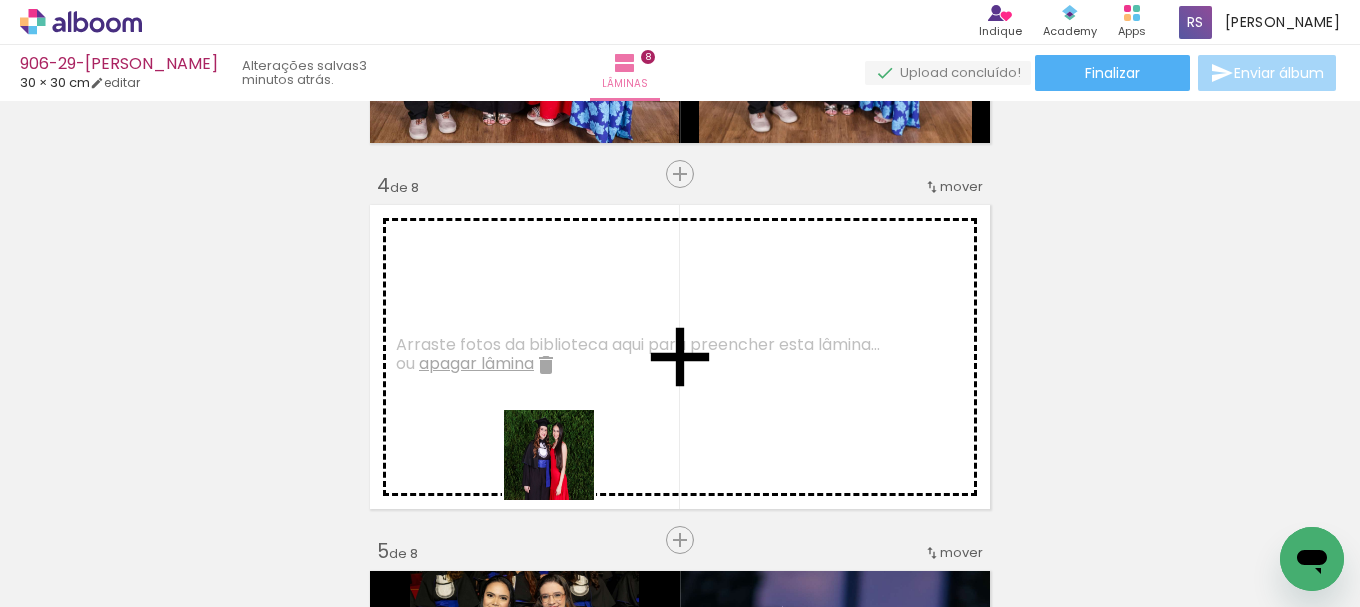 drag, startPoint x: 516, startPoint y: 538, endPoint x: 589, endPoint y: 417, distance: 141.31525 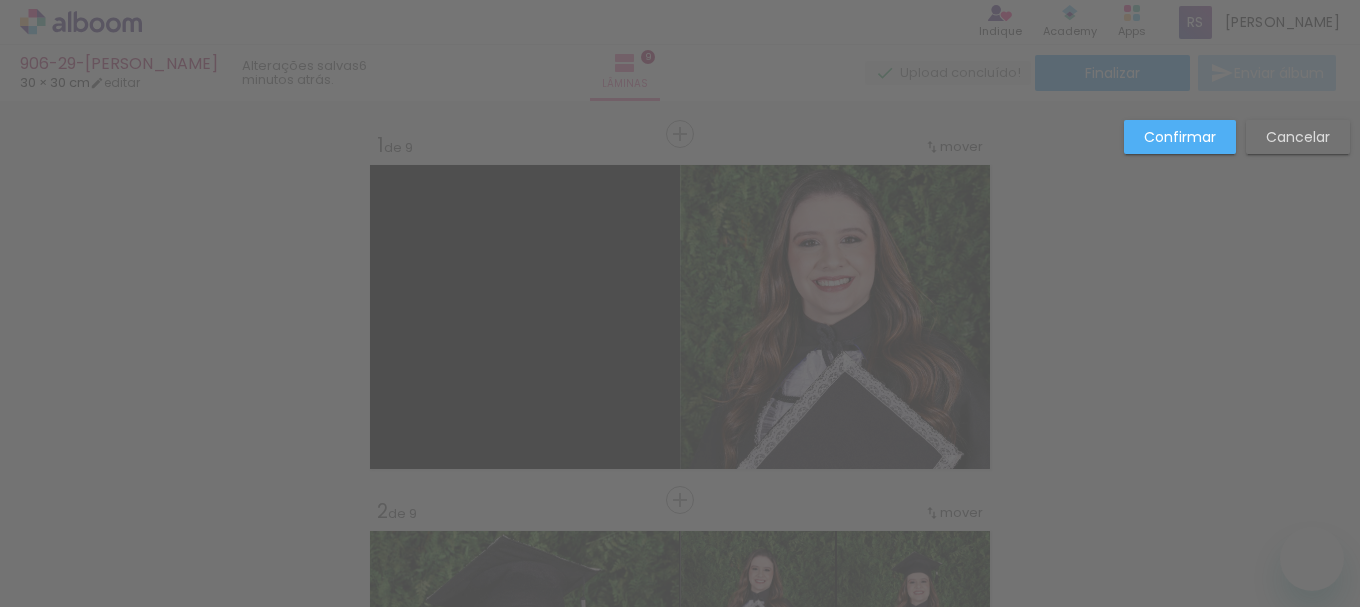 click at bounding box center (681, 3245) 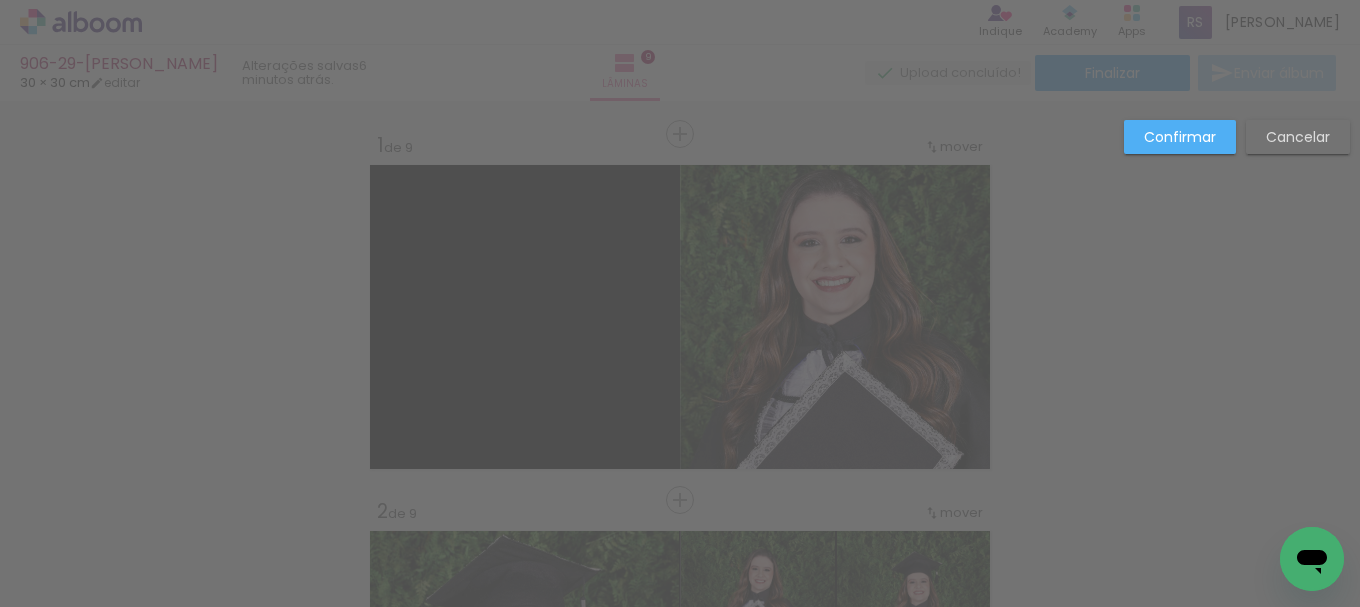 scroll, scrollTop: 2954, scrollLeft: 0, axis: vertical 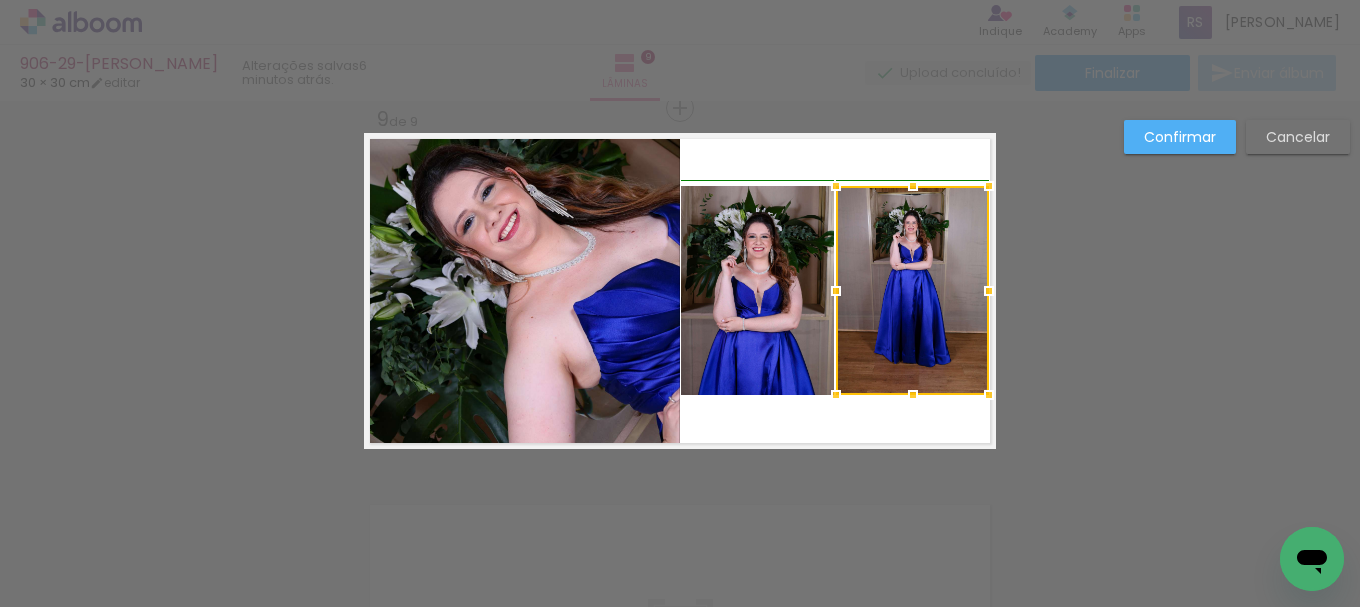 drag, startPoint x: 966, startPoint y: 286, endPoint x: 977, endPoint y: 287, distance: 11.045361 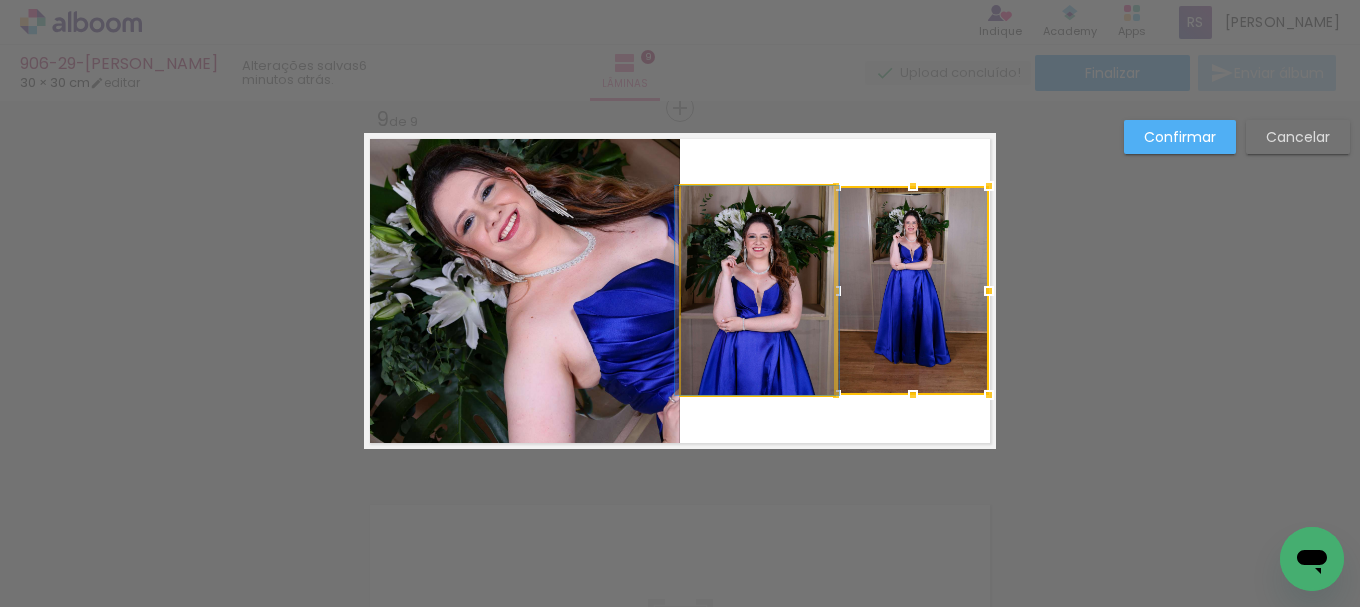 click 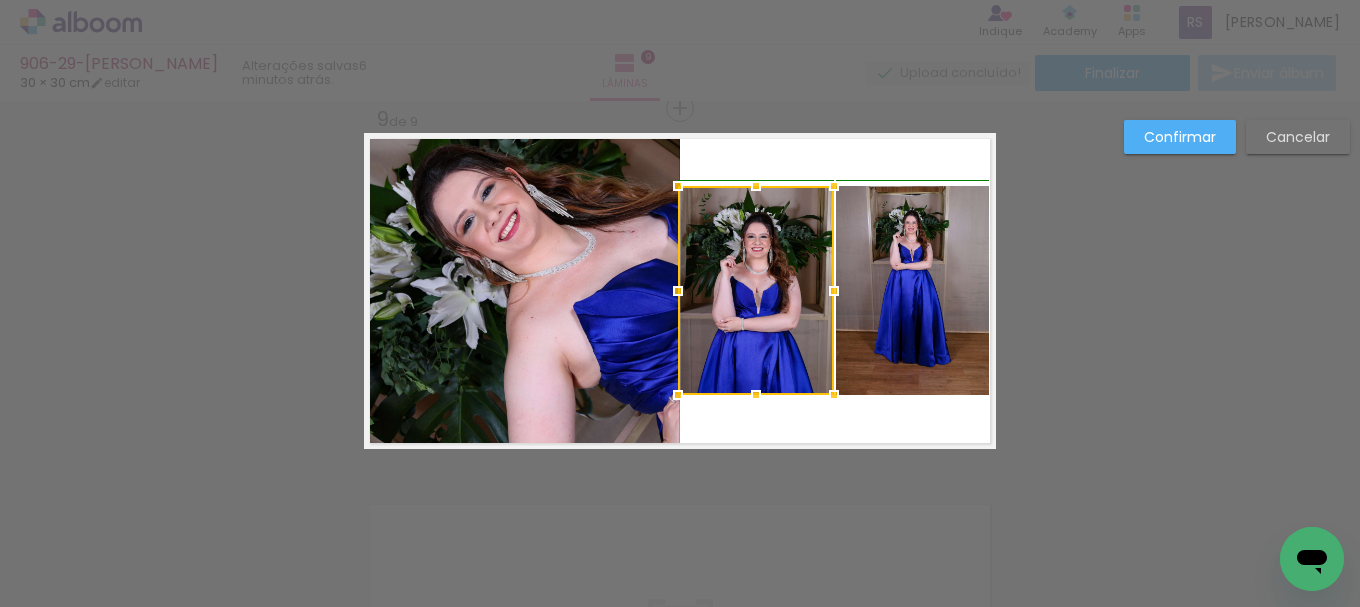 click at bounding box center [678, 291] 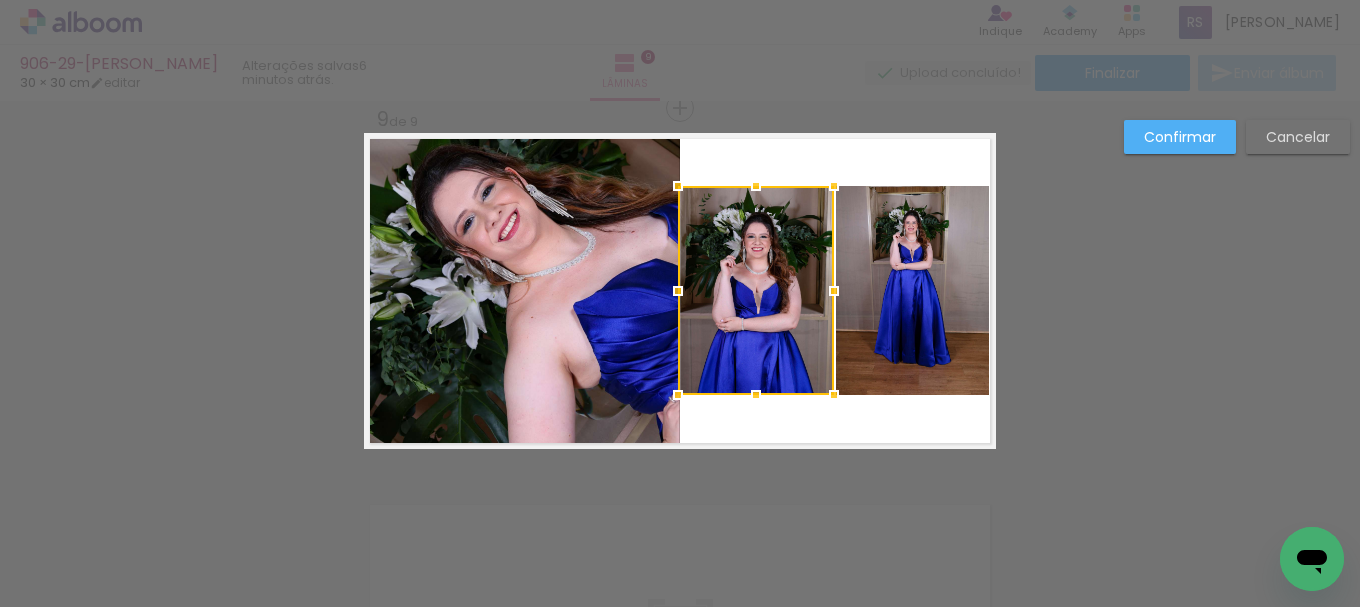 click on "Confirmar" at bounding box center [0, 0] 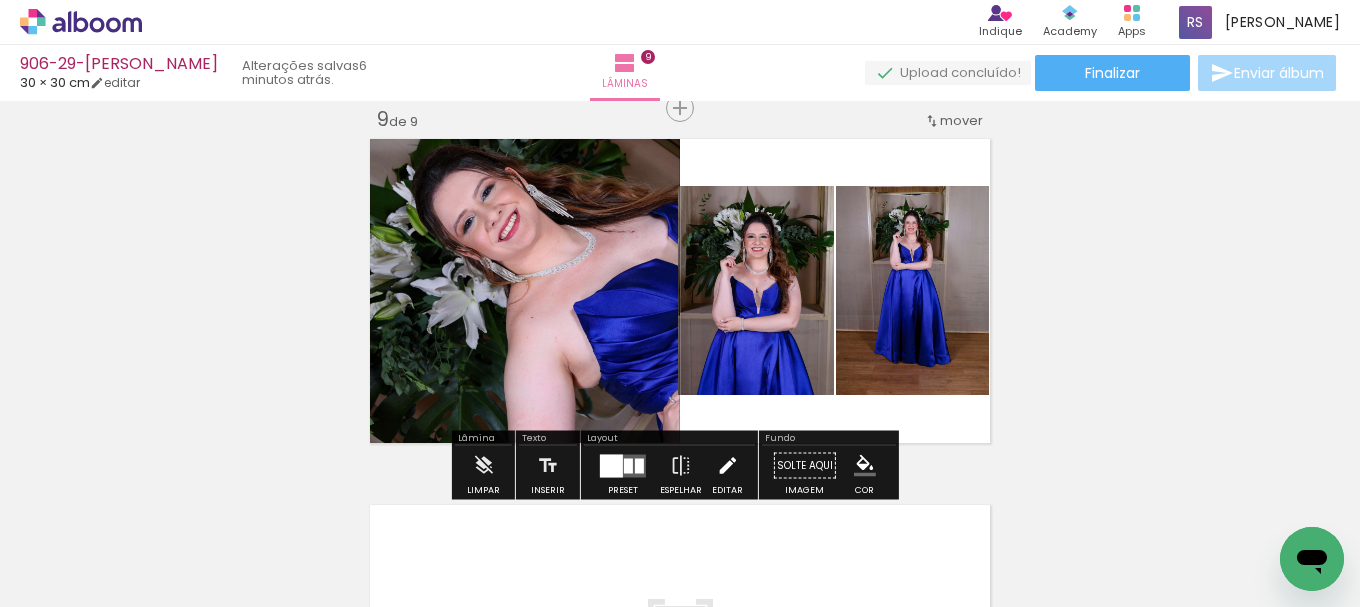 click at bounding box center [727, 466] 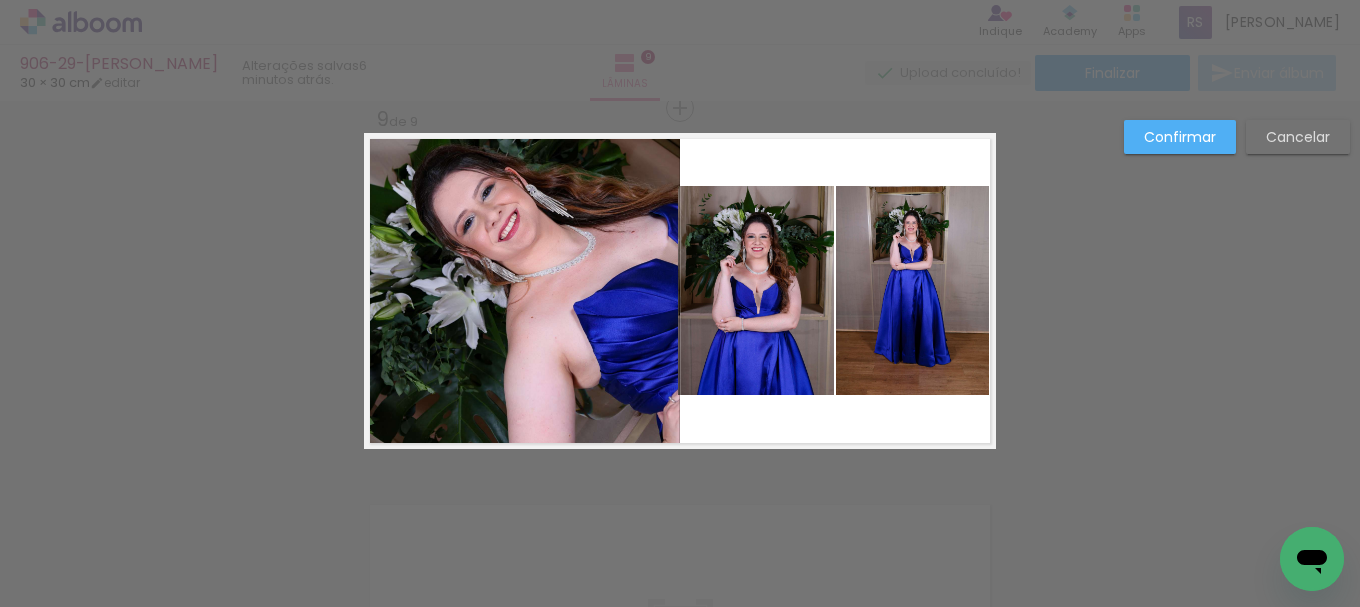 click 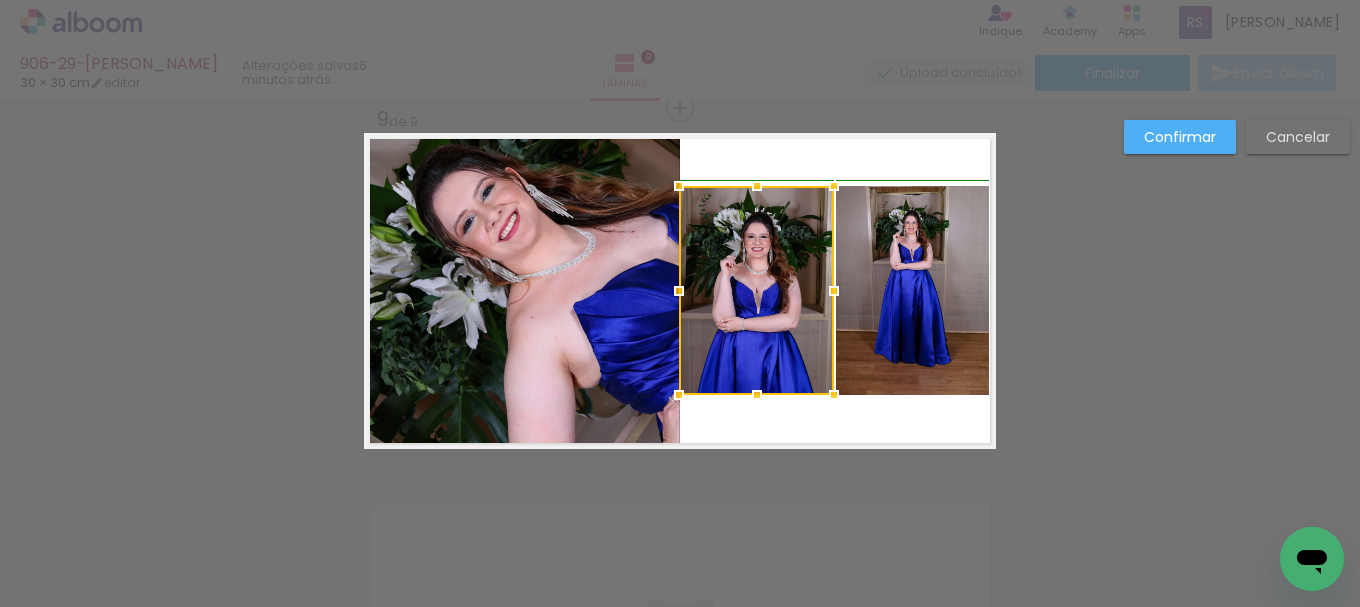 click at bounding box center [679, 291] 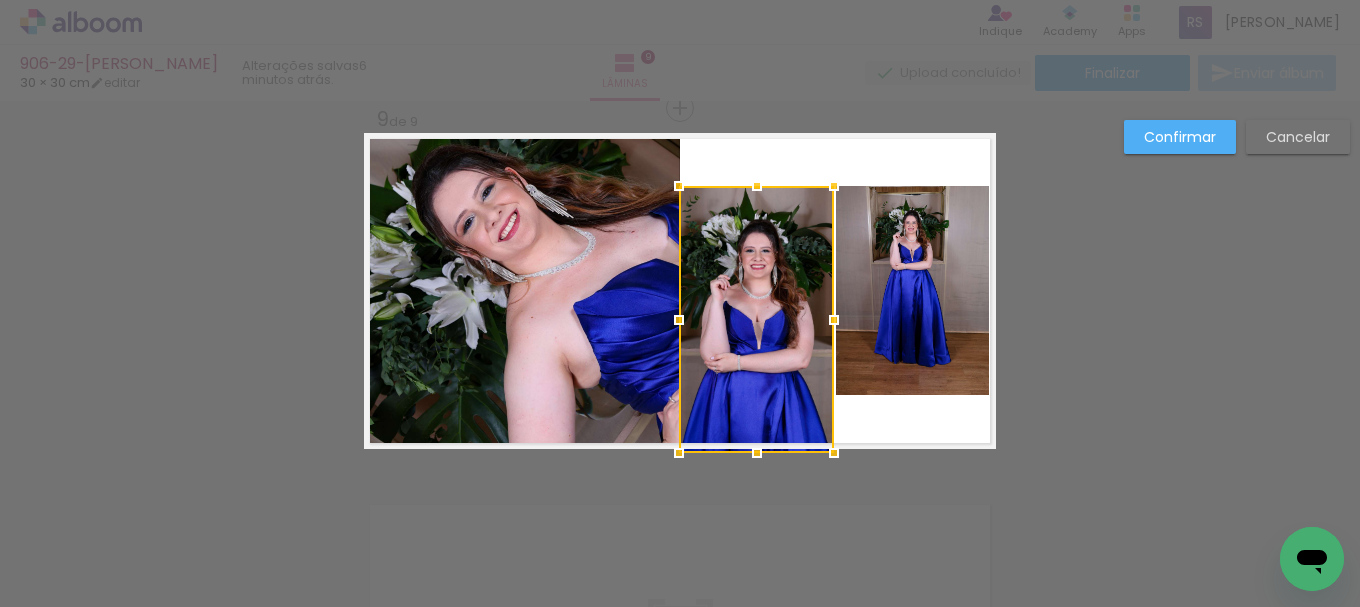 drag, startPoint x: 744, startPoint y: 391, endPoint x: 736, endPoint y: 446, distance: 55.578773 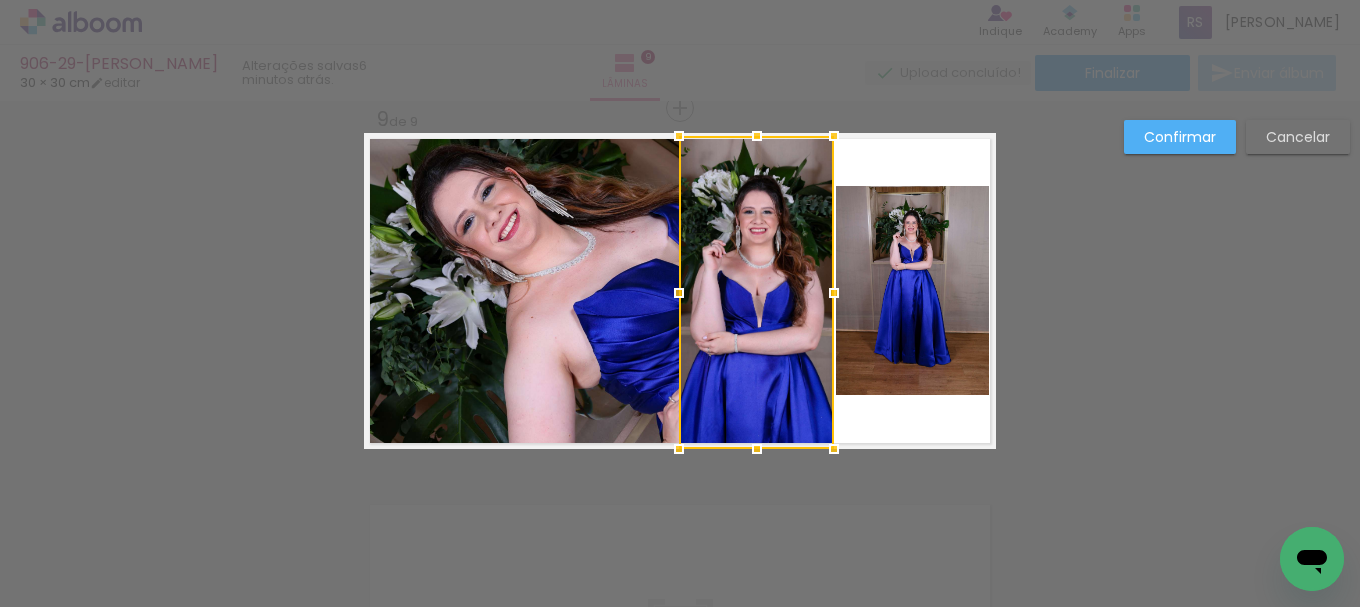 drag, startPoint x: 753, startPoint y: 180, endPoint x: 761, endPoint y: 137, distance: 43.737854 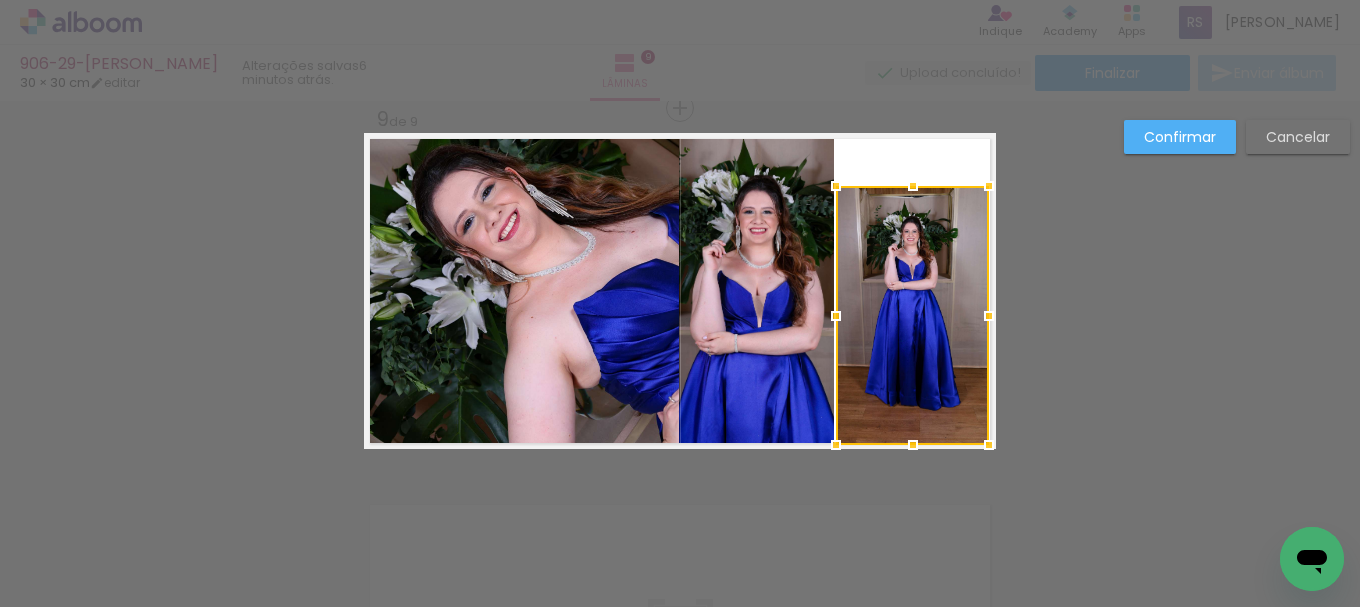 drag, startPoint x: 918, startPoint y: 388, endPoint x: 912, endPoint y: 435, distance: 47.38143 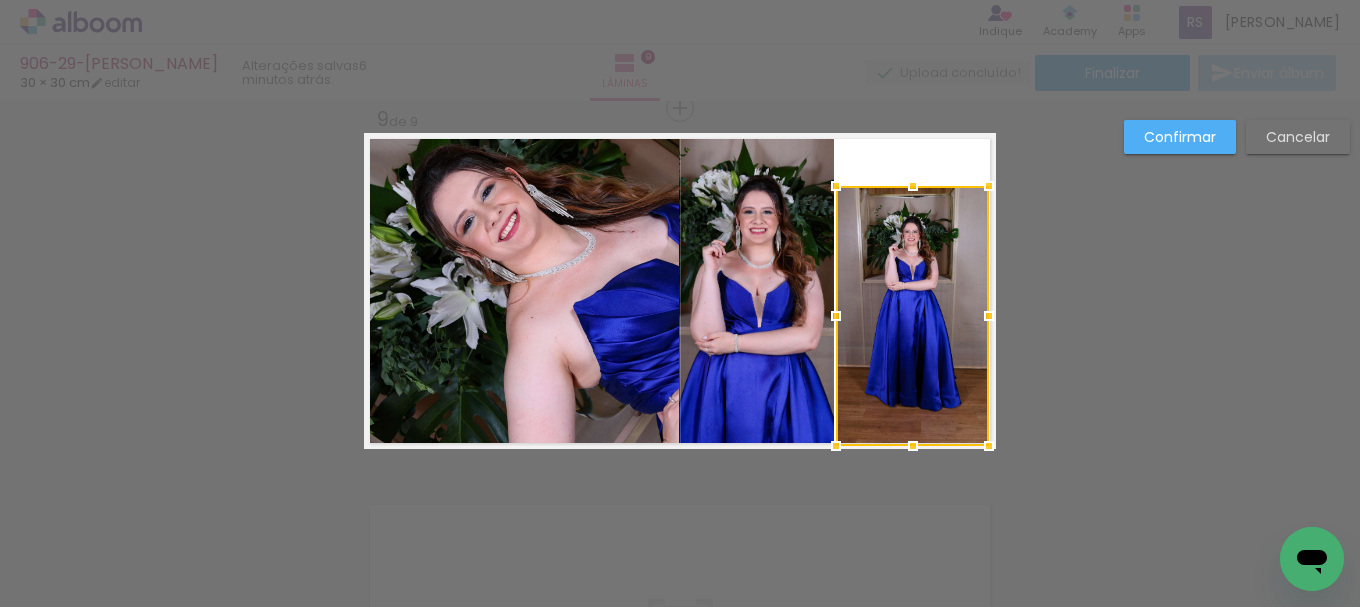 drag, startPoint x: 906, startPoint y: 227, endPoint x: 905, endPoint y: 194, distance: 33.01515 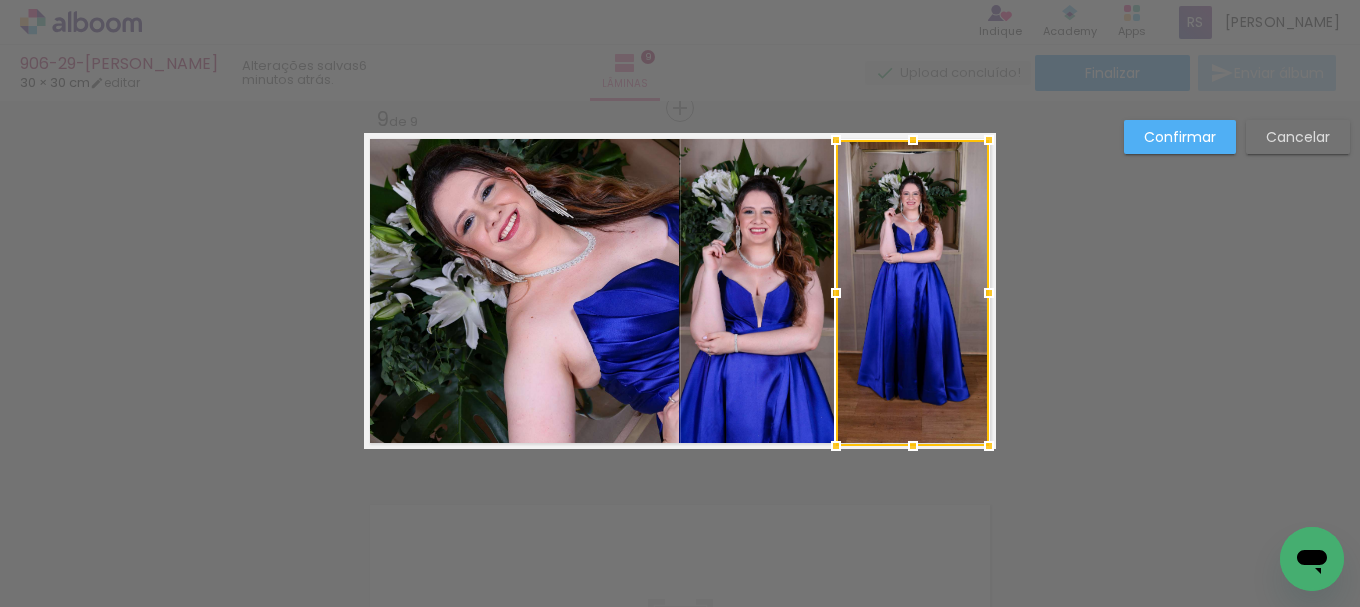 drag, startPoint x: 906, startPoint y: 179, endPoint x: 914, endPoint y: 134, distance: 45.705578 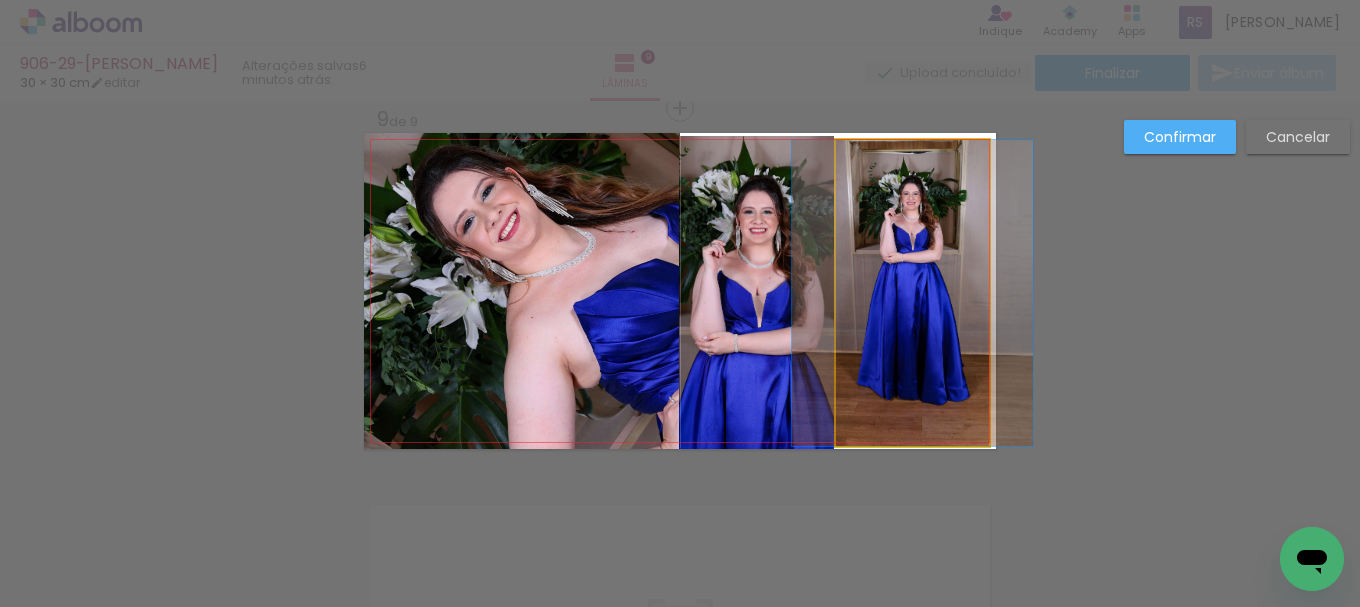 click 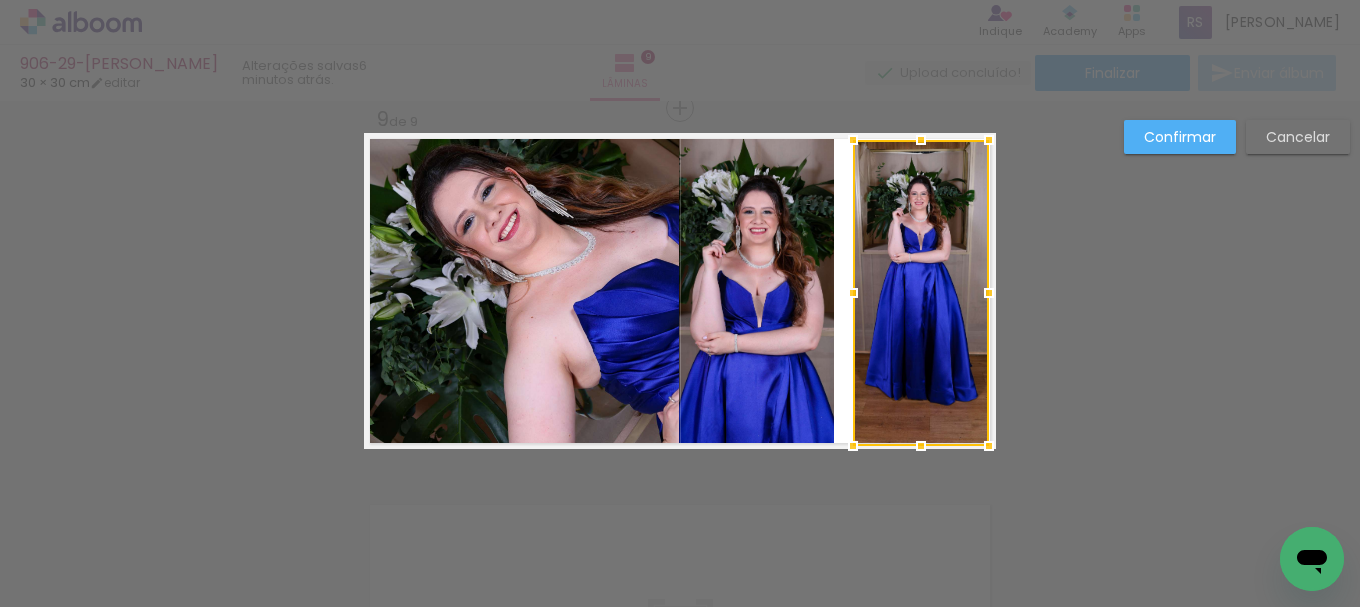 drag, startPoint x: 837, startPoint y: 284, endPoint x: 854, endPoint y: 287, distance: 17.262676 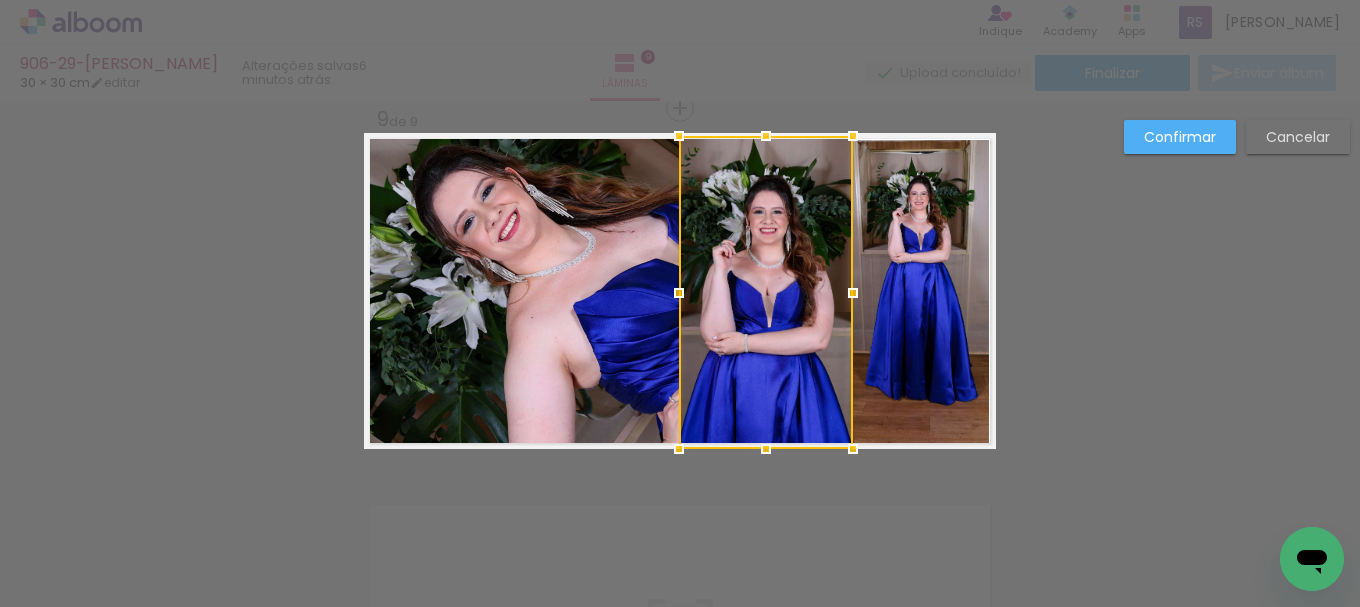 drag, startPoint x: 831, startPoint y: 293, endPoint x: 848, endPoint y: 292, distance: 17.029387 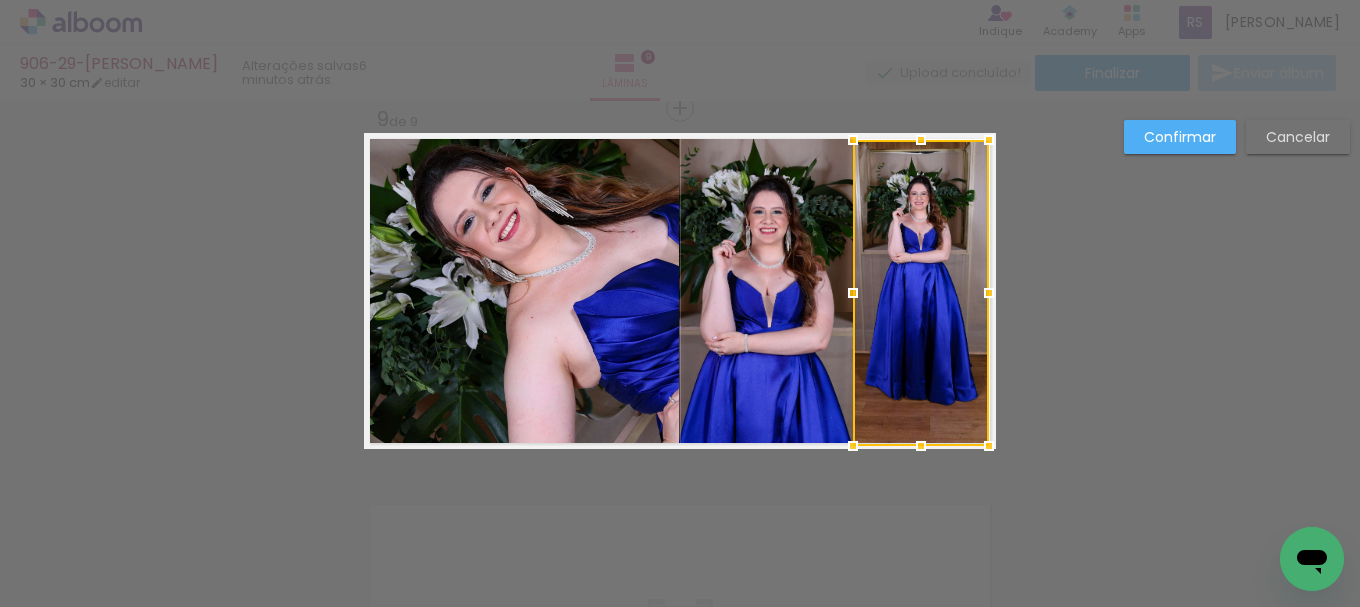 click on "Confirmar" at bounding box center [0, 0] 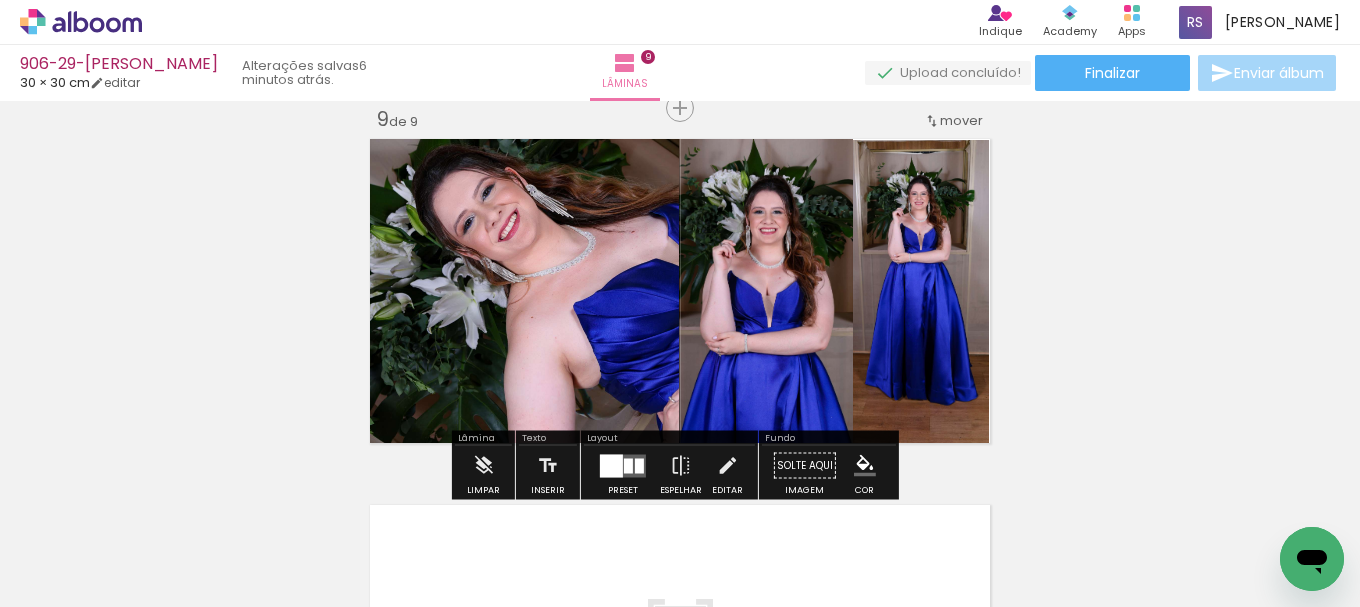 click at bounding box center [865, 466] 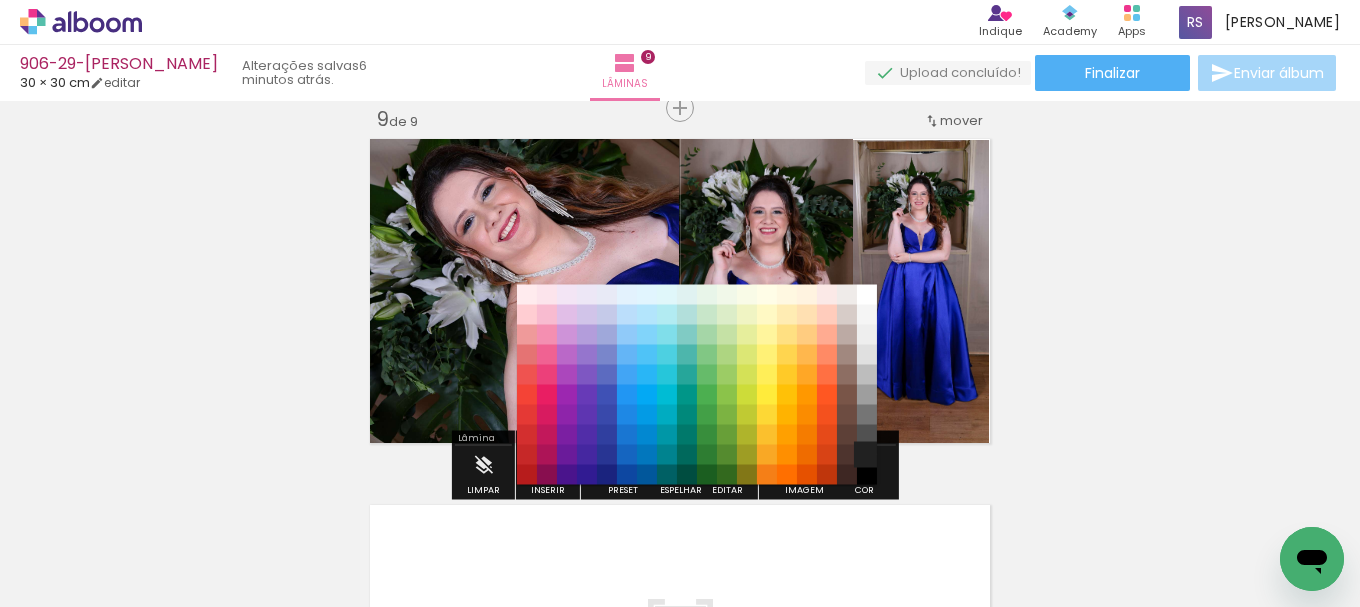 click on "#212121" at bounding box center [867, 455] 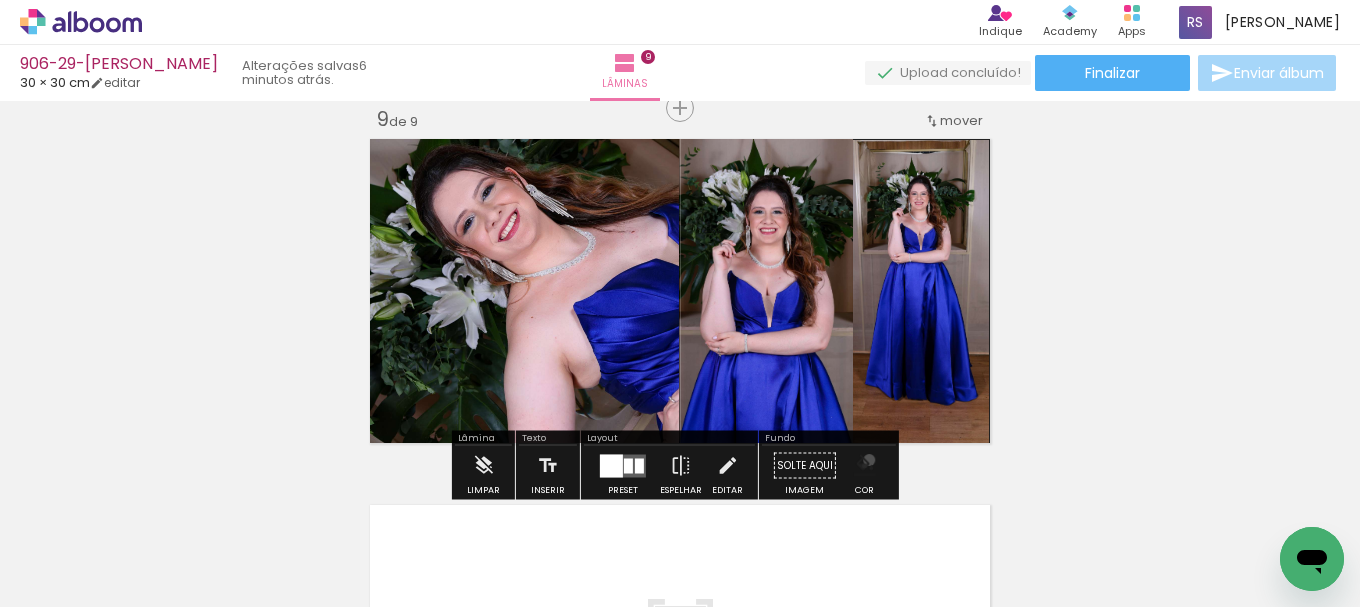 click at bounding box center (865, 466) 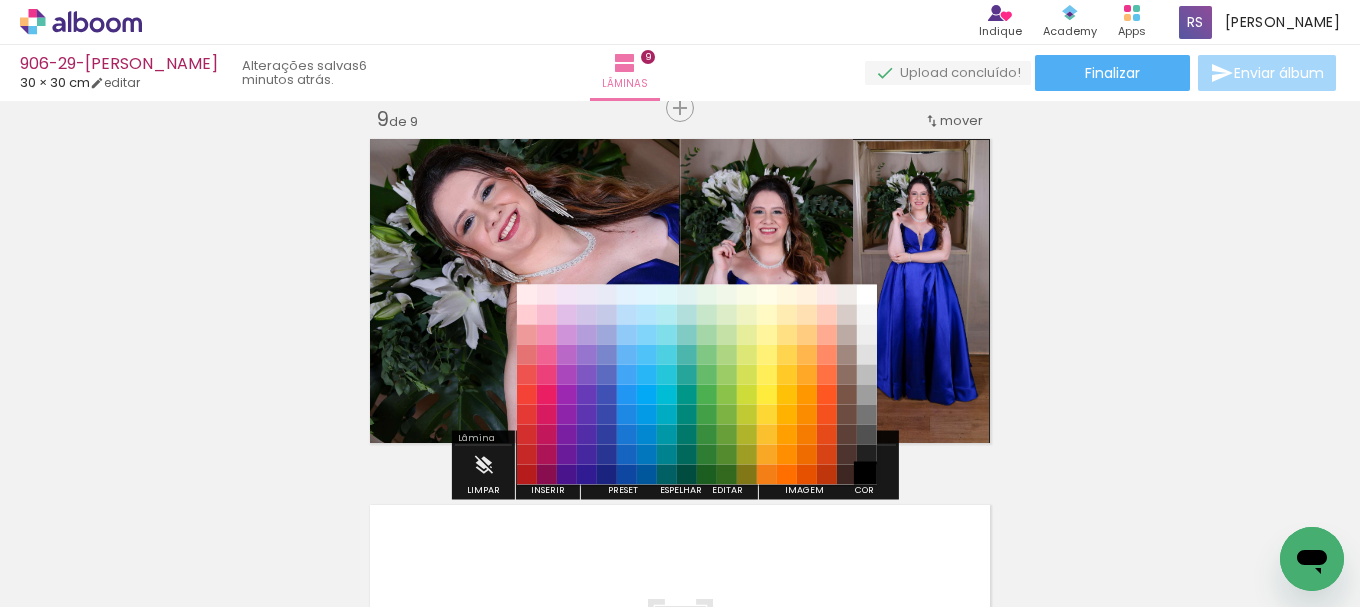 click on "#000000" at bounding box center [867, 475] 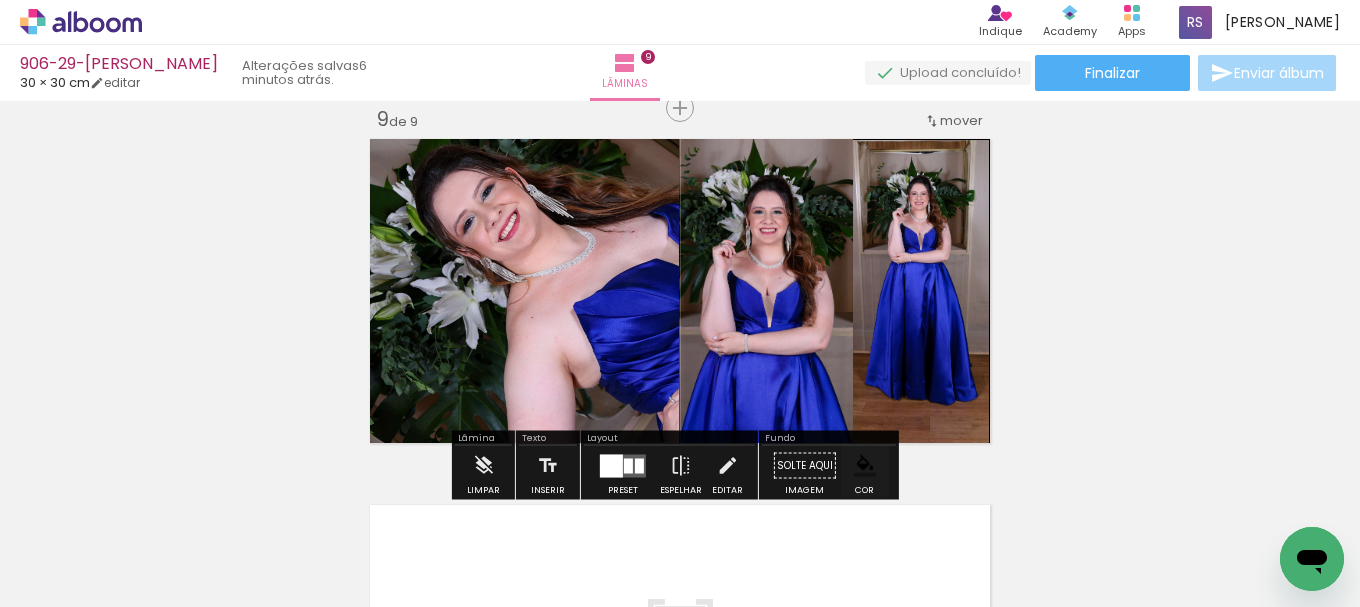 click 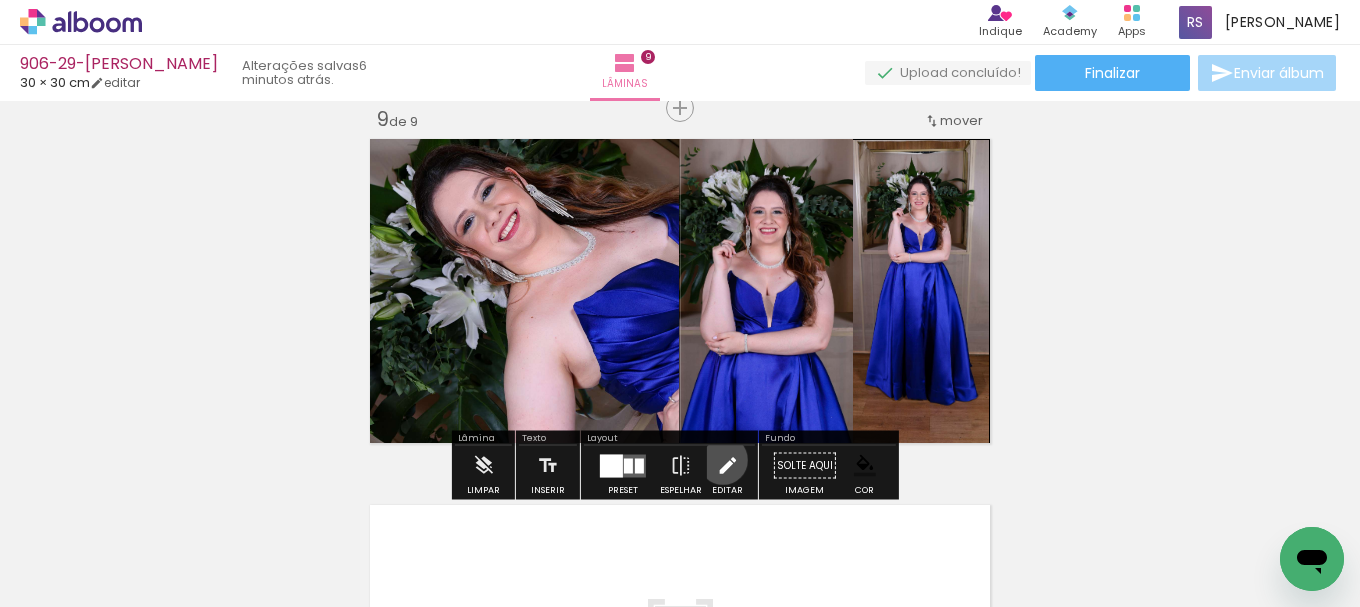click at bounding box center [727, 466] 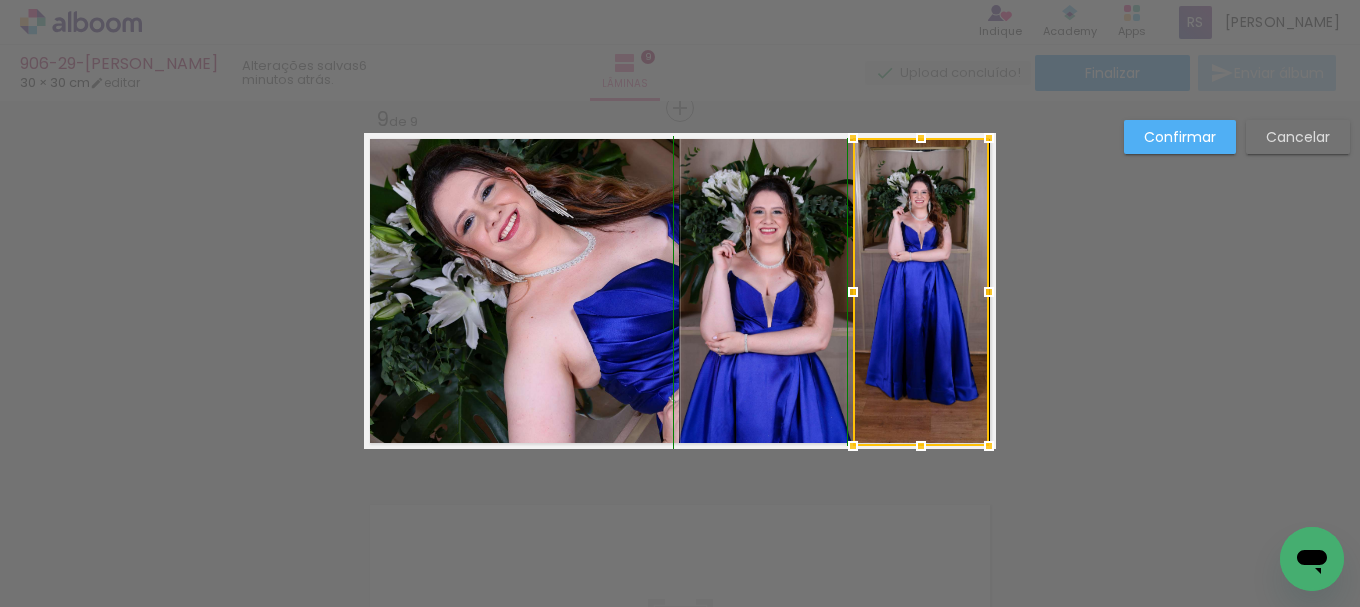 click at bounding box center (921, 138) 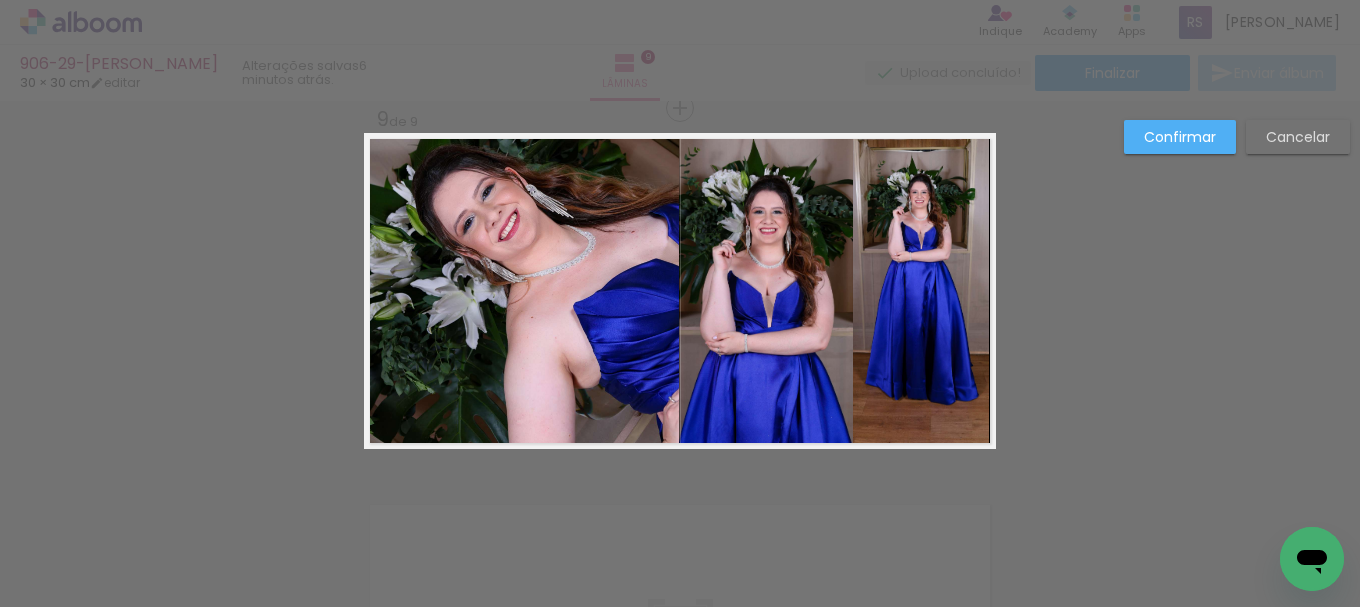 click 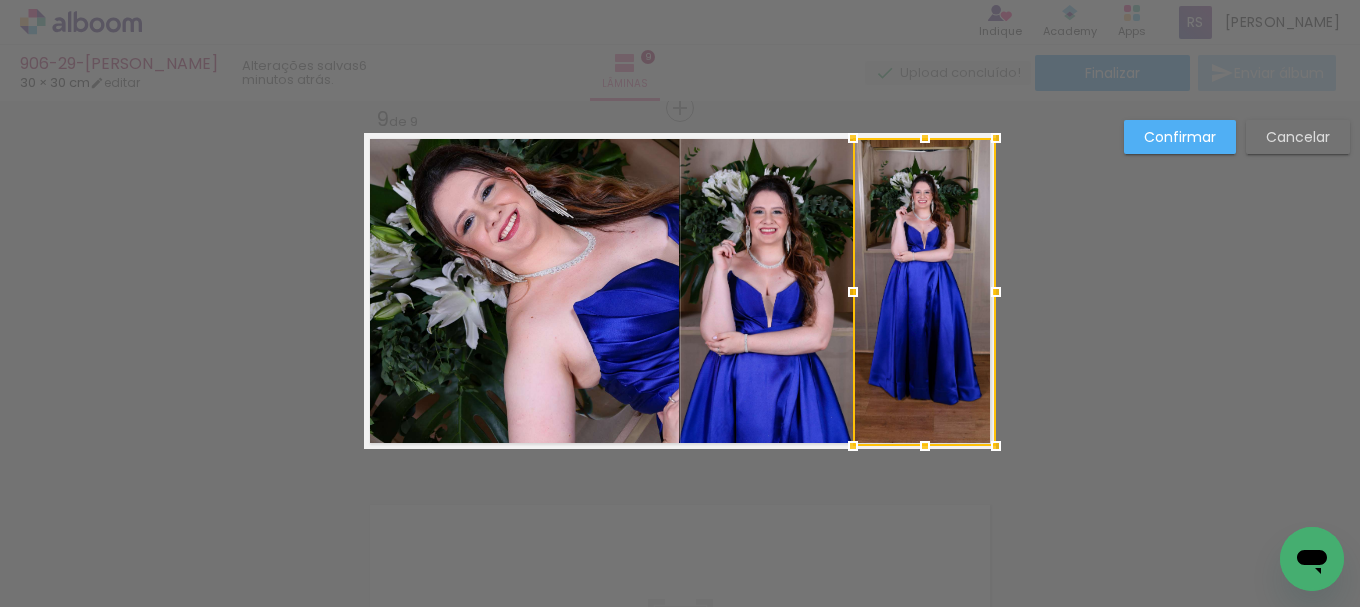 click at bounding box center (996, 292) 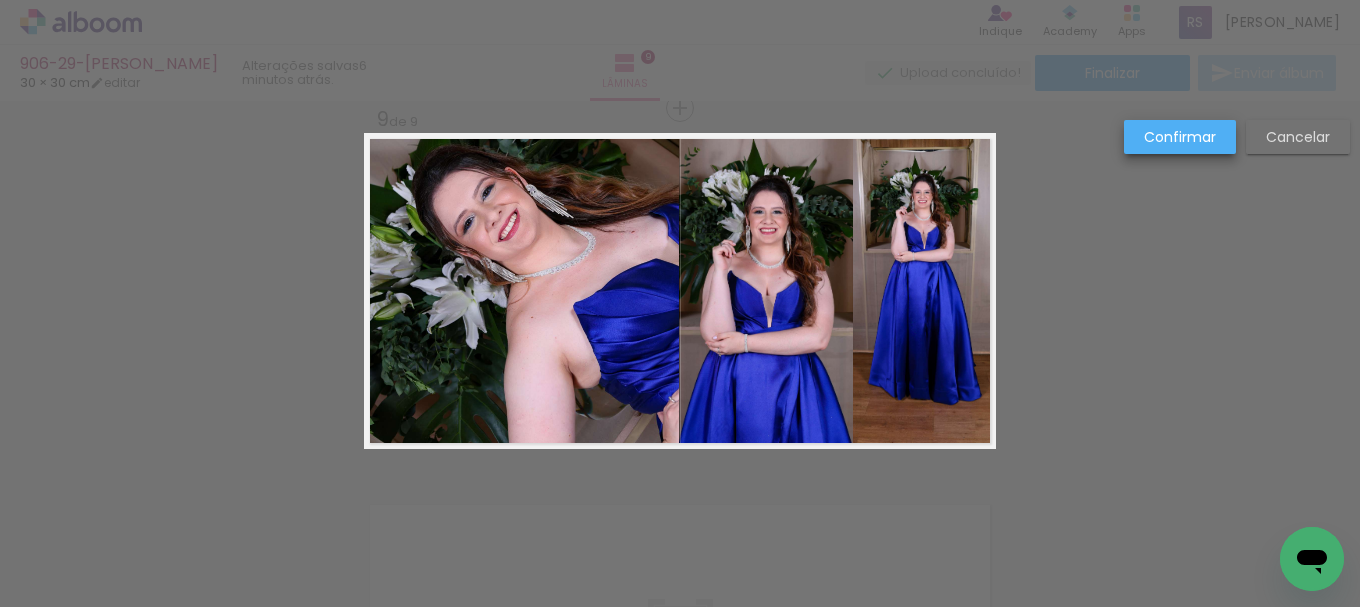 click on "Confirmar" at bounding box center (0, 0) 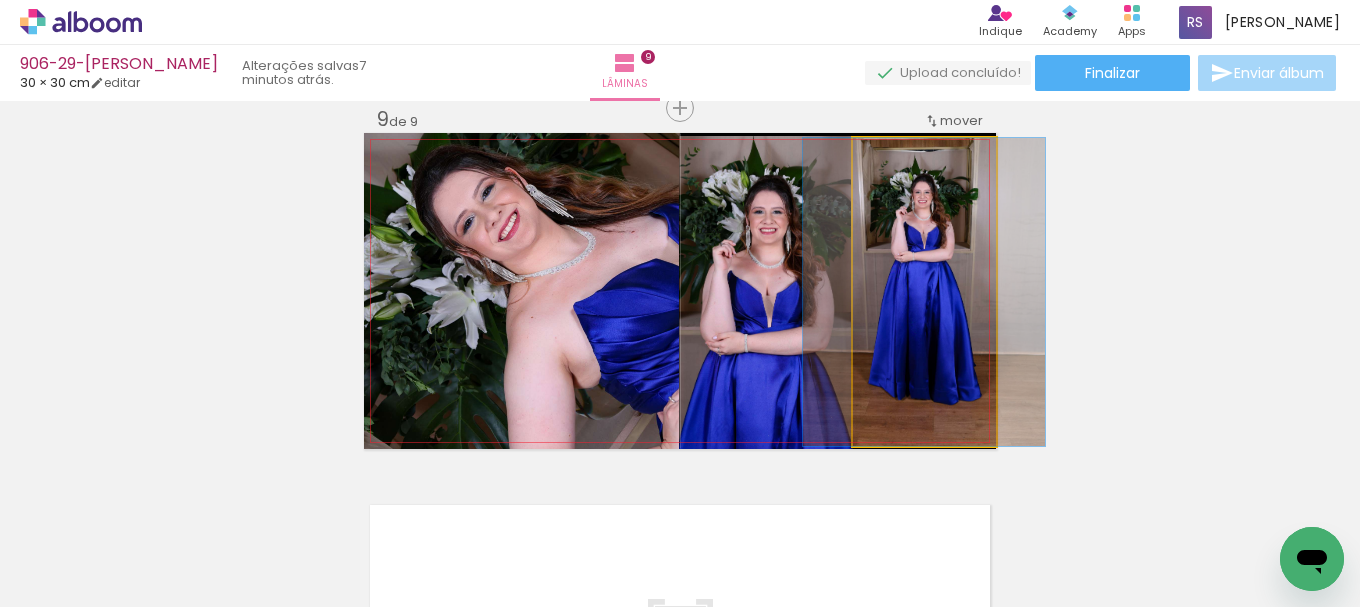 click 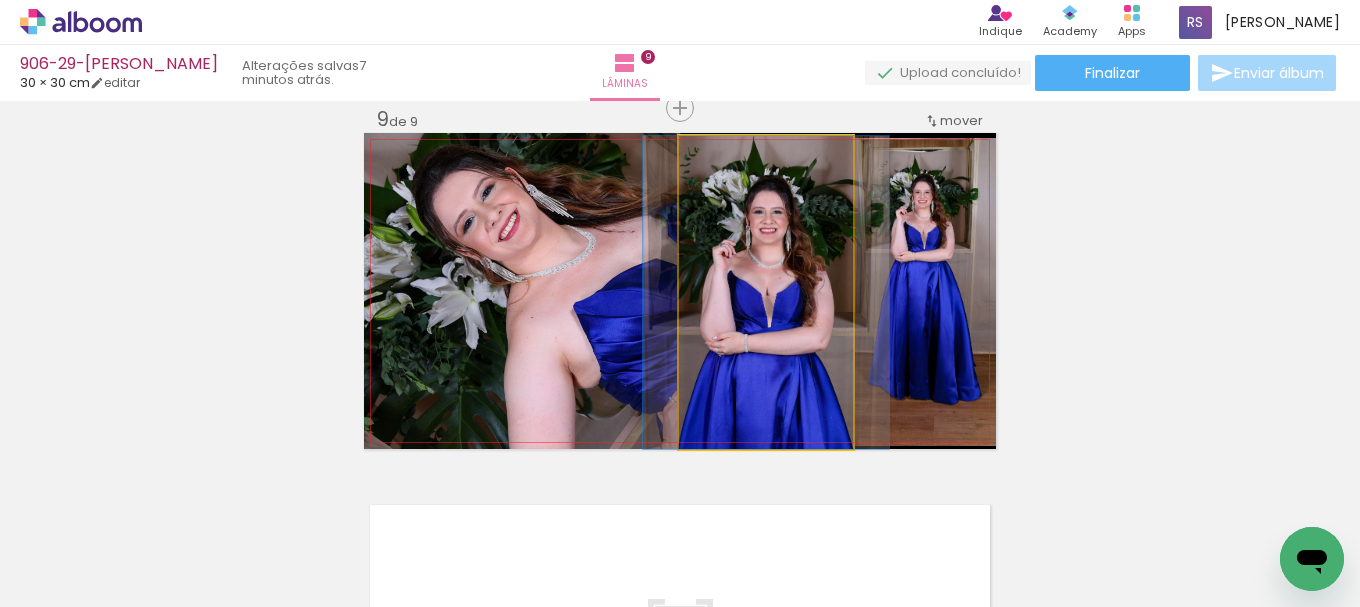 click 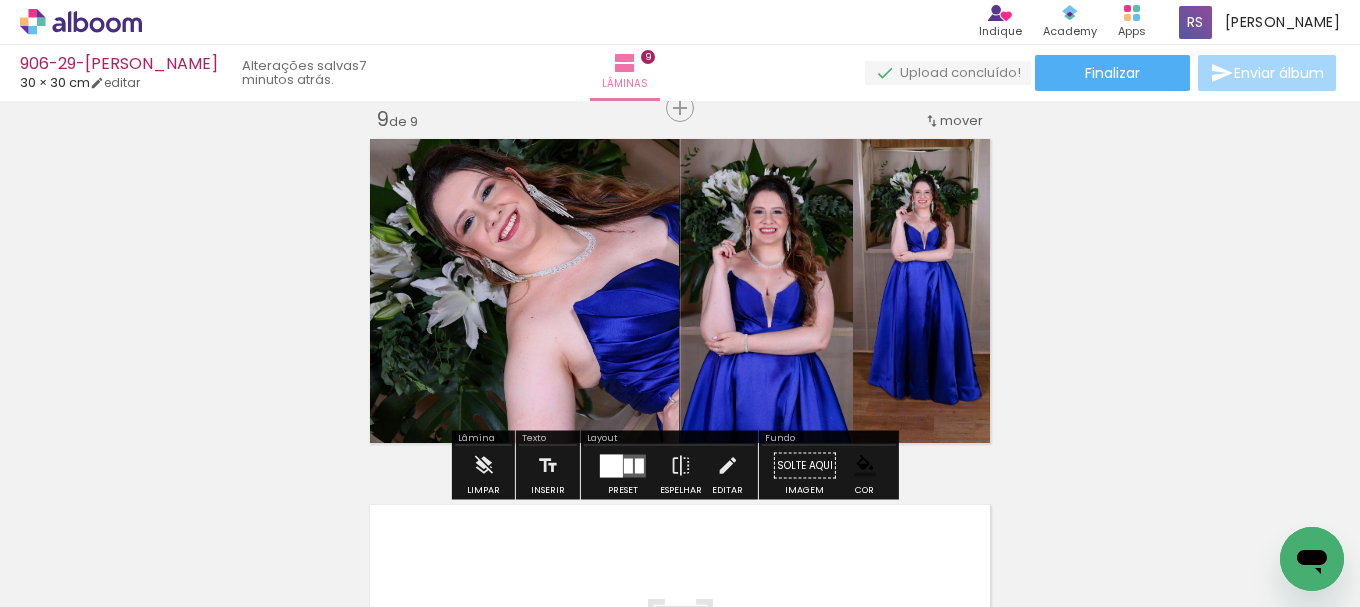 drag, startPoint x: 716, startPoint y: 465, endPoint x: 732, endPoint y: 448, distance: 23.345236 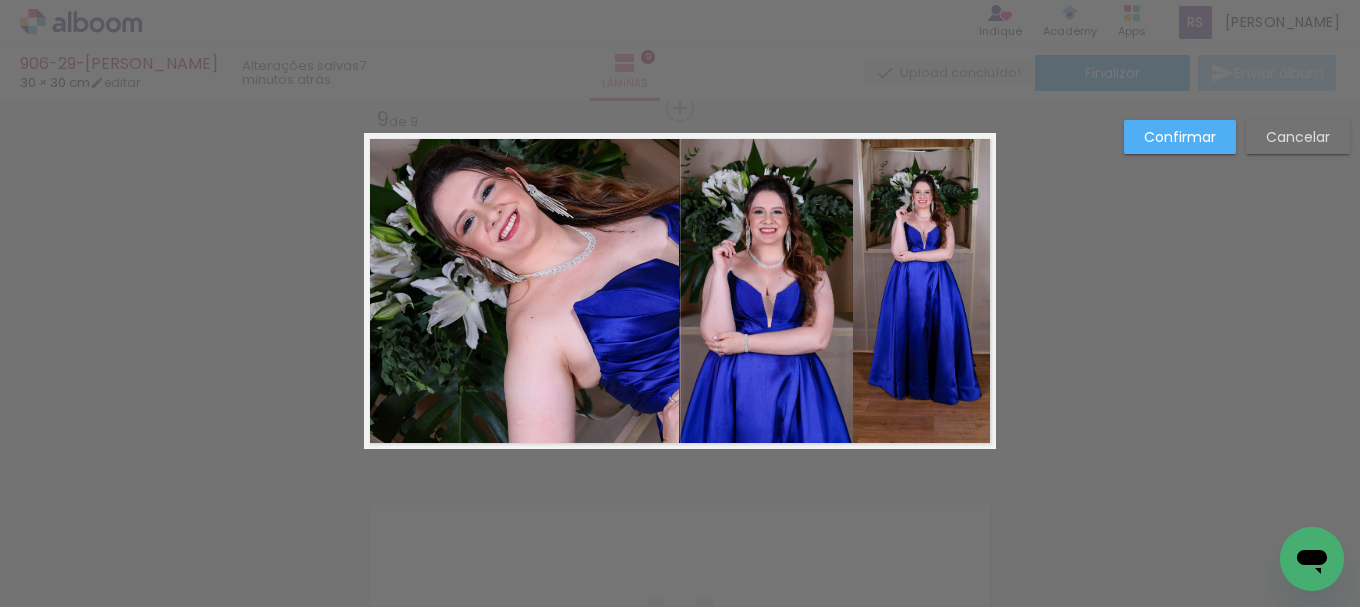 click 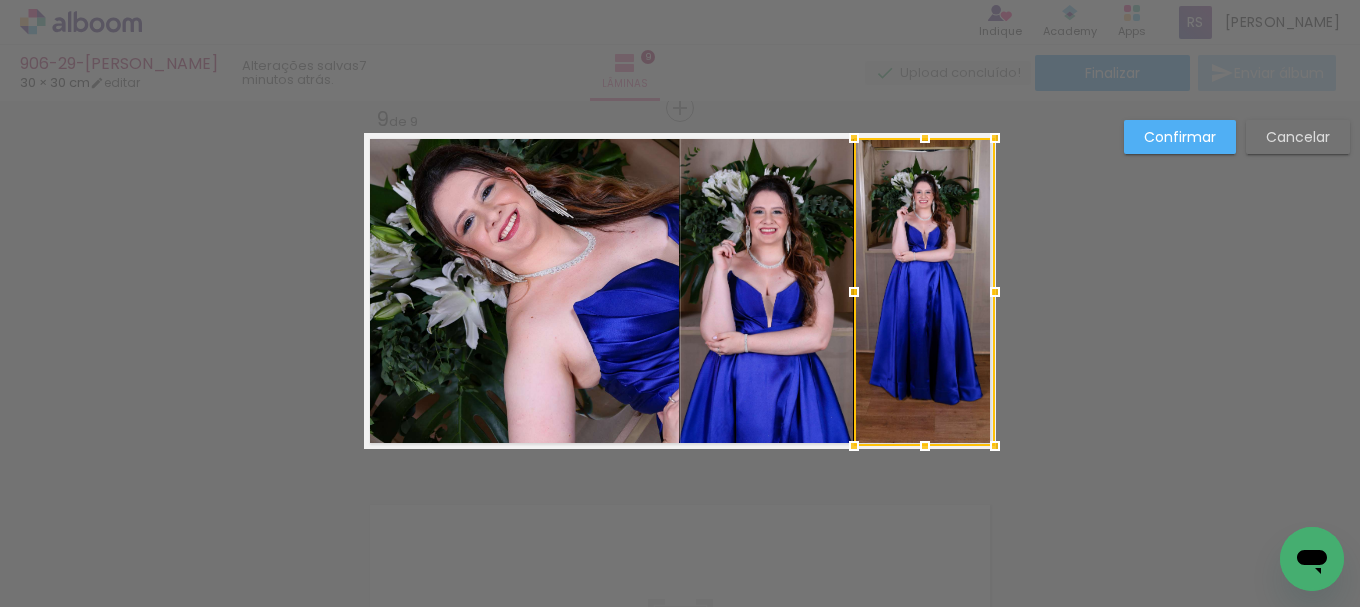 click at bounding box center (854, 292) 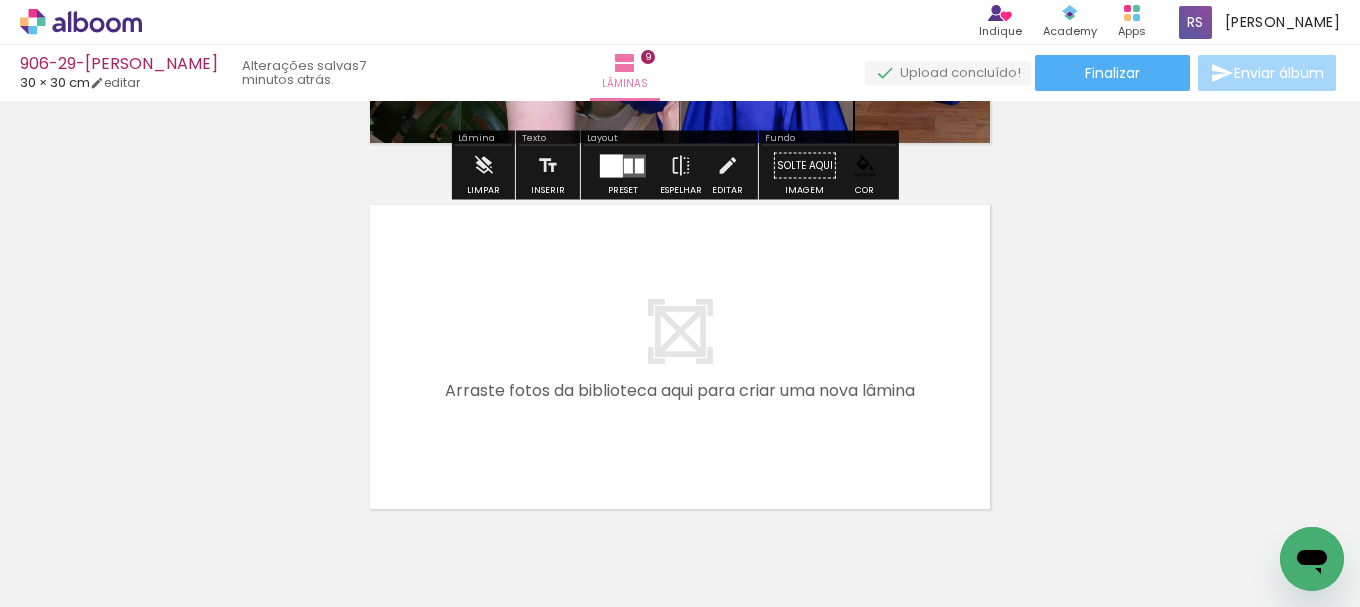 scroll, scrollTop: 3354, scrollLeft: 0, axis: vertical 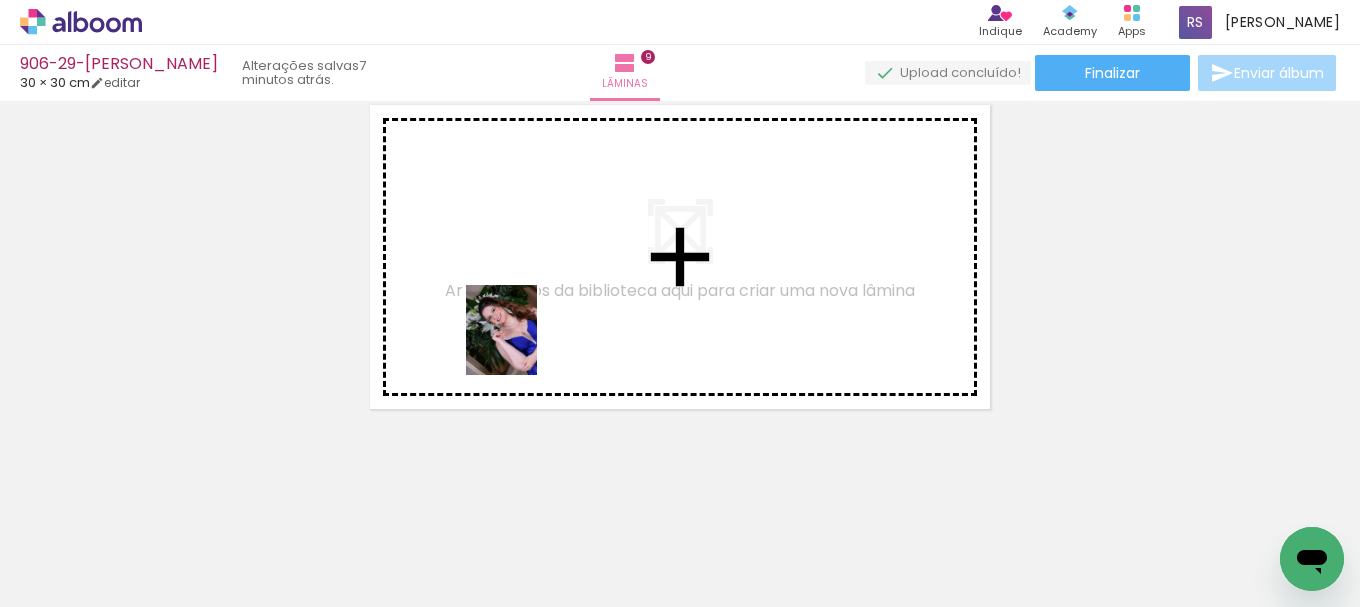 drag, startPoint x: 491, startPoint y: 547, endPoint x: 526, endPoint y: 343, distance: 206.98068 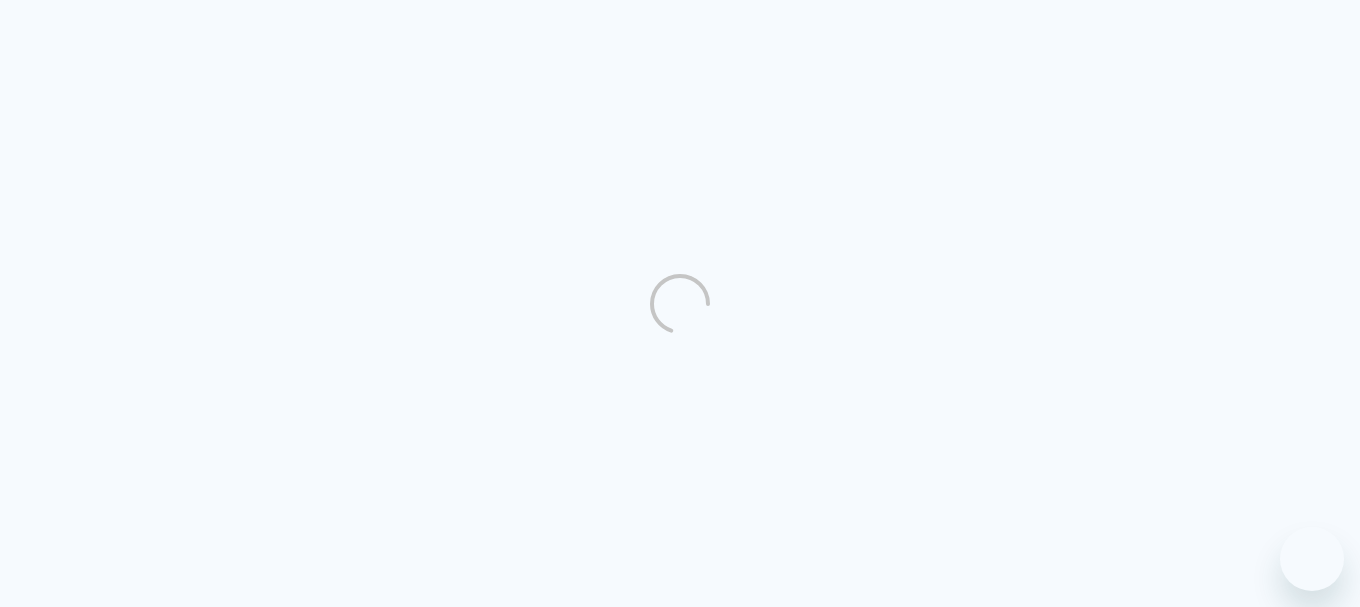 scroll, scrollTop: 0, scrollLeft: 0, axis: both 